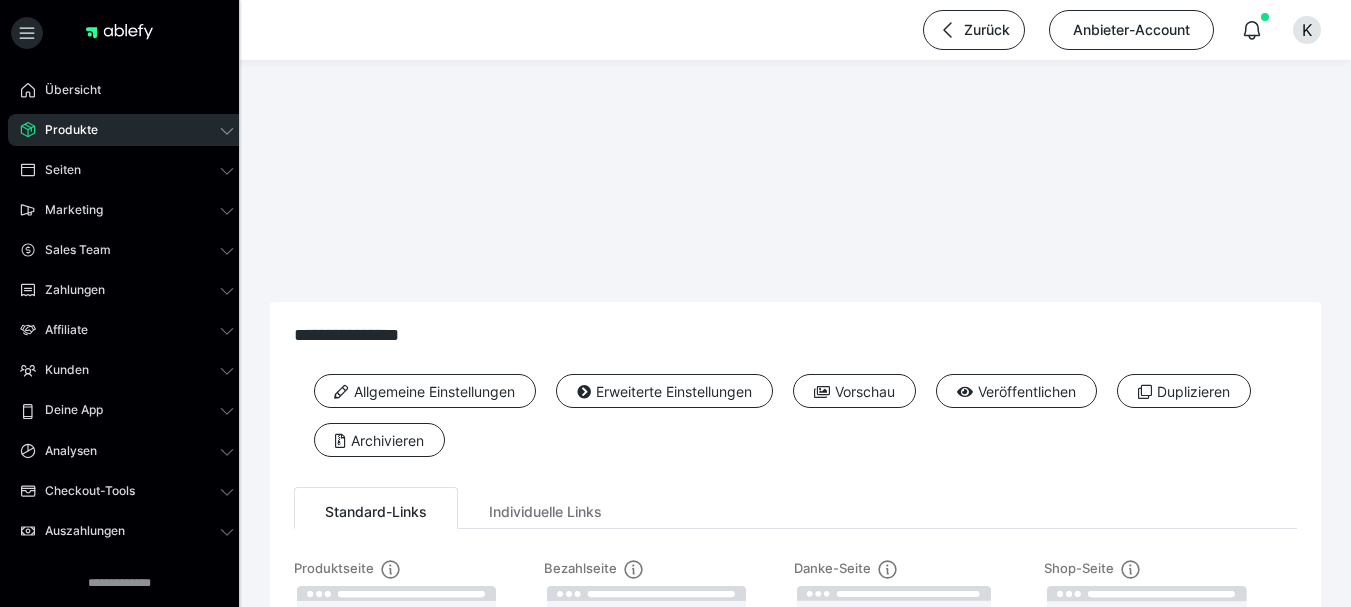 scroll, scrollTop: 0, scrollLeft: 0, axis: both 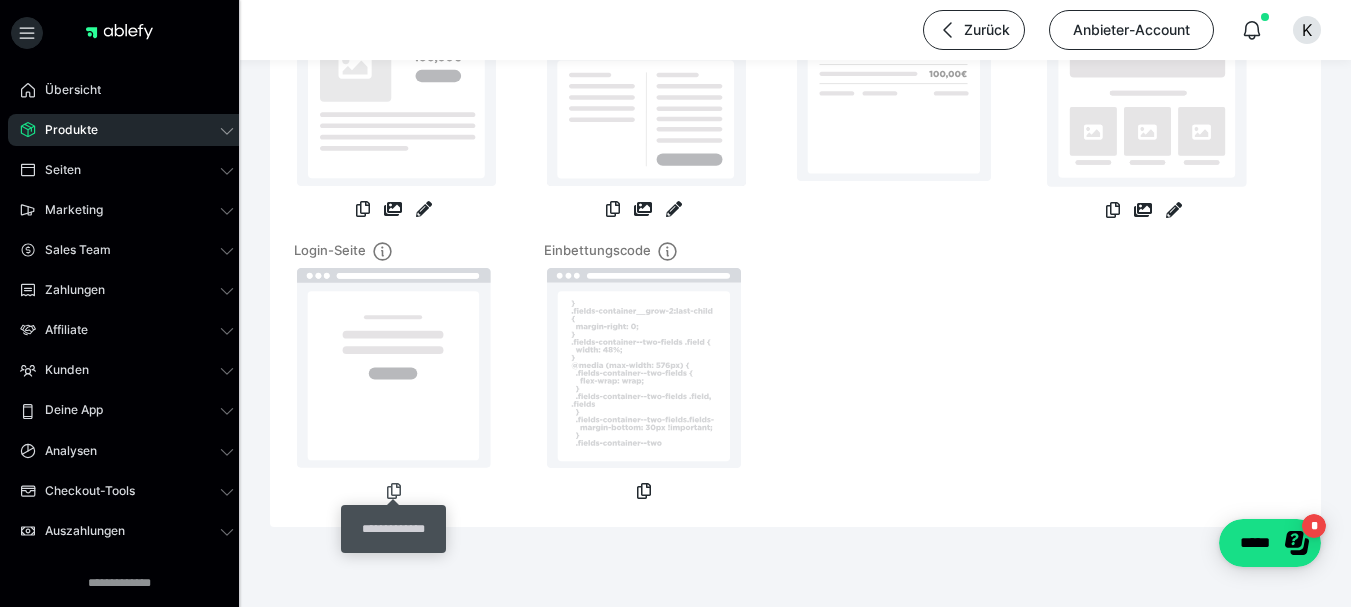 click at bounding box center (394, 491) 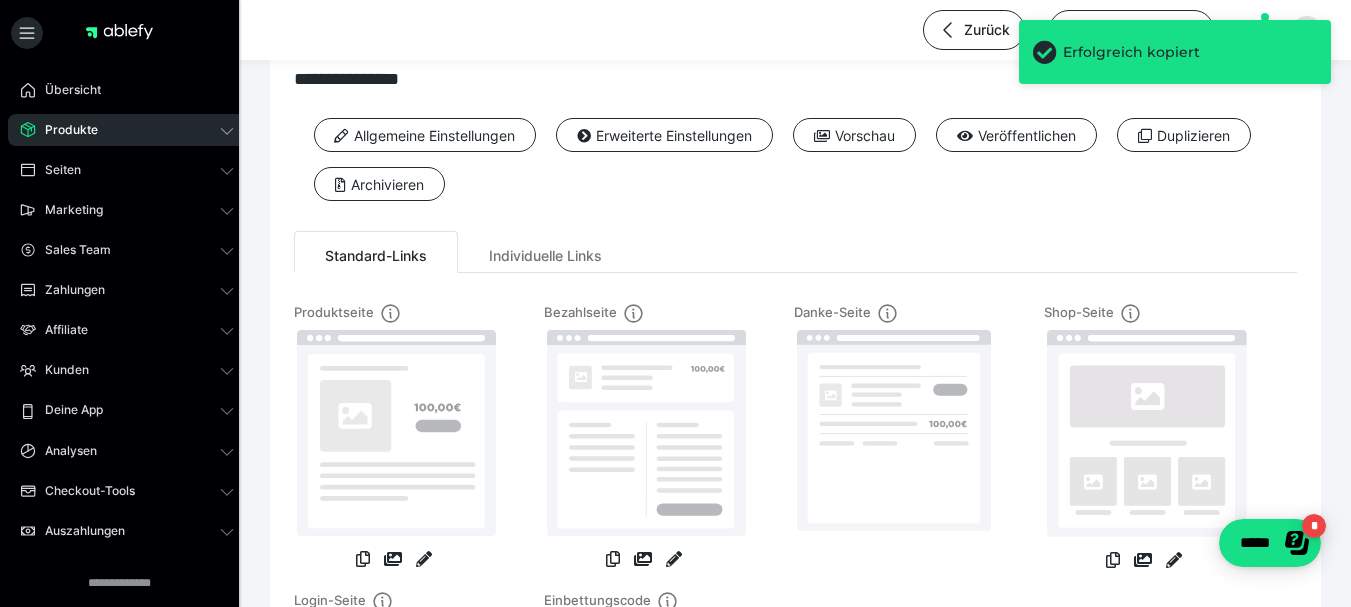 scroll, scrollTop: 258, scrollLeft: 0, axis: vertical 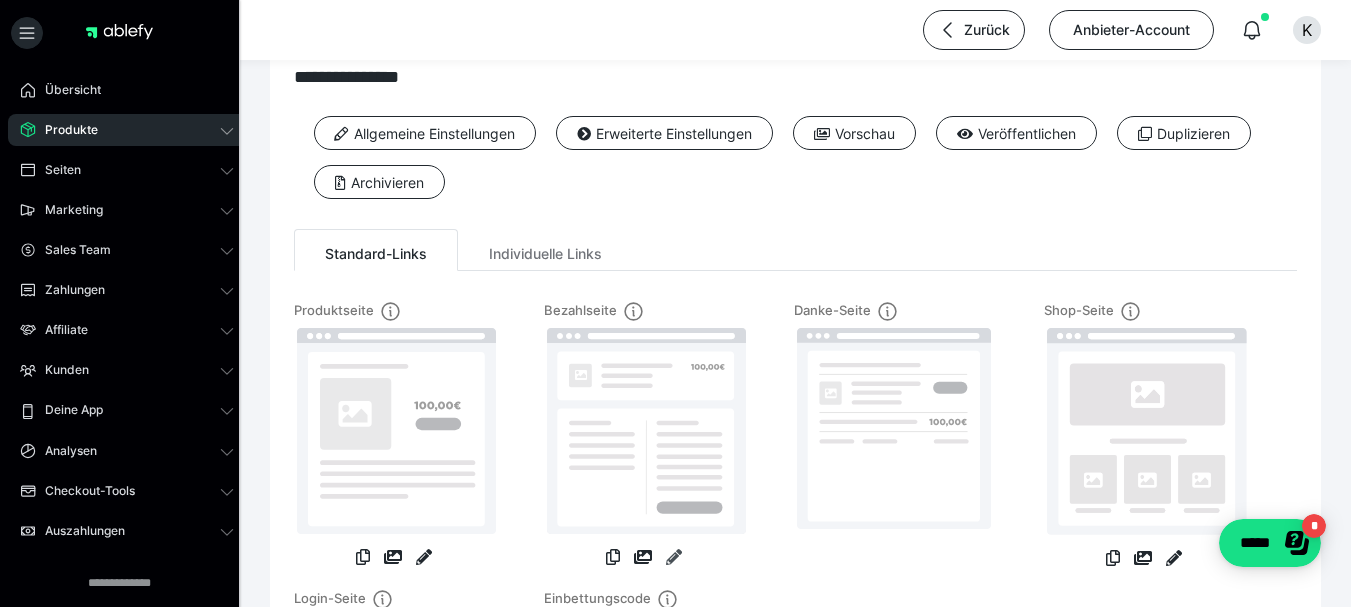click at bounding box center [674, 557] 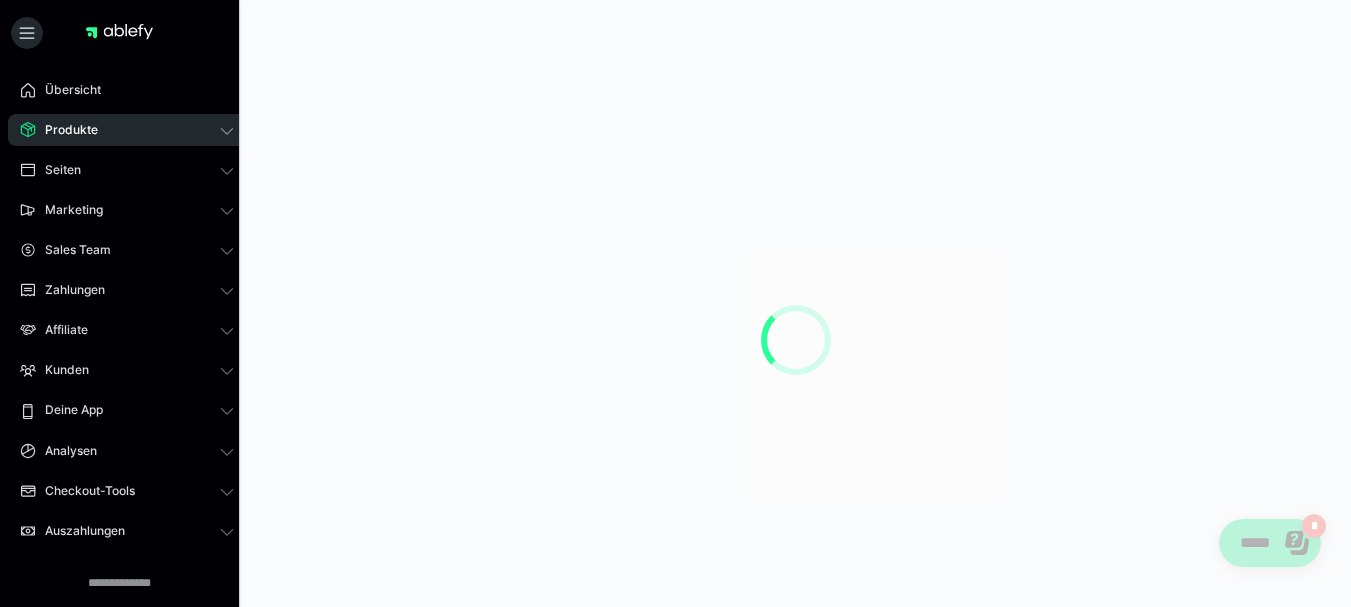 scroll, scrollTop: 0, scrollLeft: 0, axis: both 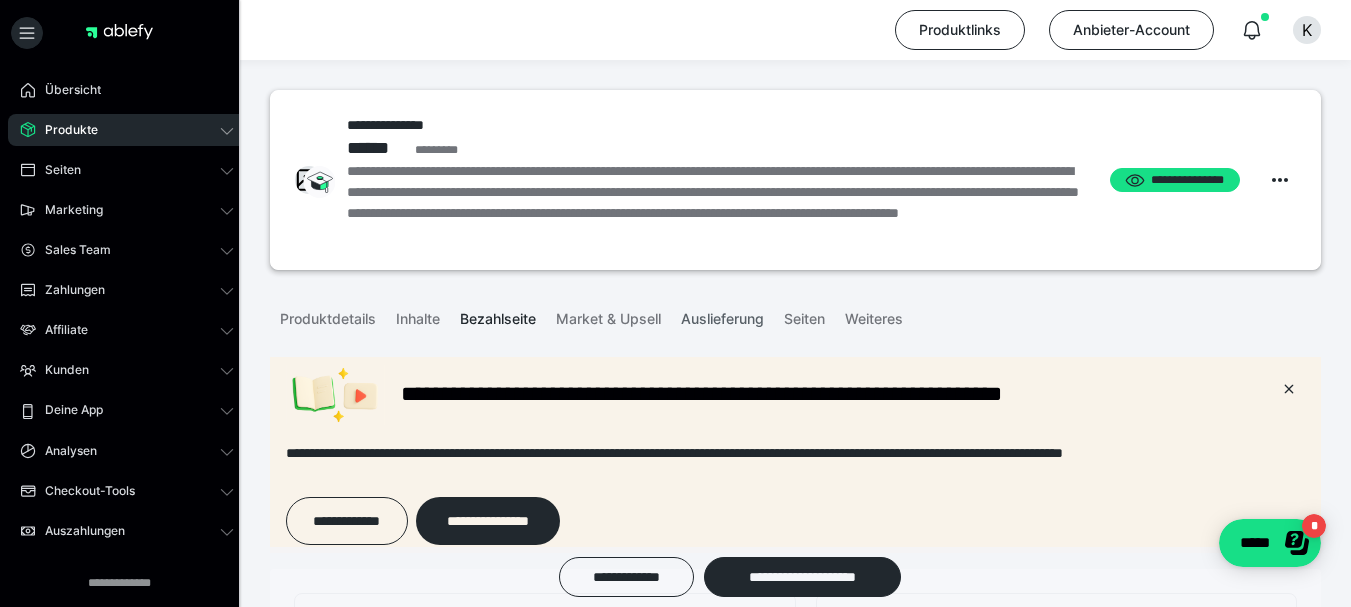 click on "Auslieferung" at bounding box center [722, 315] 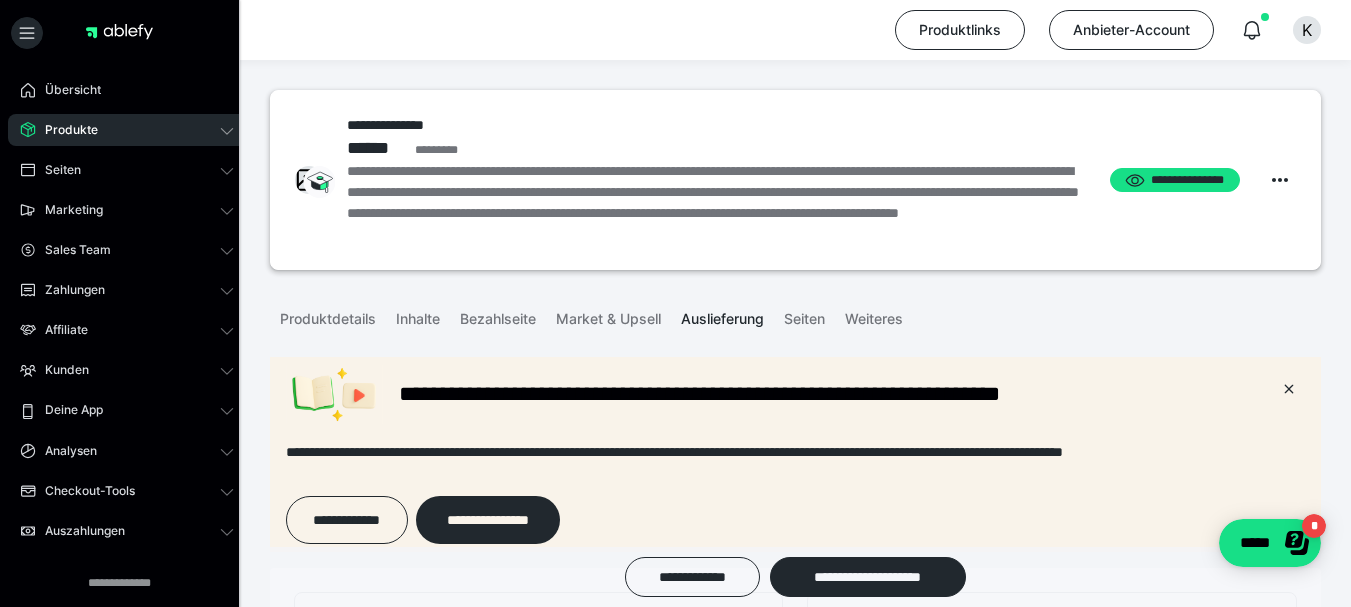 scroll, scrollTop: 0, scrollLeft: 0, axis: both 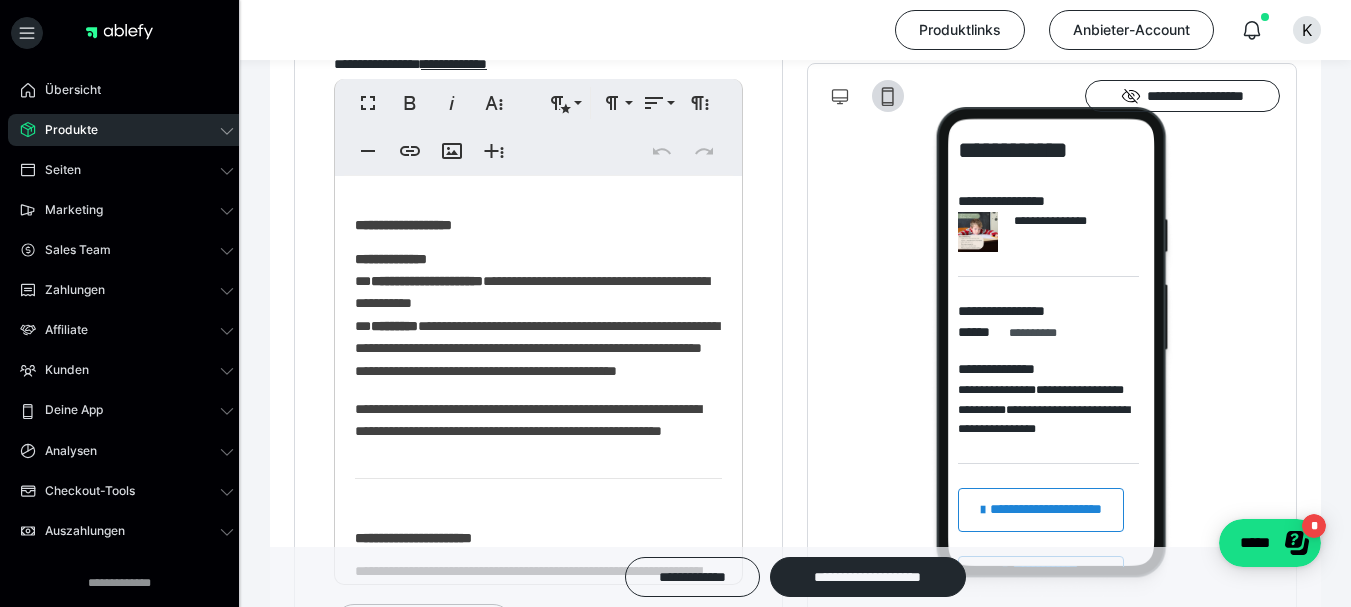 click on "**********" at bounding box center [538, 377] 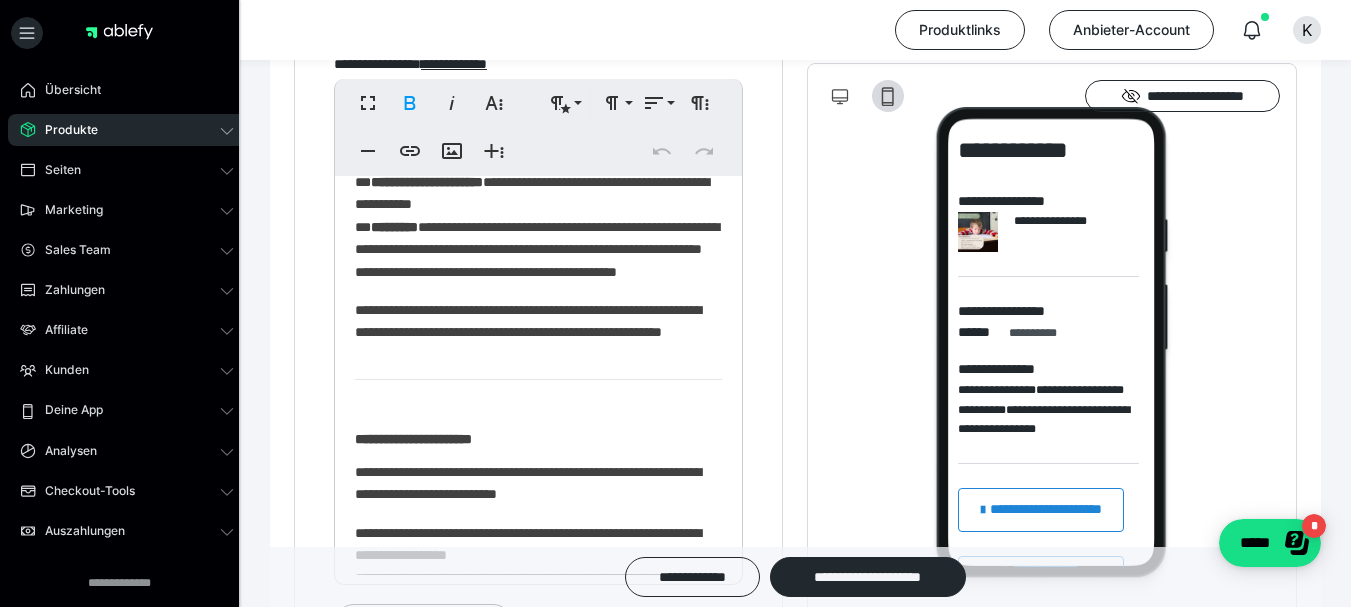 scroll, scrollTop: 467, scrollLeft: 0, axis: vertical 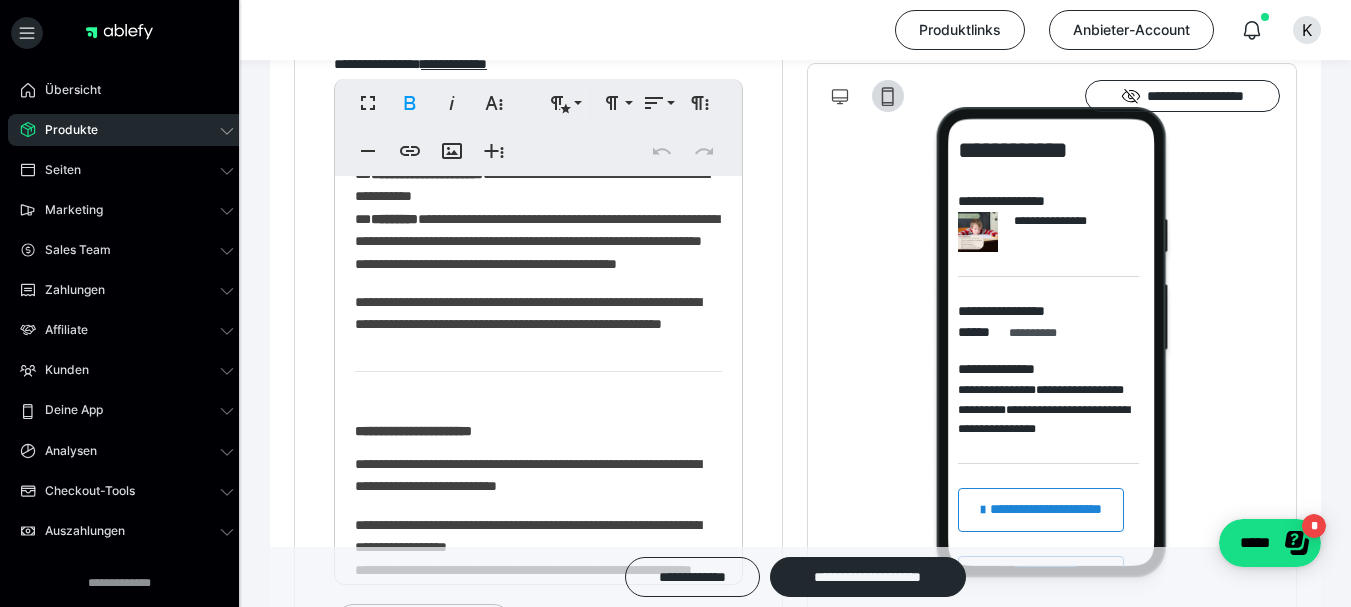 click on "**********" at bounding box center (538, 208) 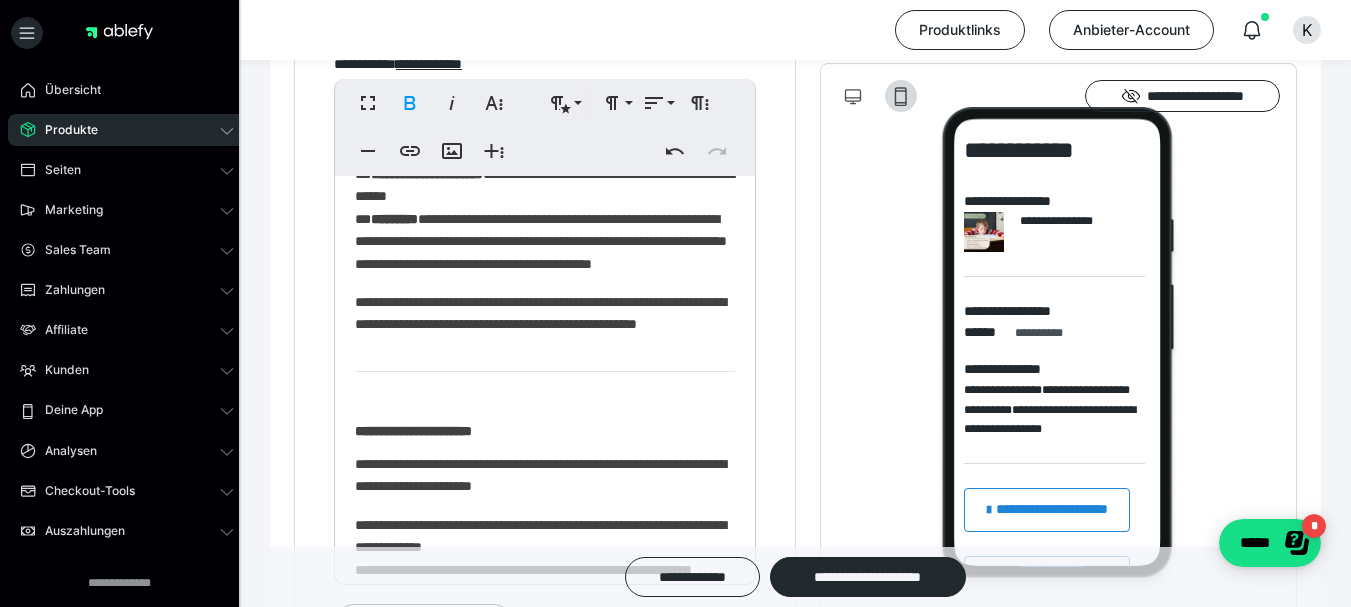 scroll, scrollTop: 313, scrollLeft: 7, axis: both 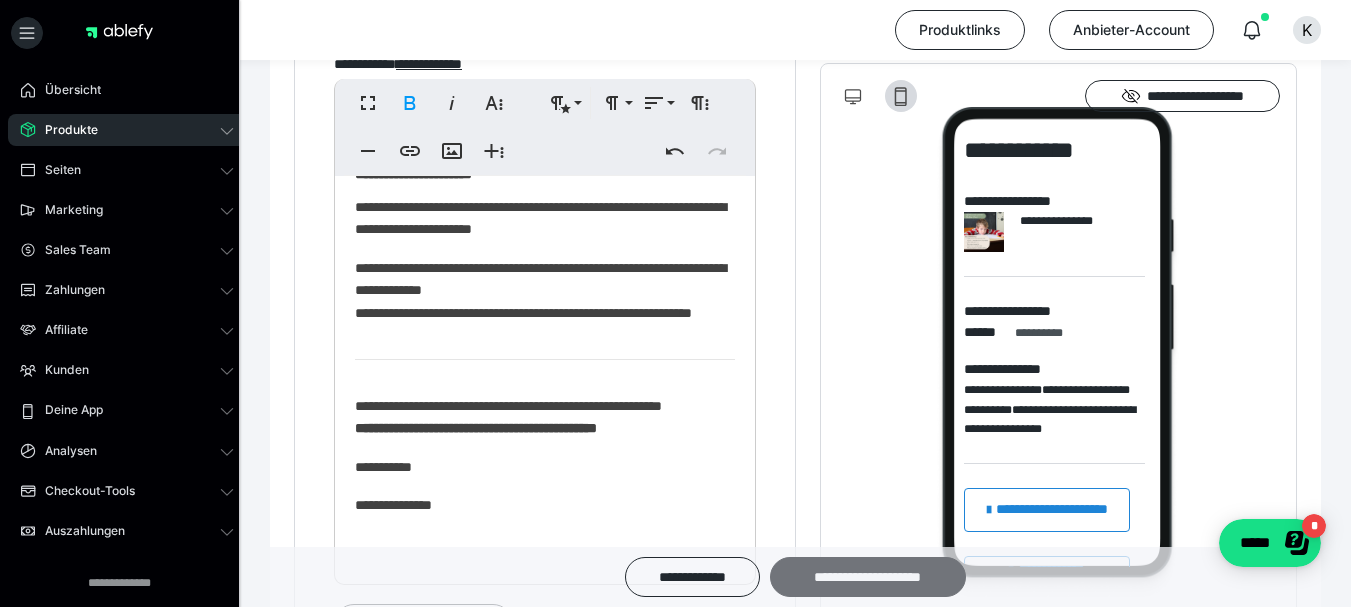 click on "**********" at bounding box center (868, 577) 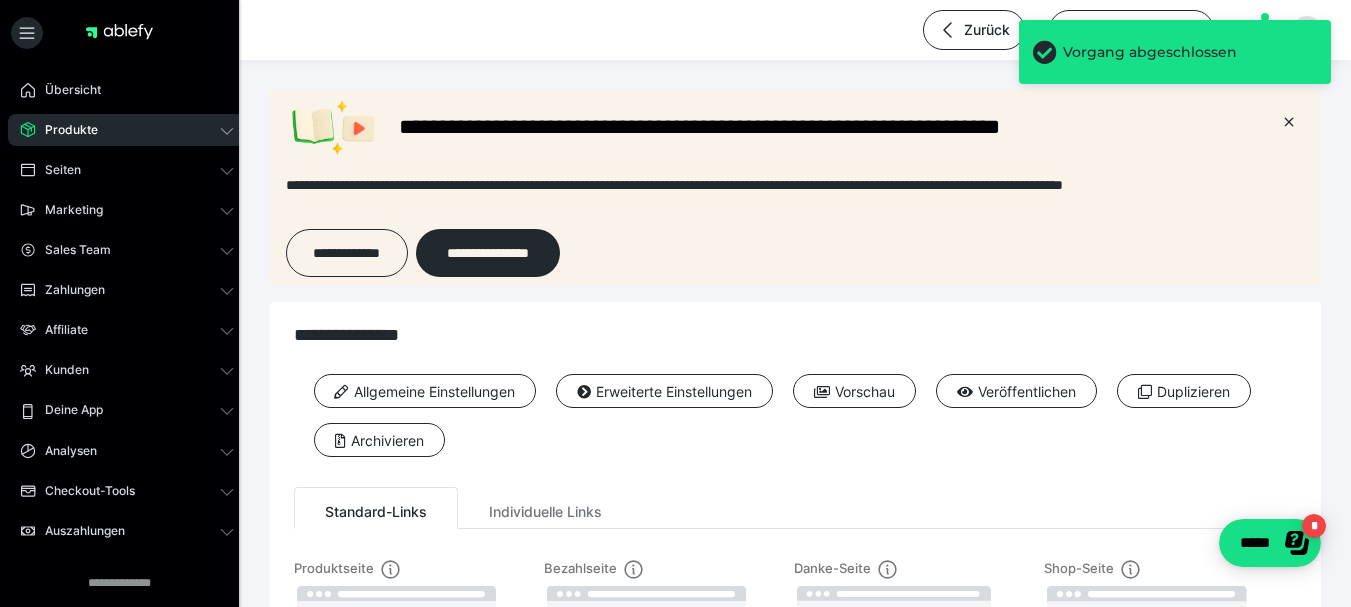 scroll, scrollTop: 0, scrollLeft: 0, axis: both 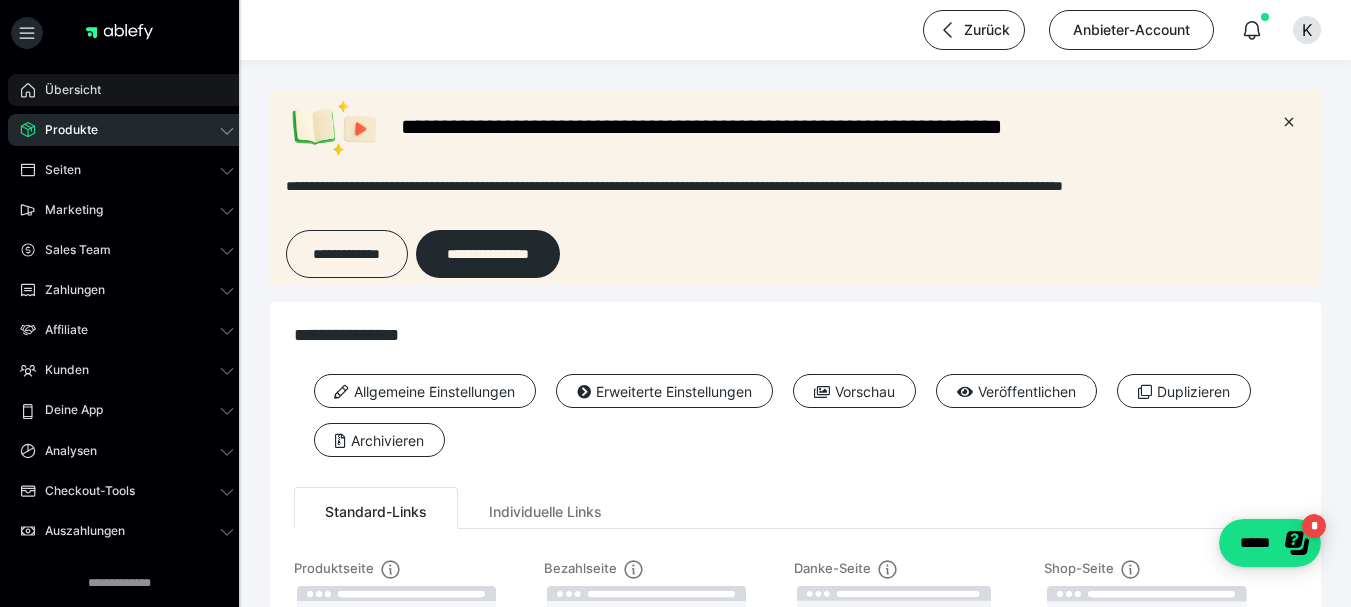 click on "Übersicht" at bounding box center (127, 90) 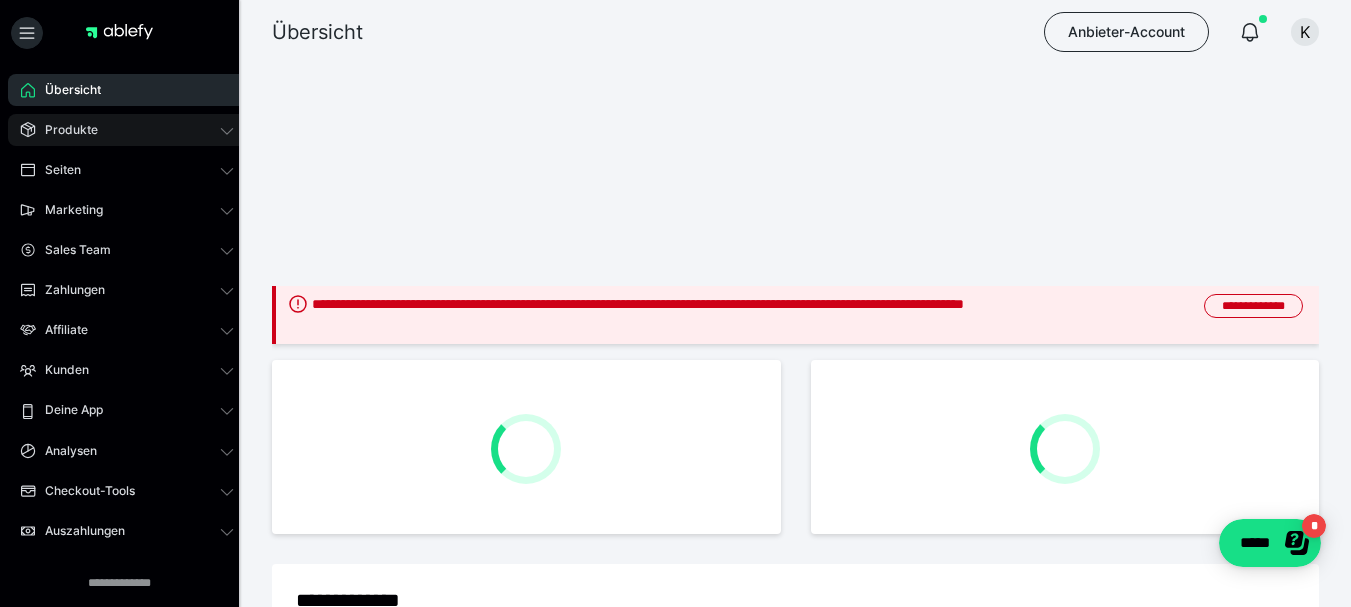 click on "Produkte" at bounding box center (64, 130) 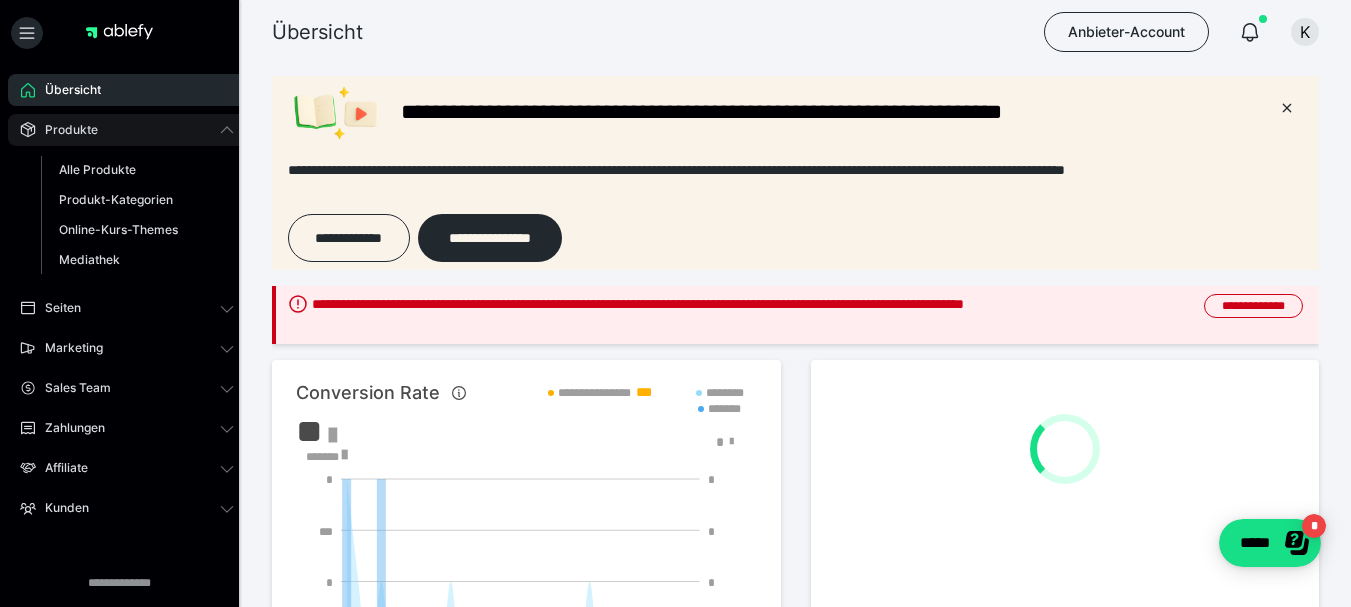 scroll, scrollTop: 0, scrollLeft: 0, axis: both 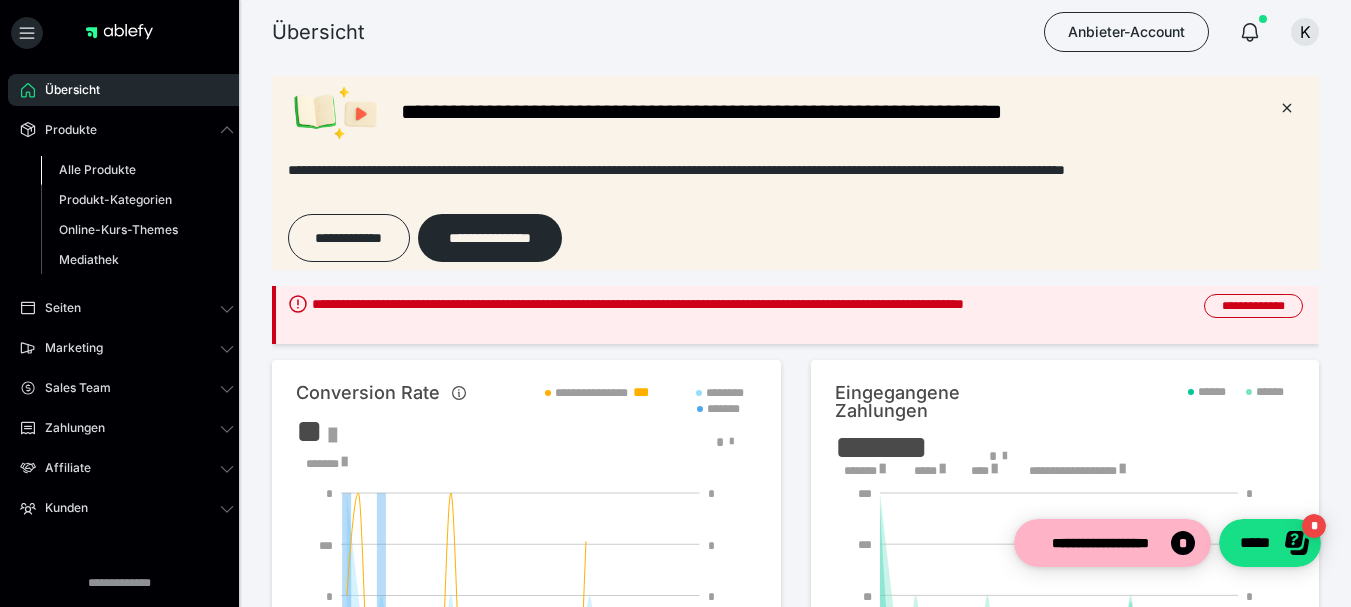 click on "Alle Produkte" at bounding box center (97, 169) 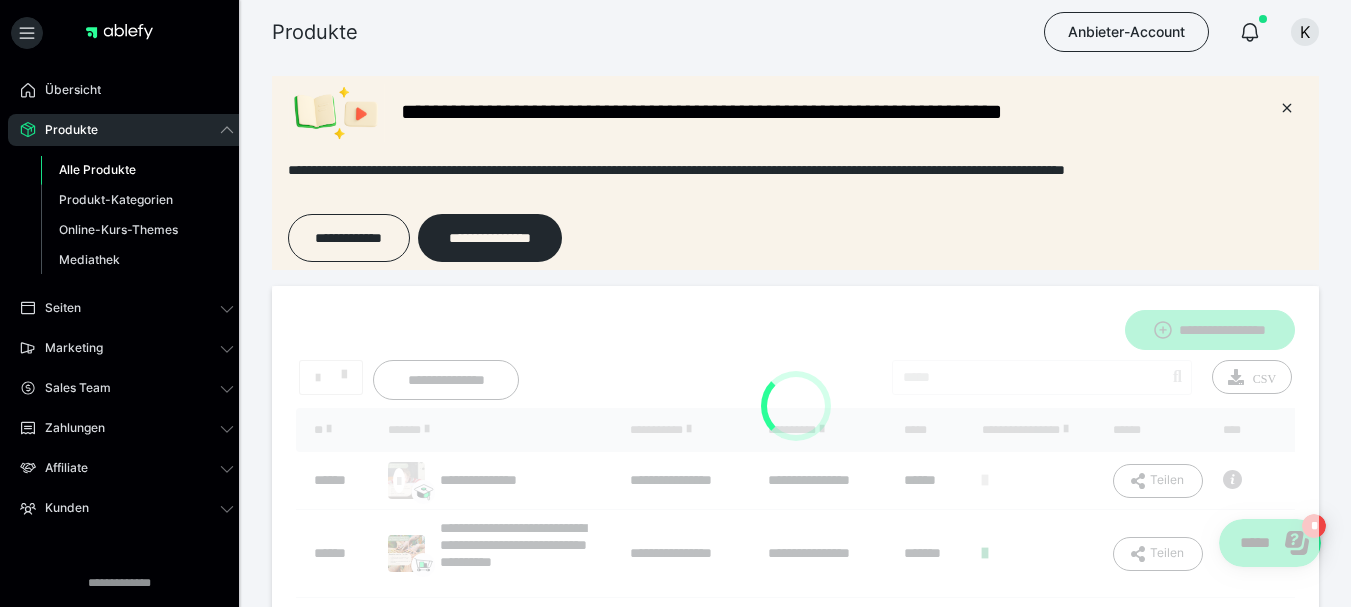 scroll, scrollTop: 0, scrollLeft: 0, axis: both 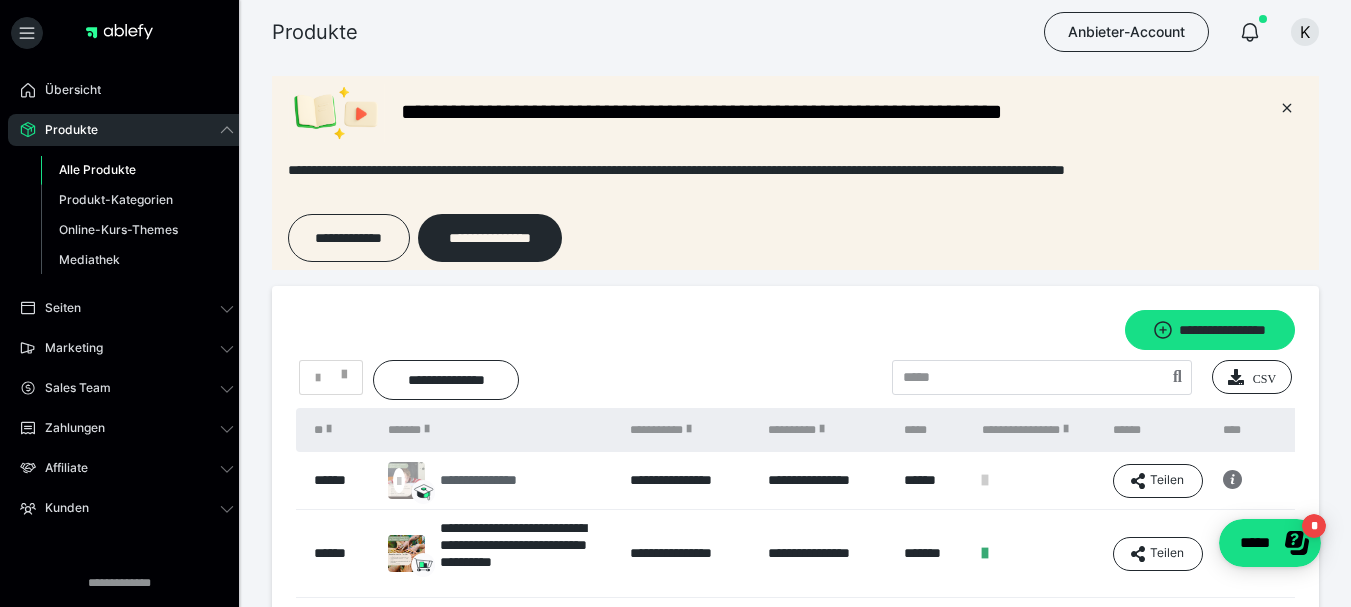 click on "**********" at bounding box center [473, 480] 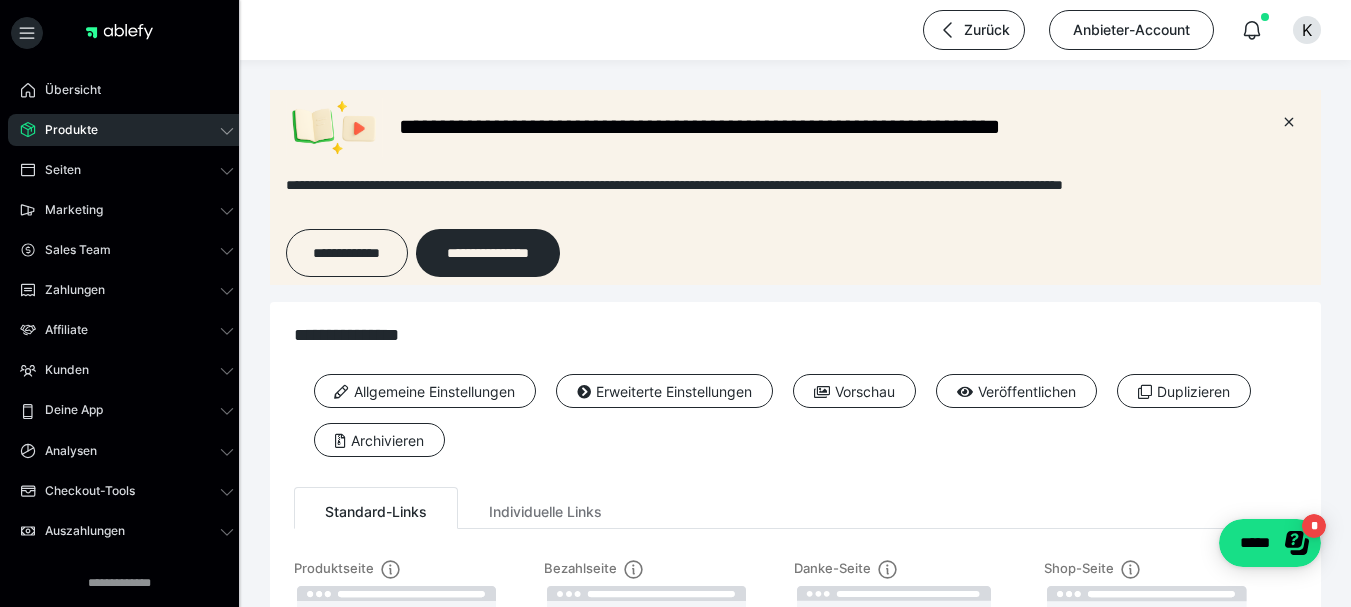 scroll, scrollTop: 0, scrollLeft: 0, axis: both 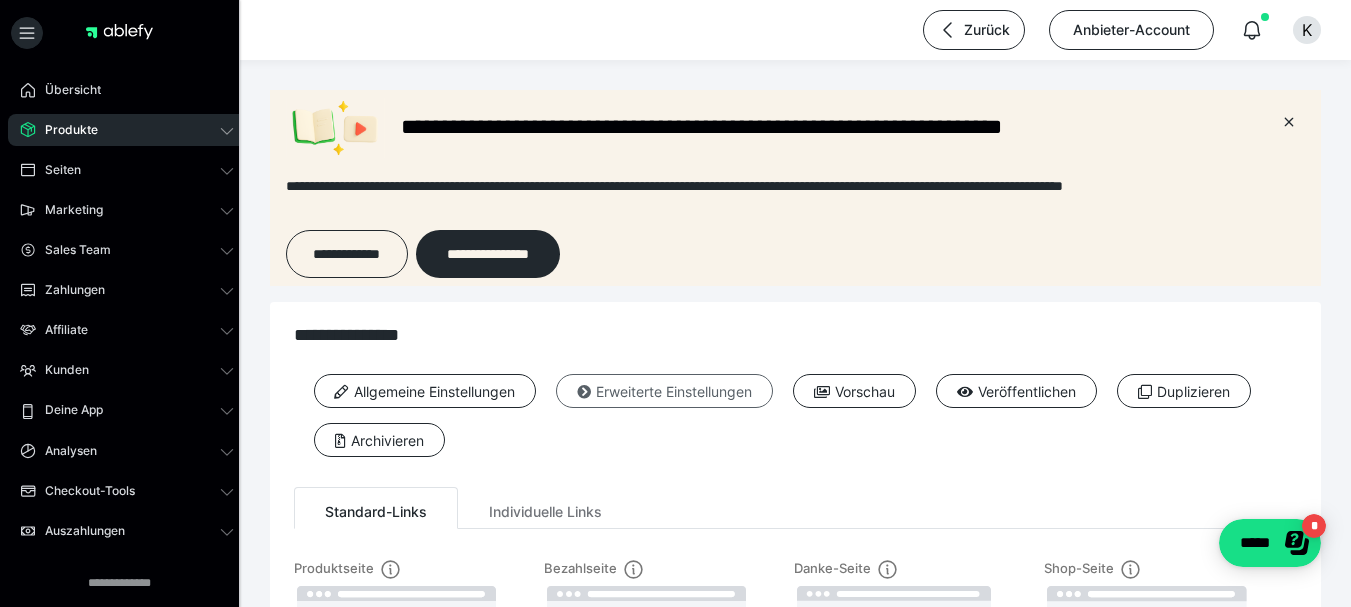 click on "Erweiterte Einstellungen" at bounding box center (664, 391) 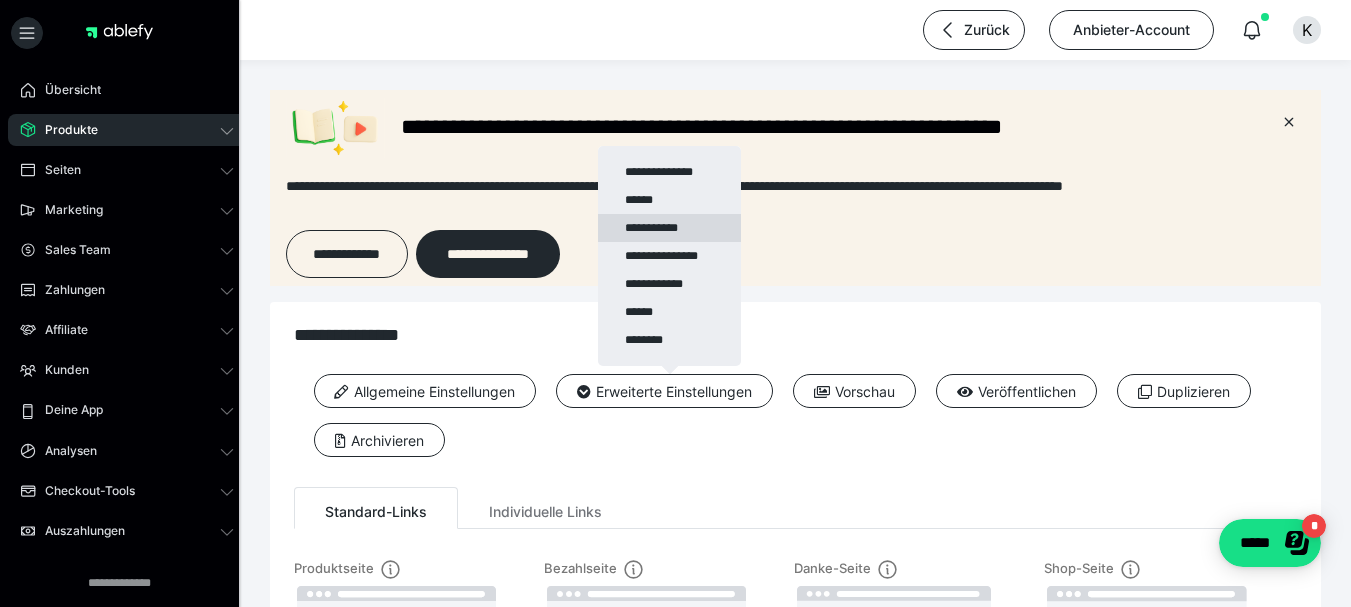 click on "**********" at bounding box center [669, 228] 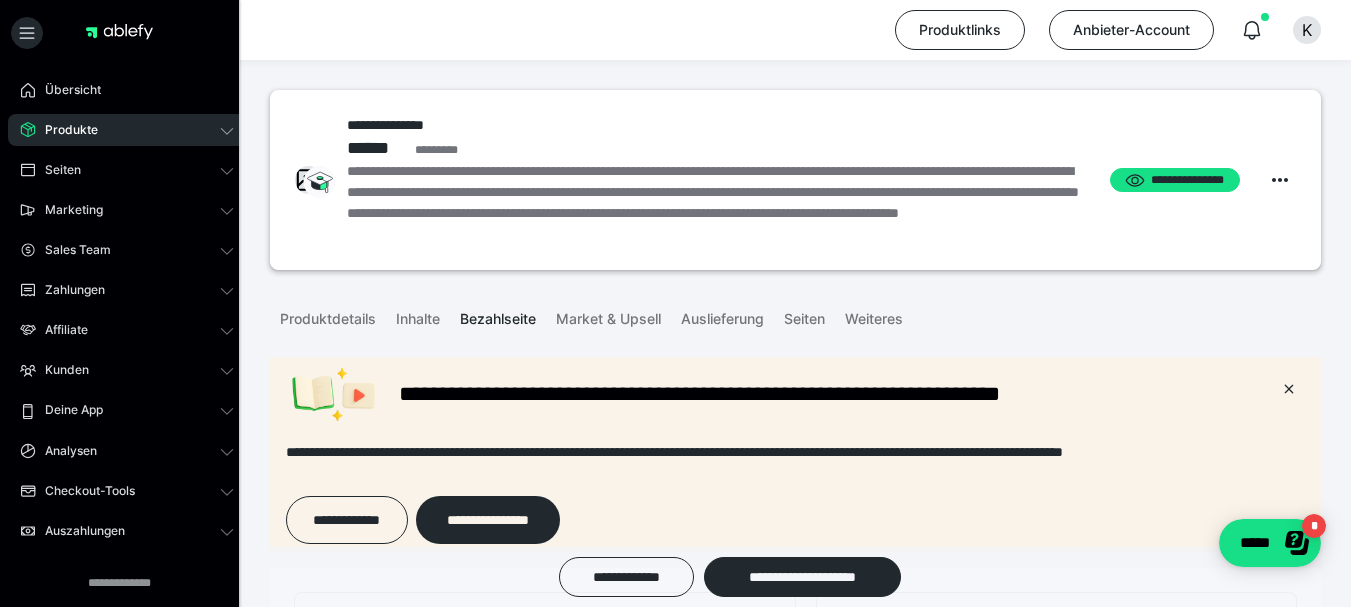 scroll, scrollTop: 0, scrollLeft: 0, axis: both 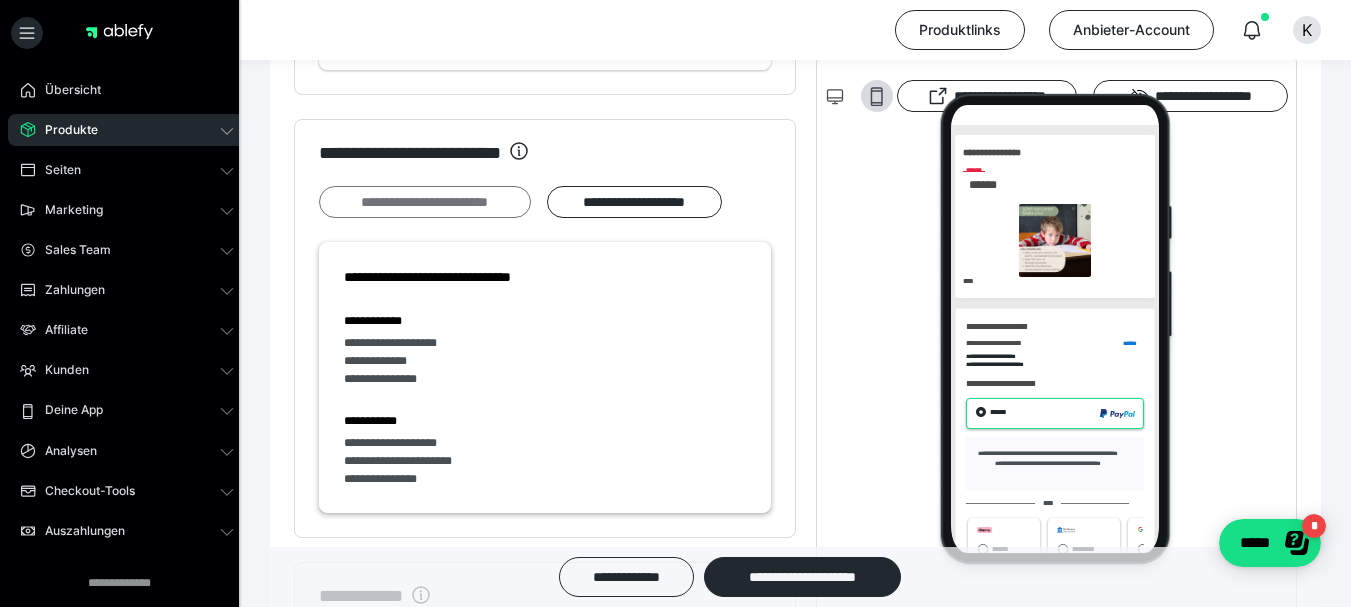 click on "**********" at bounding box center (425, 202) 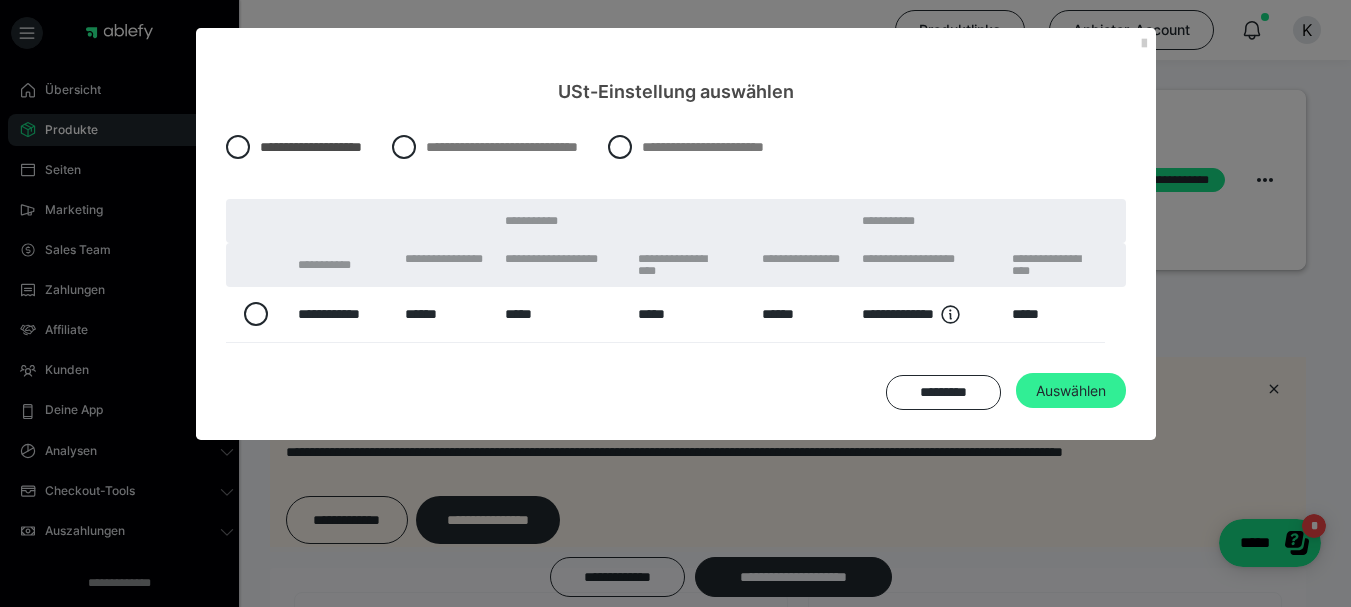 click on "Auswählen" at bounding box center [1071, 391] 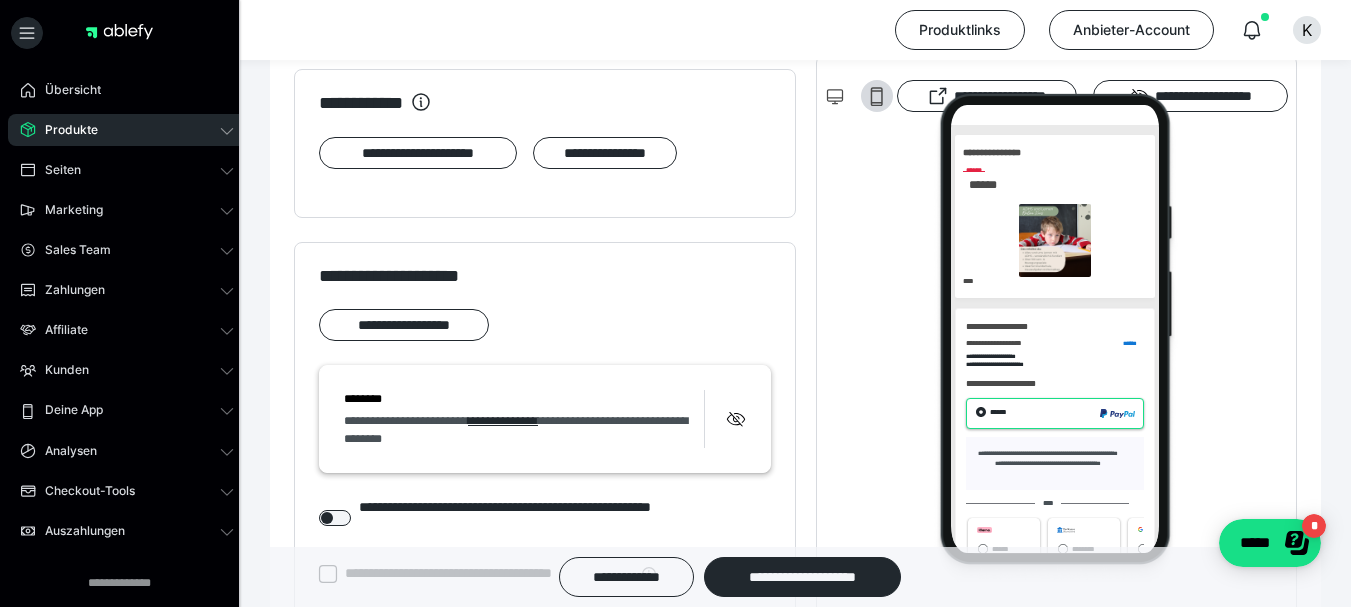 scroll, scrollTop: 1895, scrollLeft: 0, axis: vertical 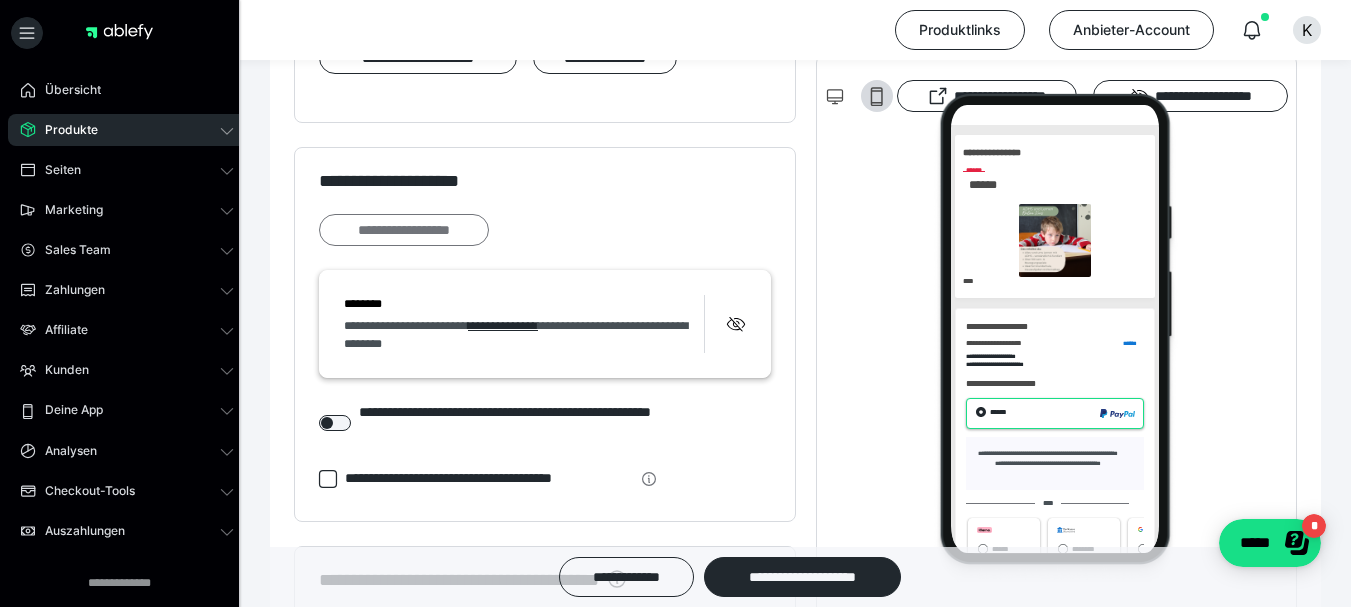 click on "**********" at bounding box center (404, 230) 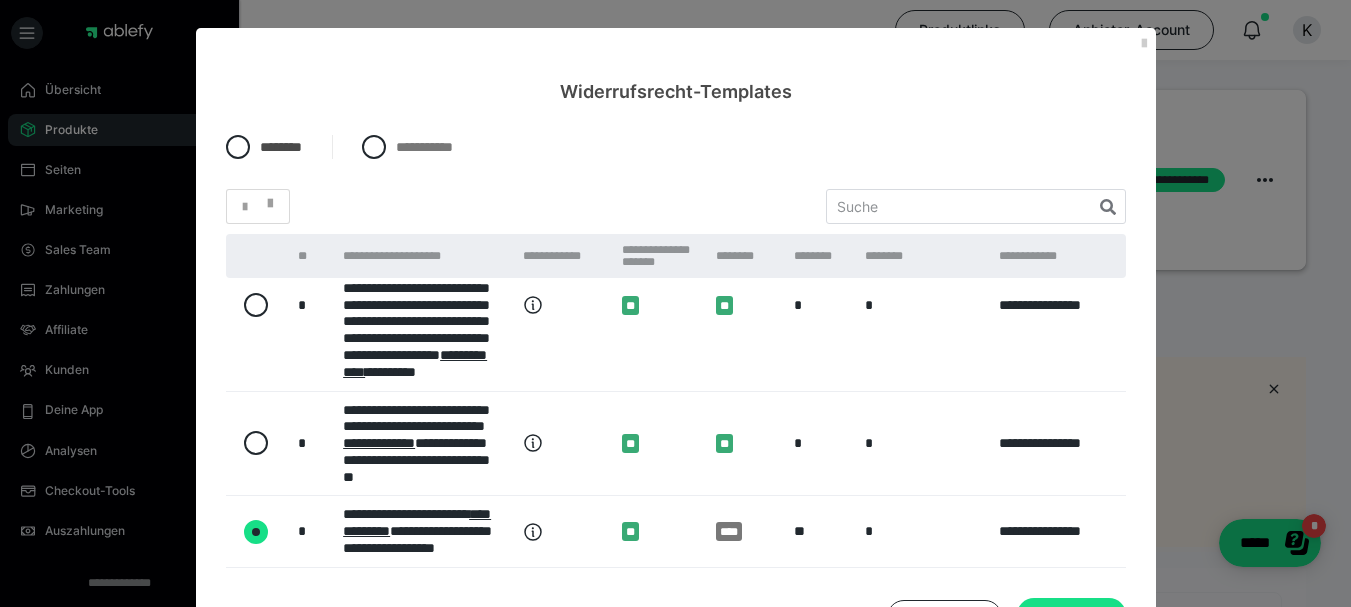 scroll, scrollTop: 956, scrollLeft: 0, axis: vertical 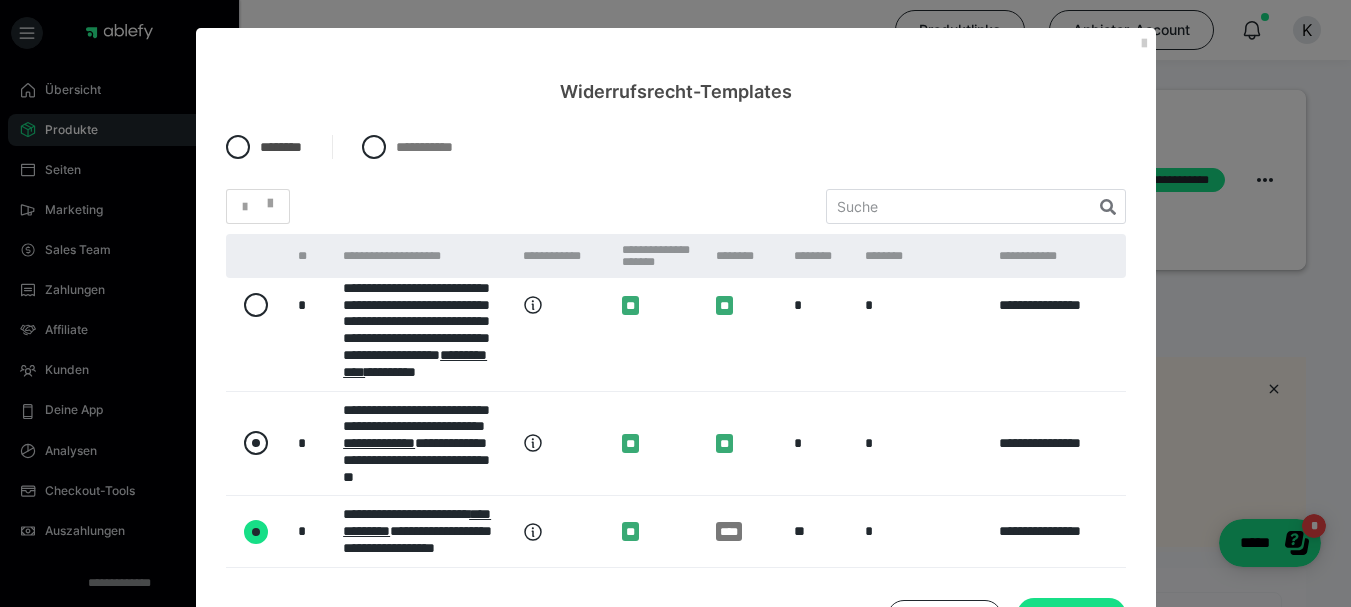 click at bounding box center (256, 443) 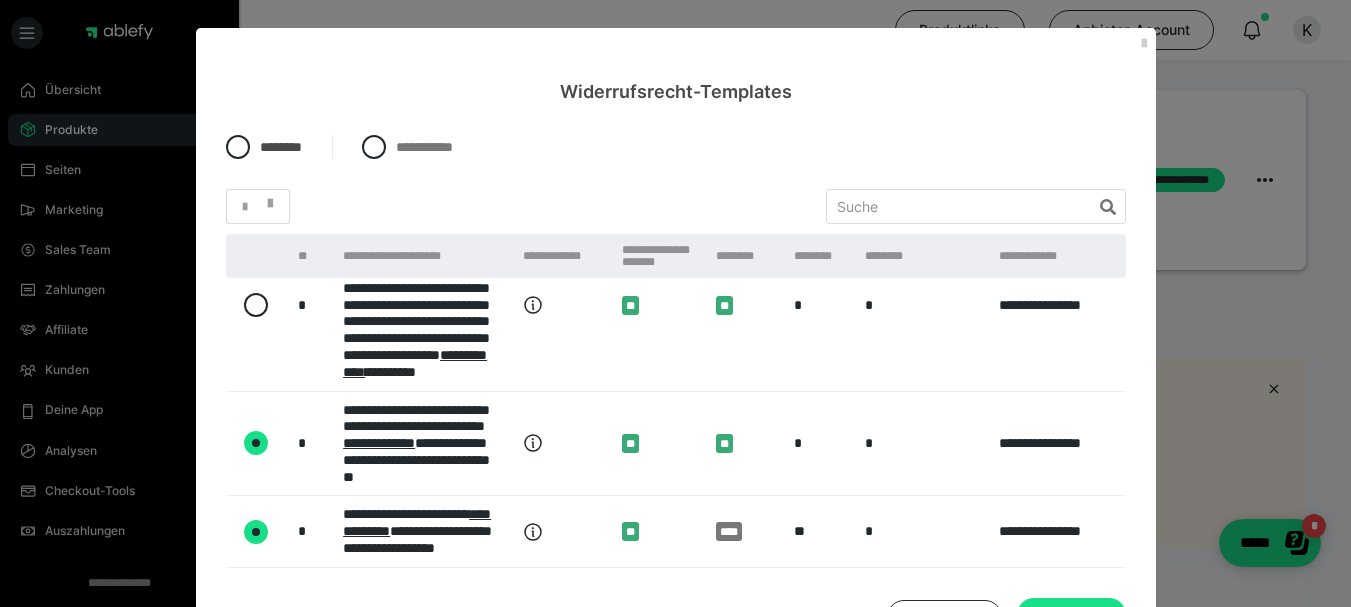 radio on "true" 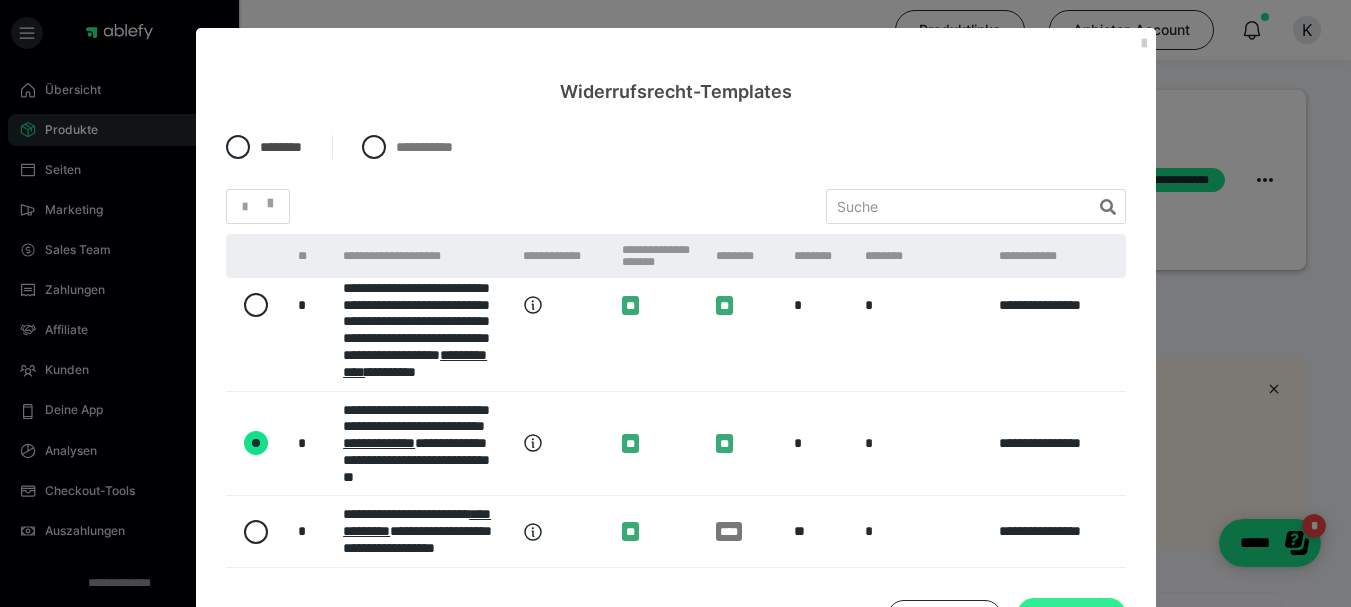 click on "auswählen" at bounding box center [1071, 616] 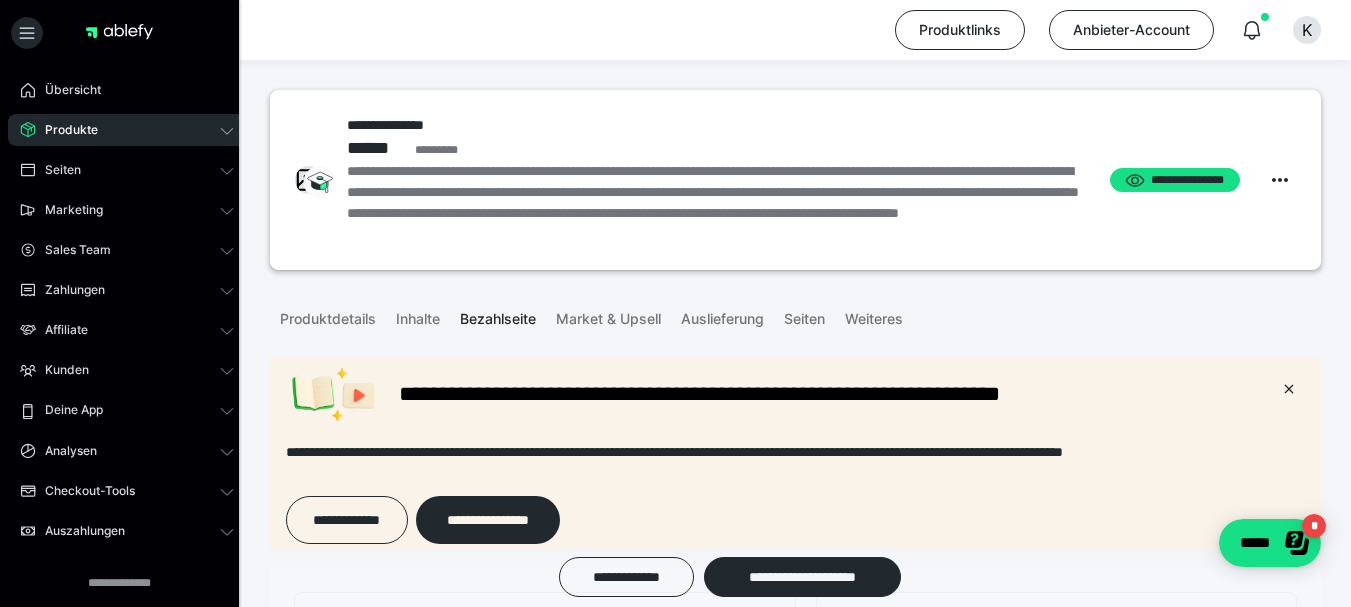 scroll, scrollTop: 1821, scrollLeft: 0, axis: vertical 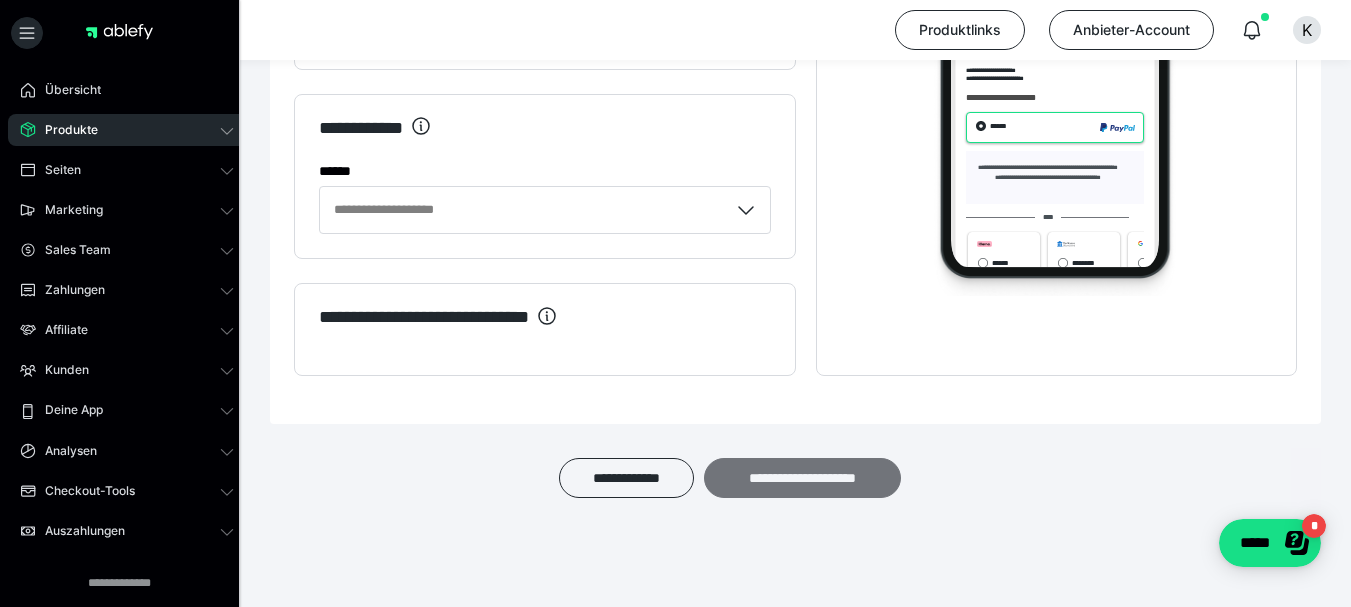 click on "**********" at bounding box center (802, 478) 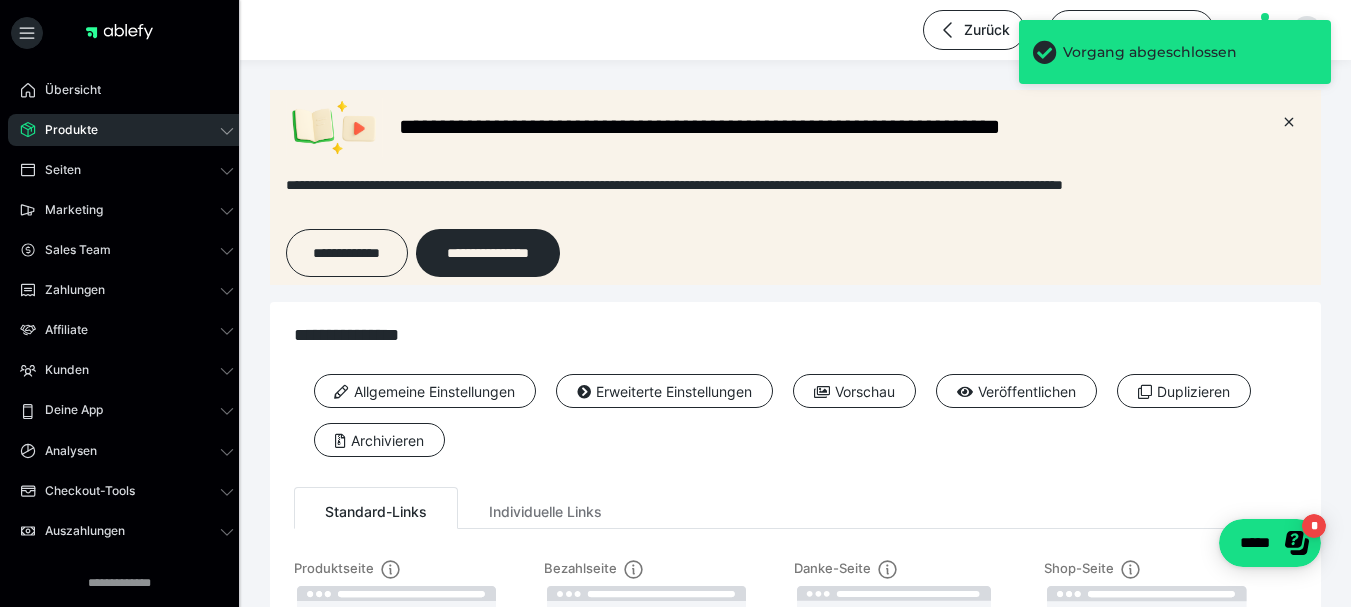 scroll, scrollTop: 0, scrollLeft: 0, axis: both 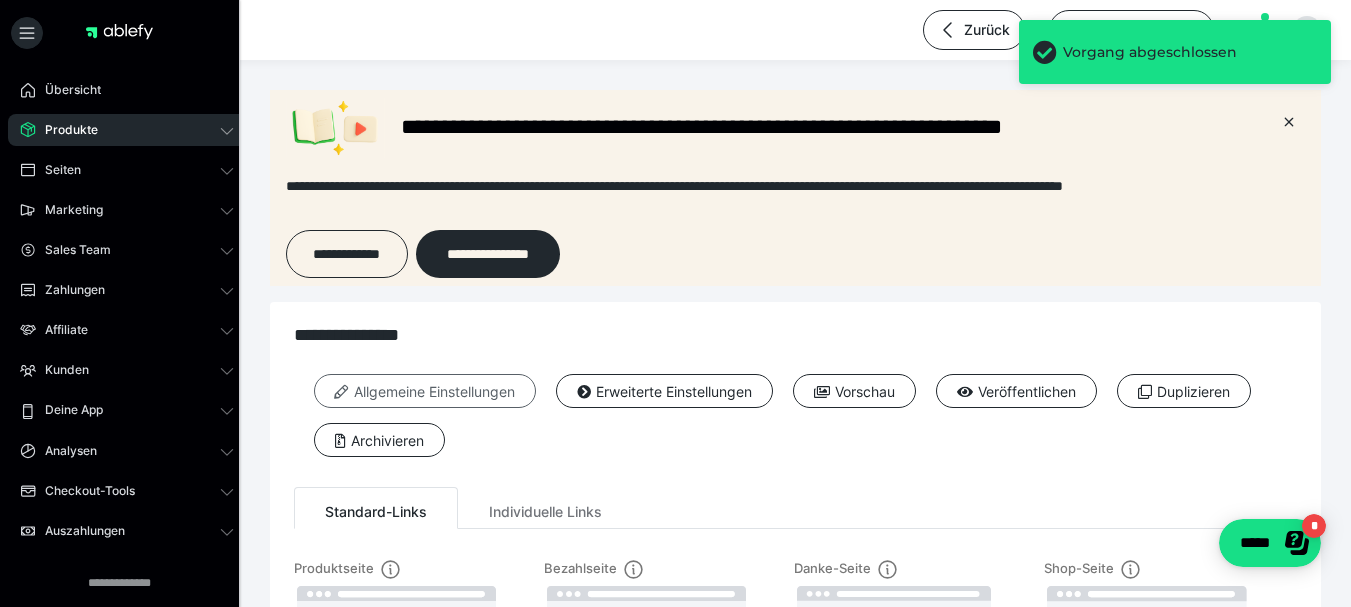 click on "Allgemeine Einstellungen" at bounding box center (425, 391) 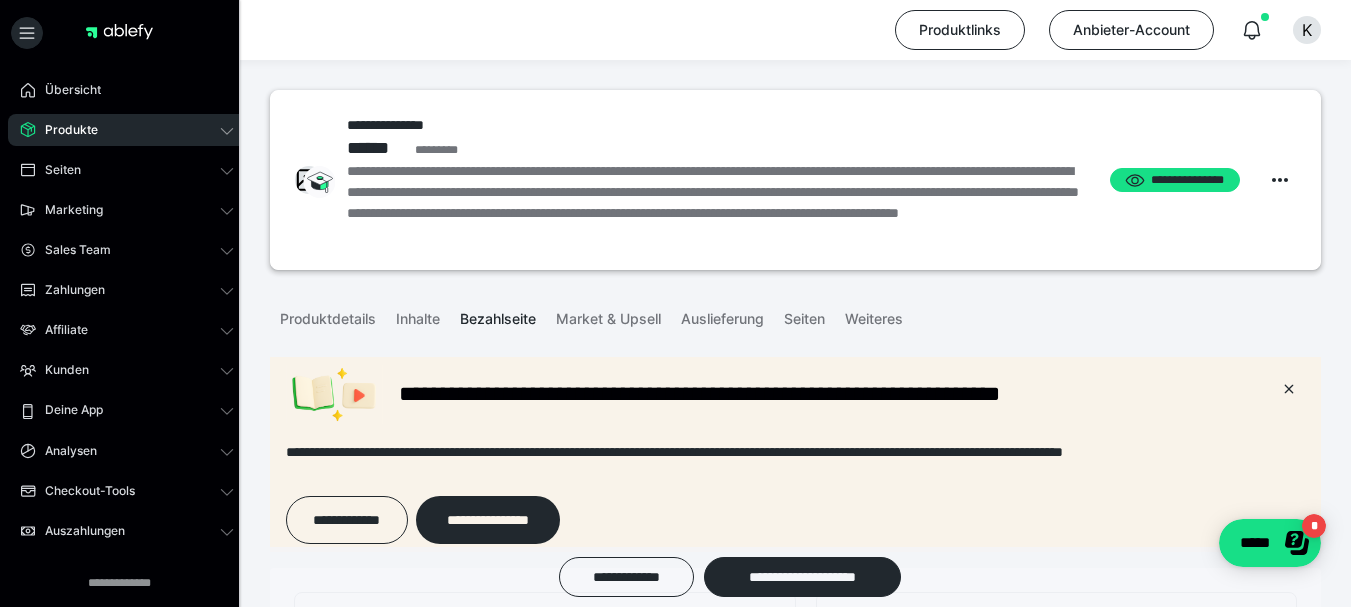 scroll, scrollTop: 0, scrollLeft: 0, axis: both 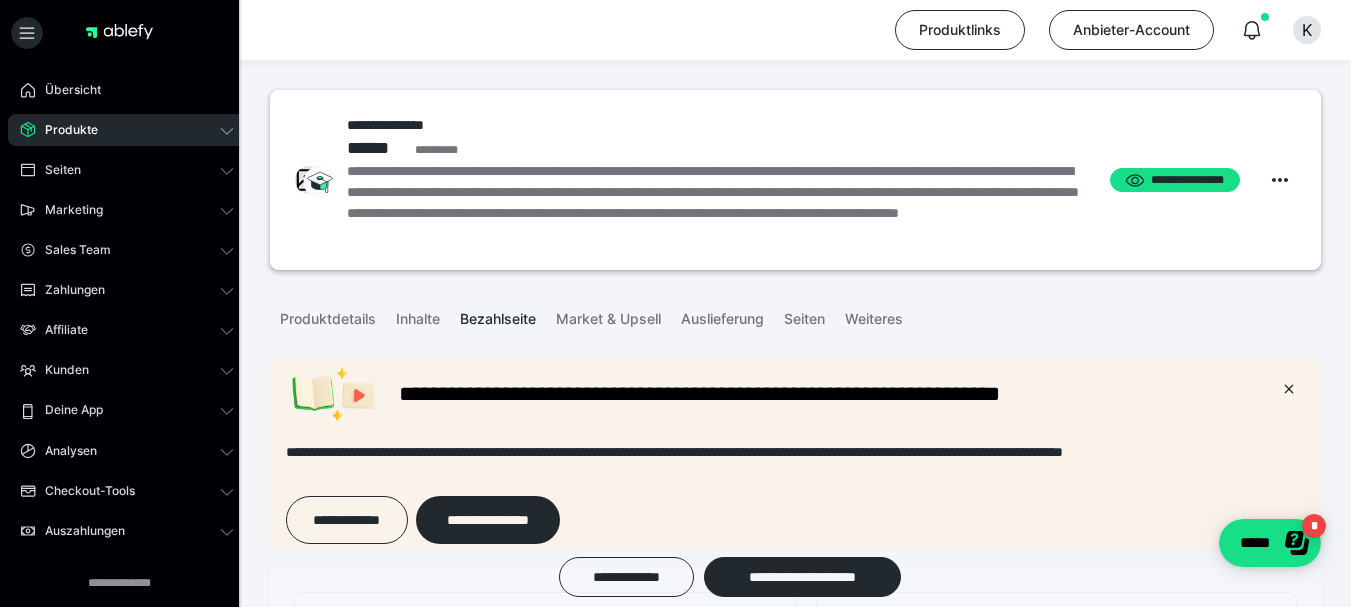 click on "**********" at bounding box center (820, 395) 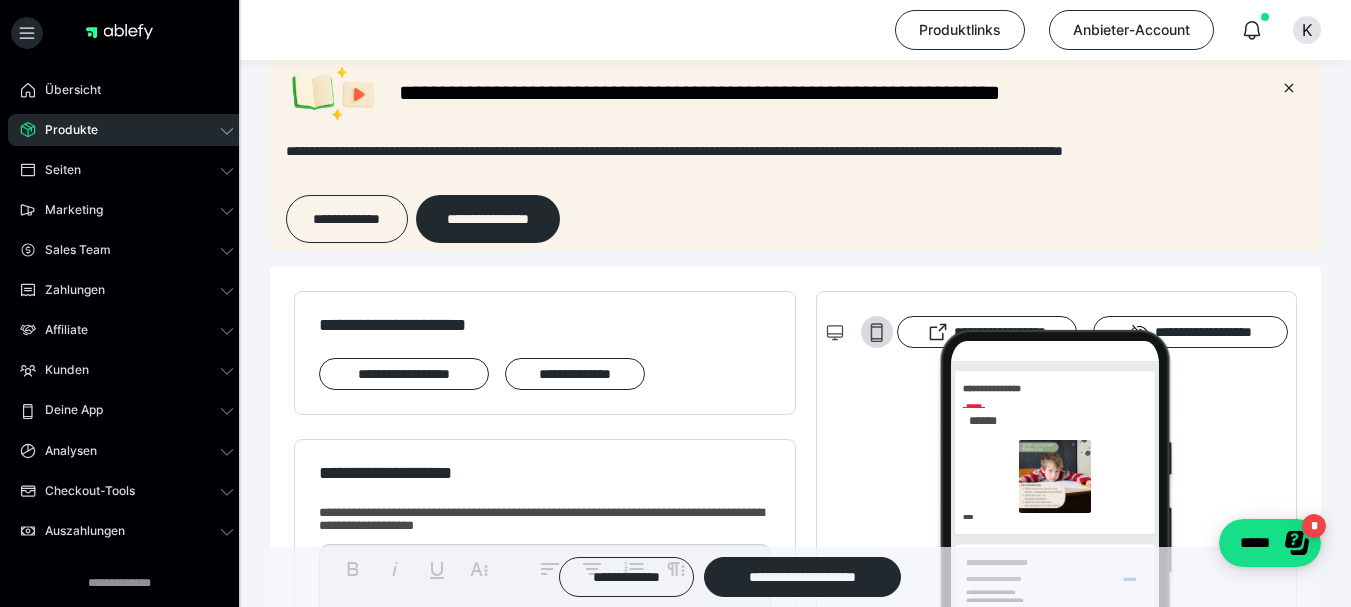 scroll, scrollTop: 300, scrollLeft: 0, axis: vertical 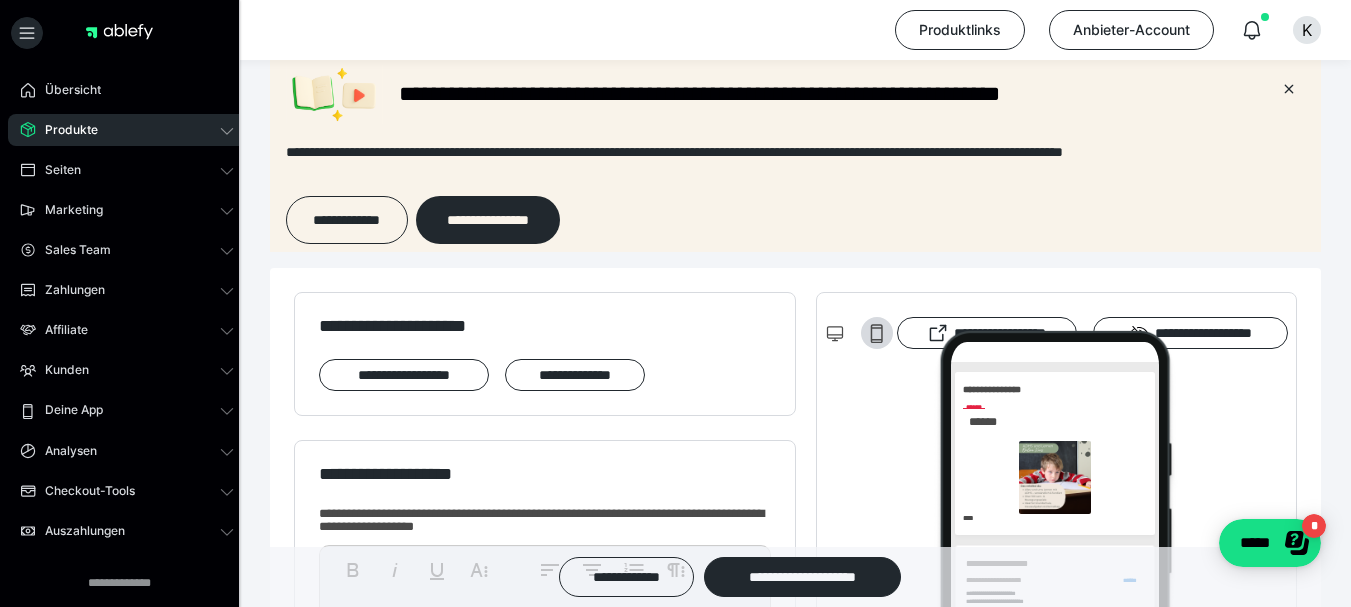 click on "Produkte" at bounding box center [64, 130] 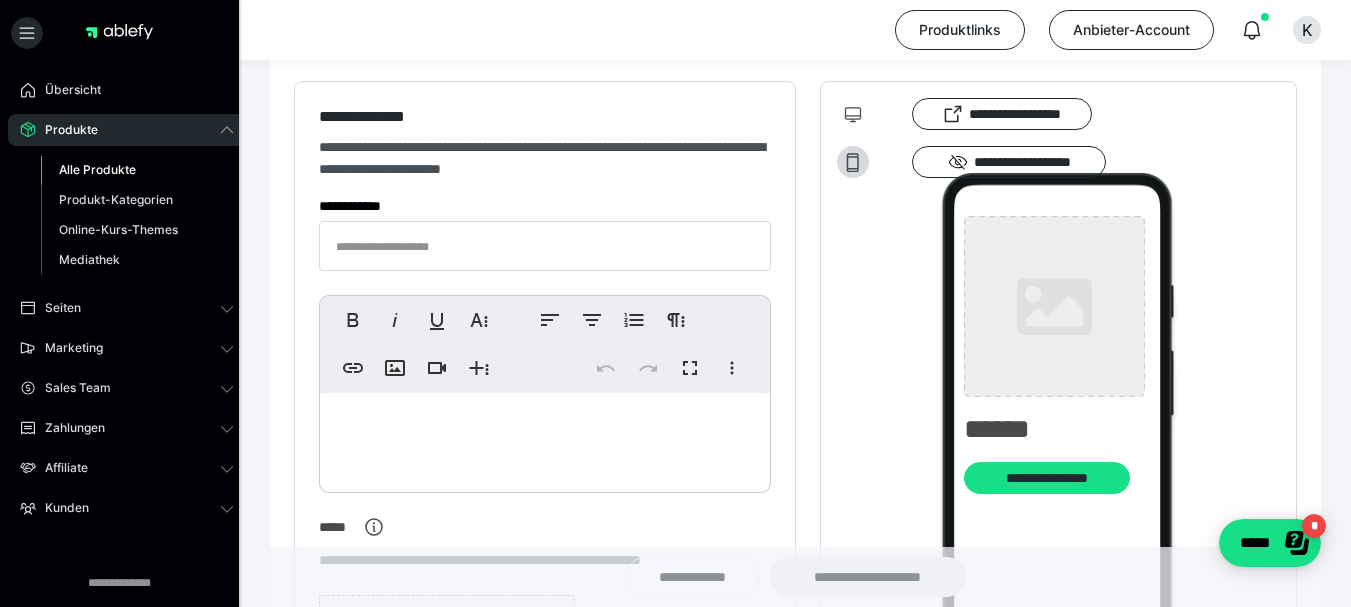 type on "**********" 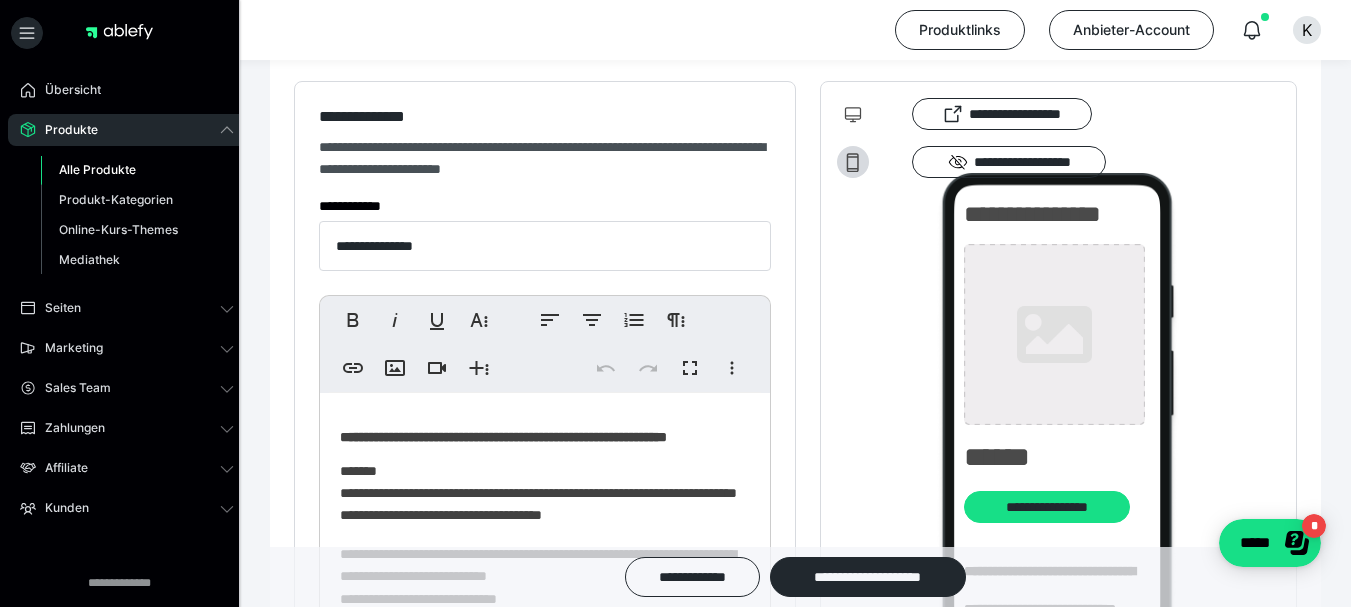 type on "**********" 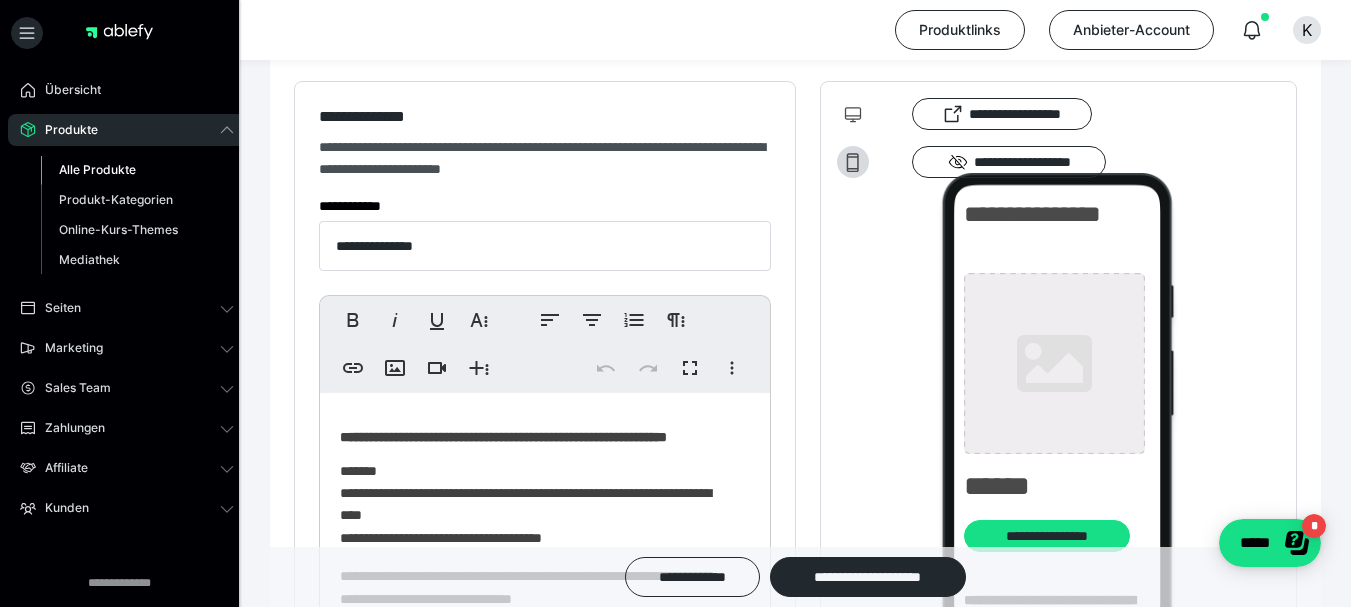 click on "Alle Produkte" at bounding box center [97, 169] 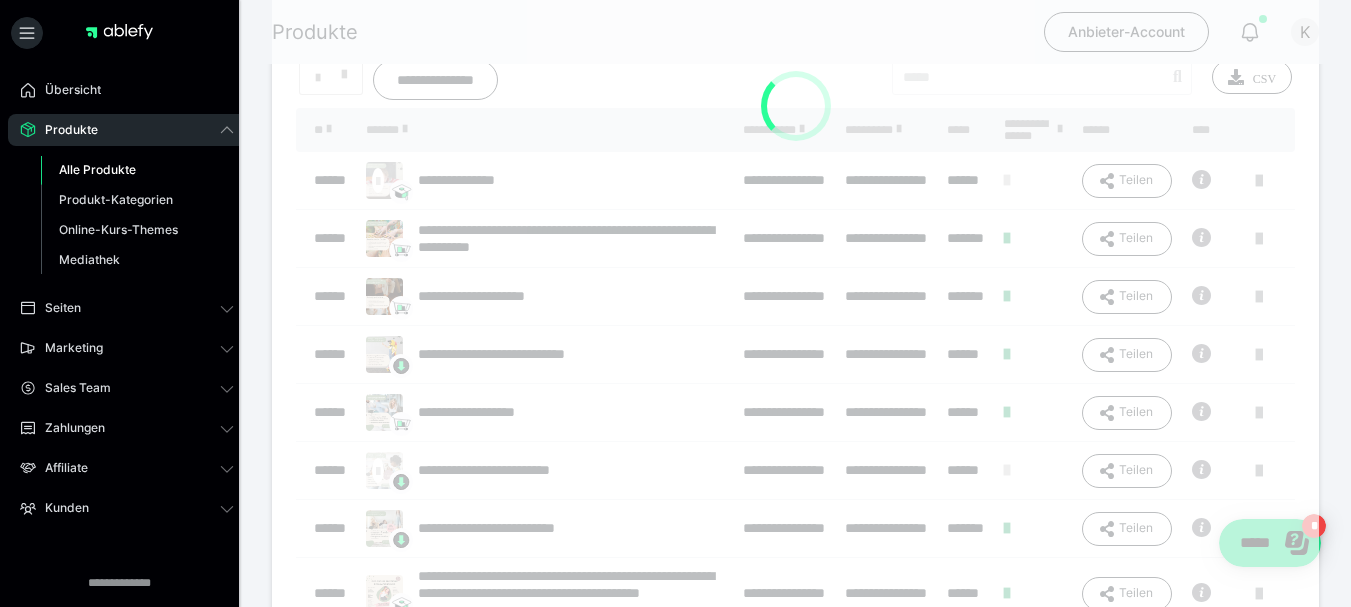 scroll, scrollTop: 0, scrollLeft: 0, axis: both 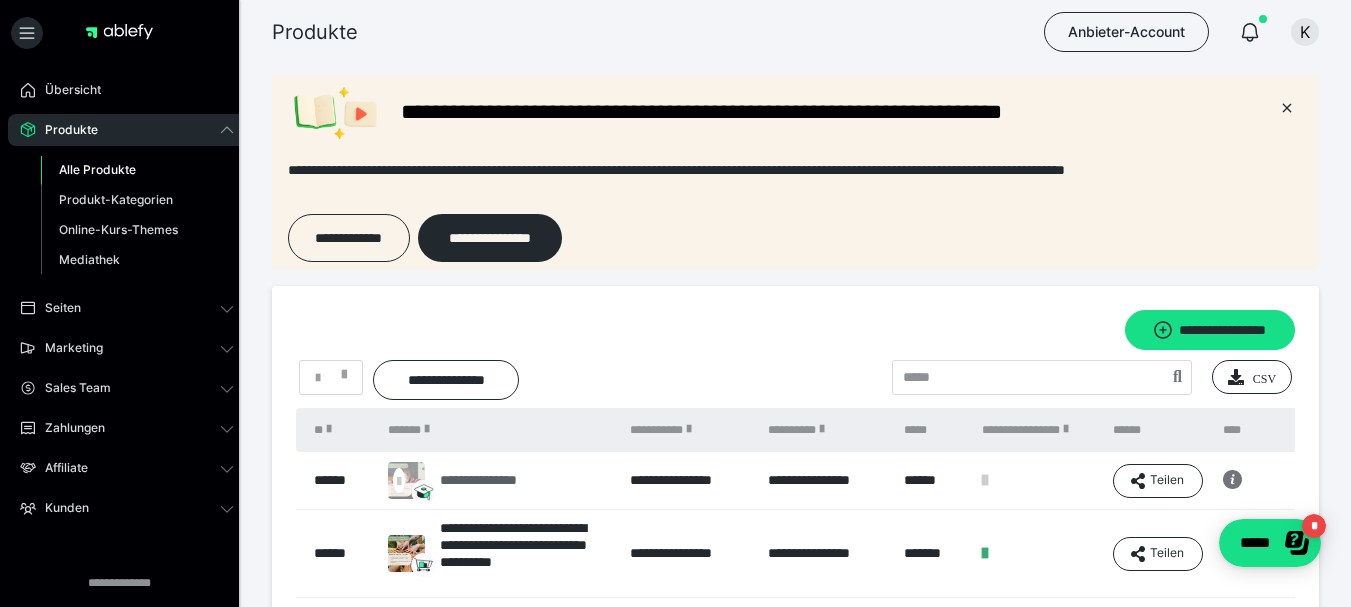 click on "**********" at bounding box center [499, 480] 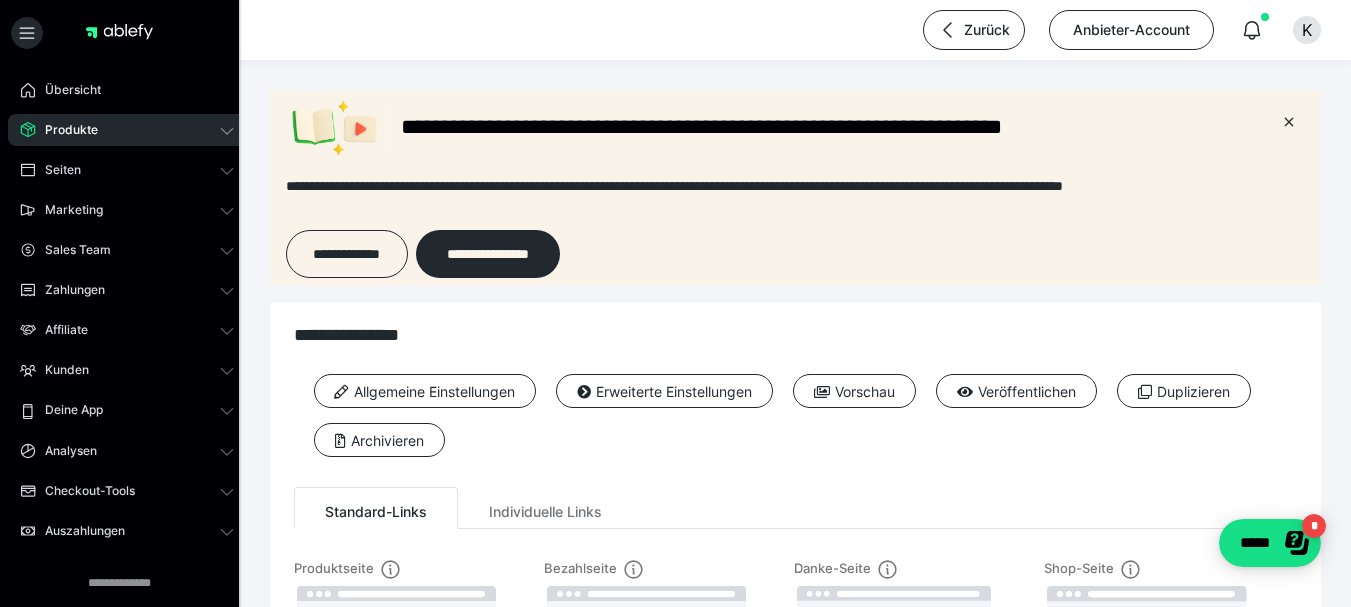 scroll, scrollTop: 0, scrollLeft: 0, axis: both 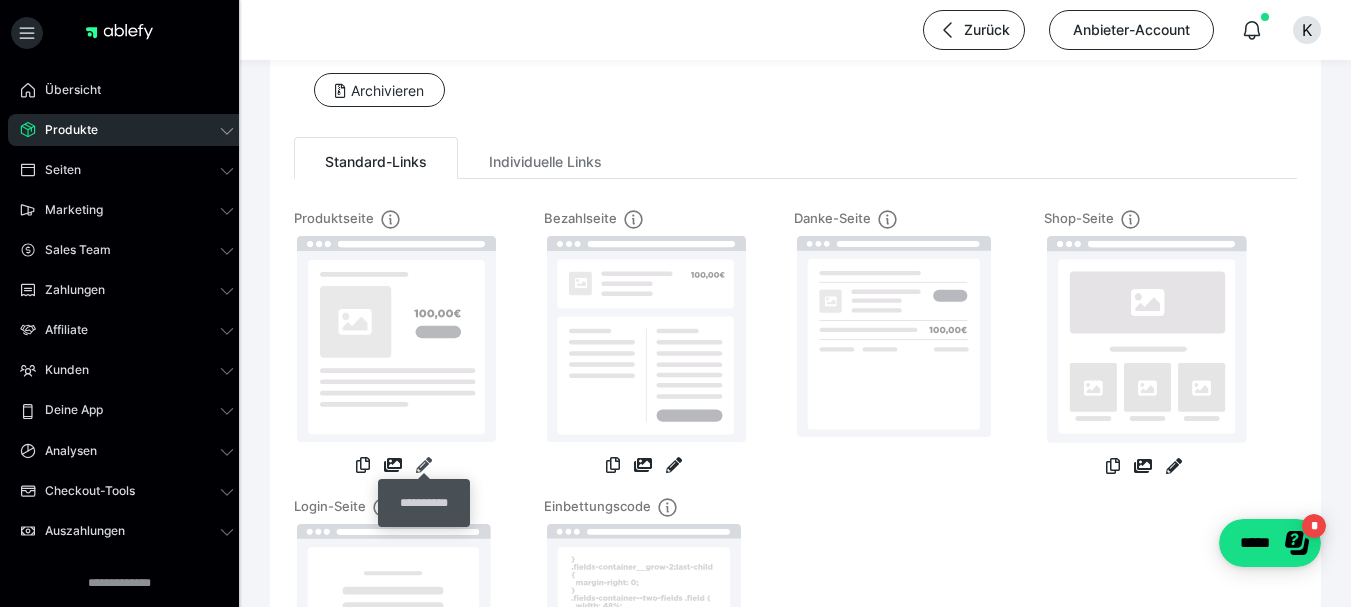 click at bounding box center [424, 465] 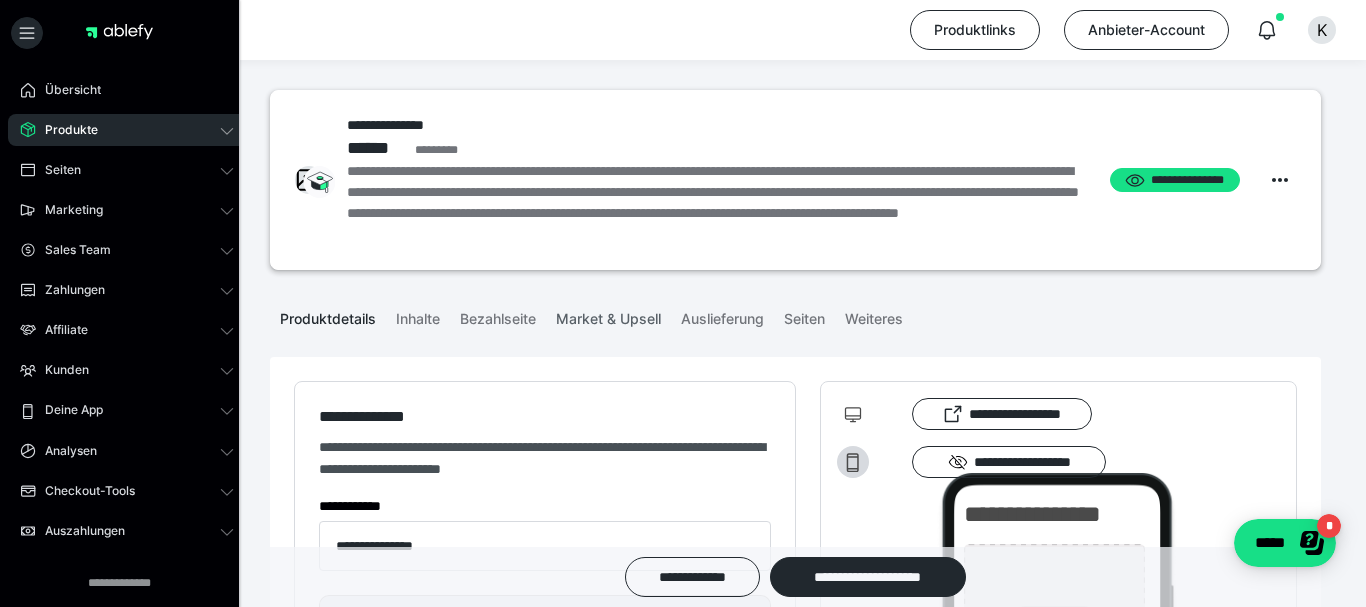 type on "**********" 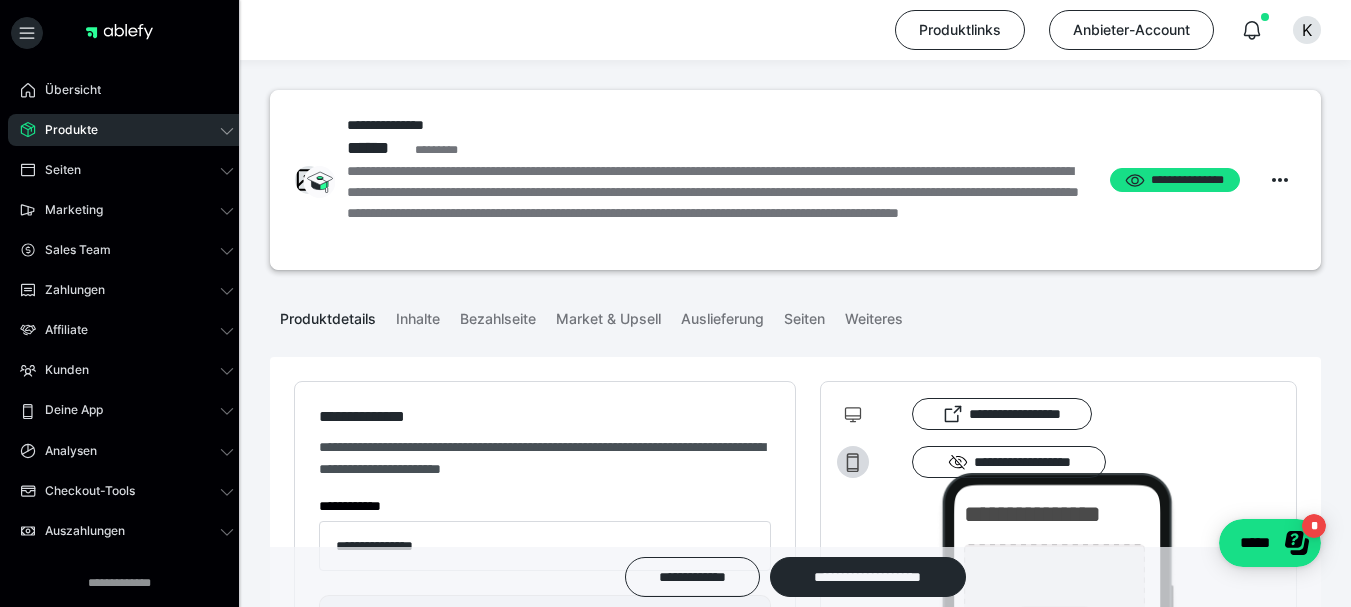type on "**********" 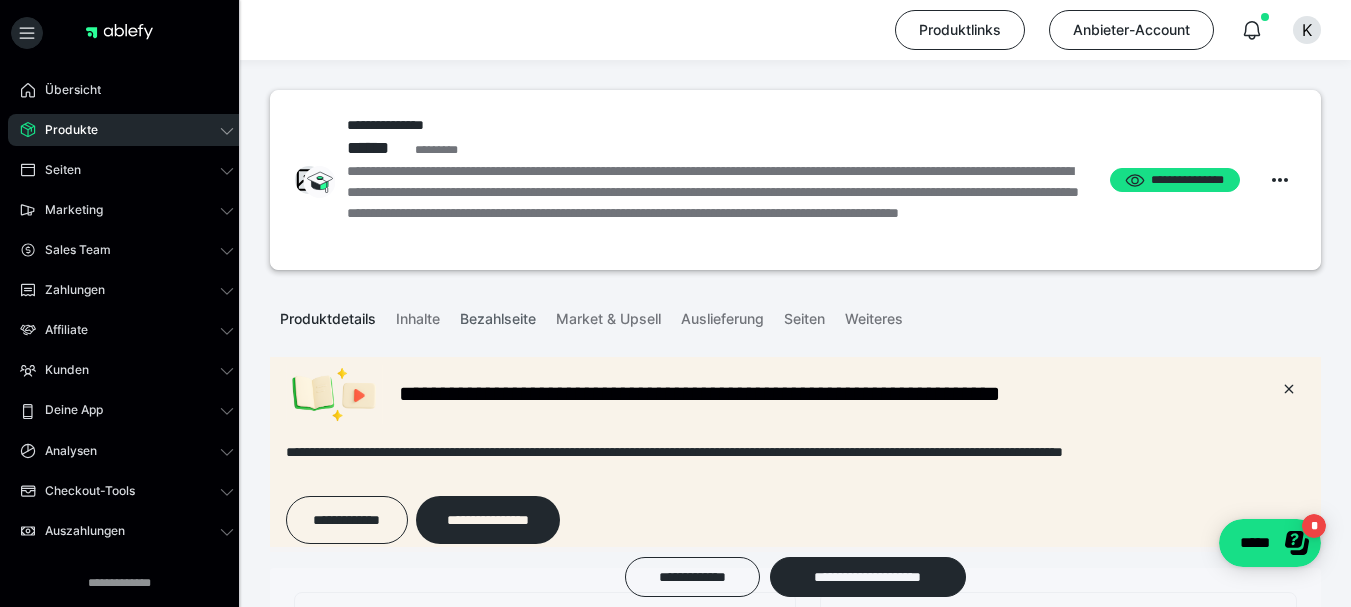 scroll, scrollTop: 0, scrollLeft: 0, axis: both 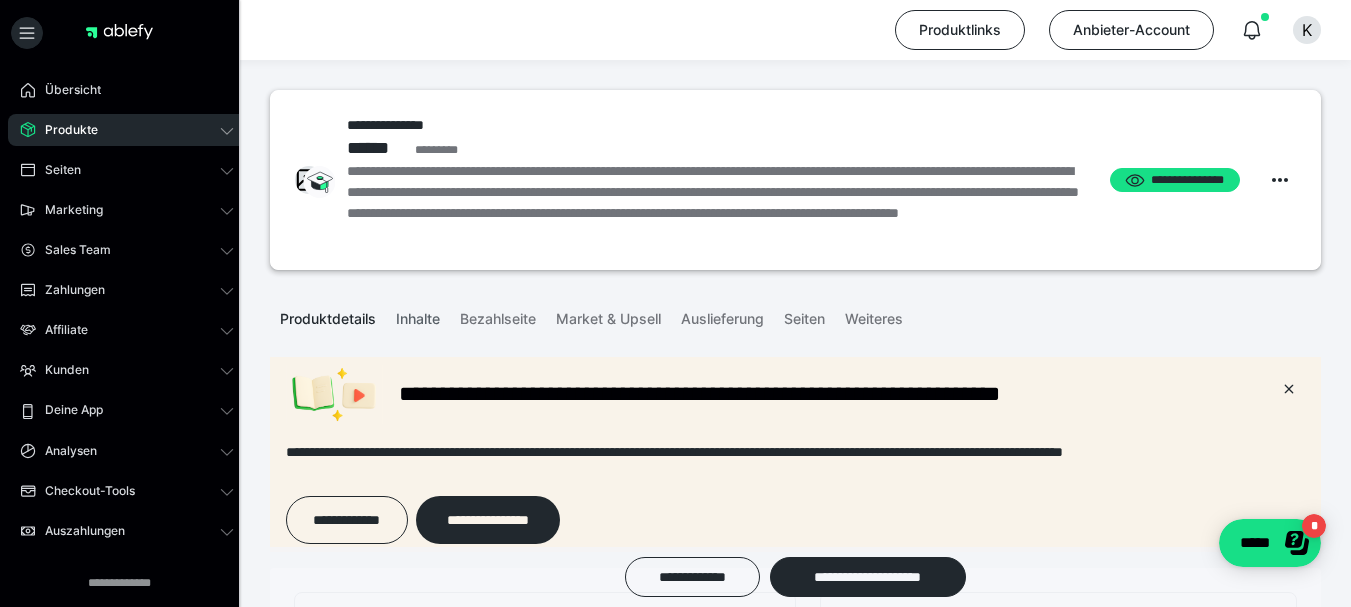 click on "Inhalte" at bounding box center (418, 315) 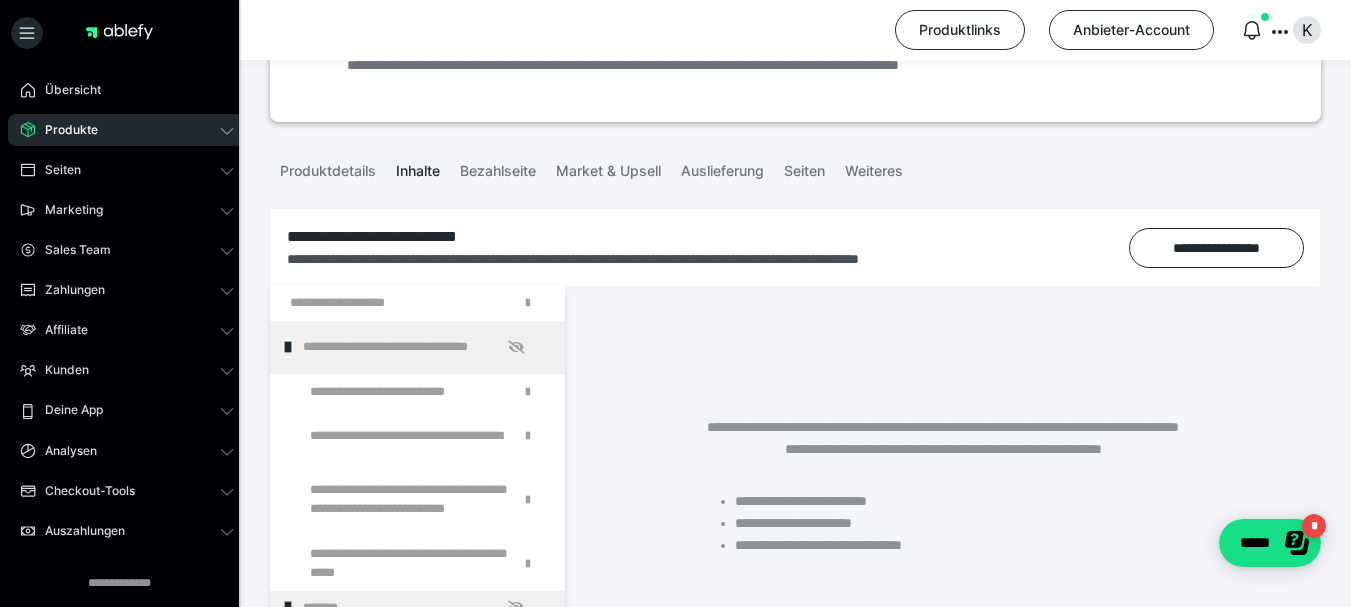 scroll, scrollTop: 374, scrollLeft: 0, axis: vertical 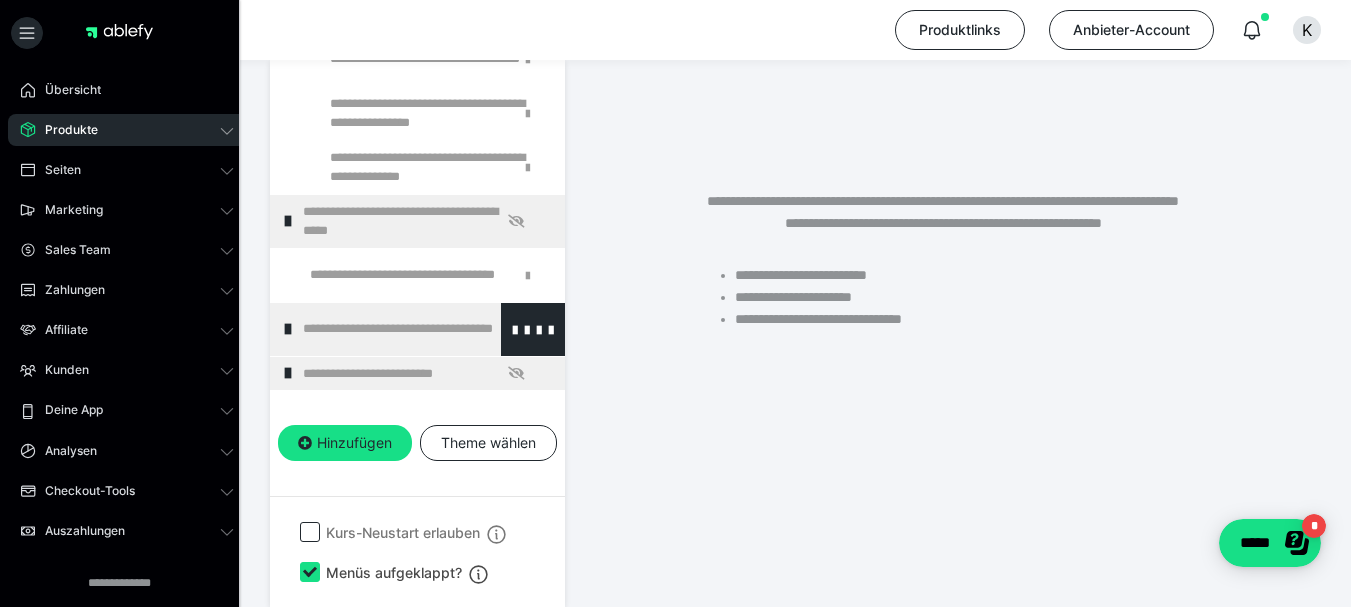 click at bounding box center [288, 329] 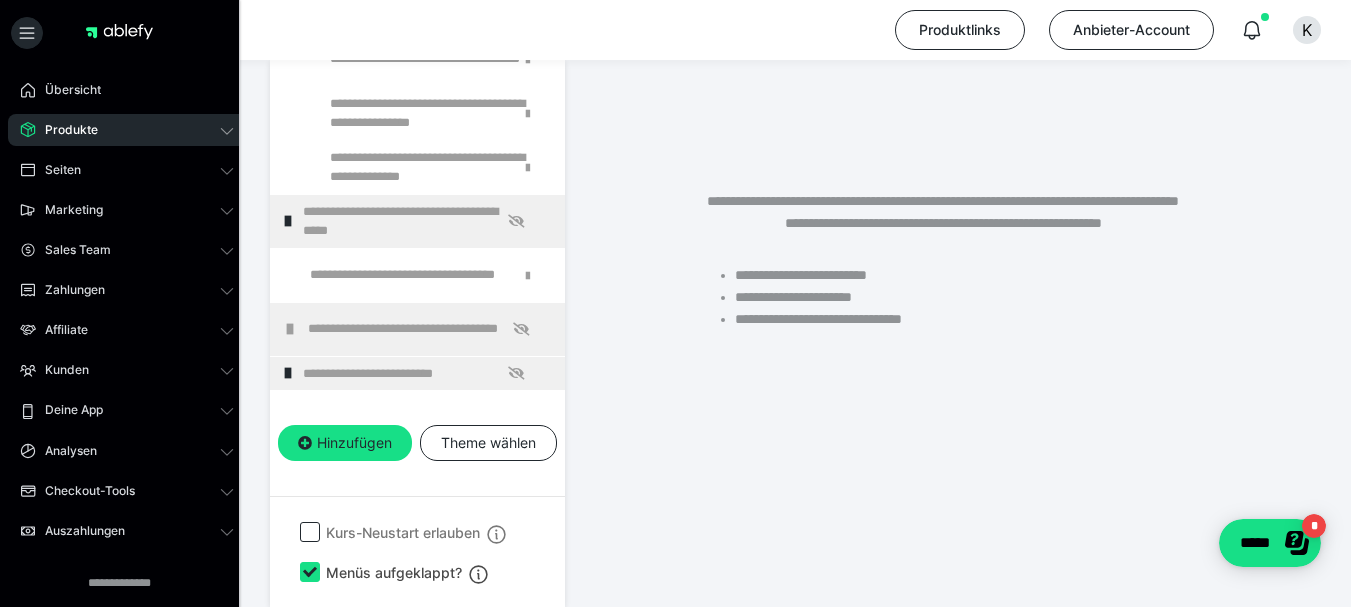 click at bounding box center [290, 329] 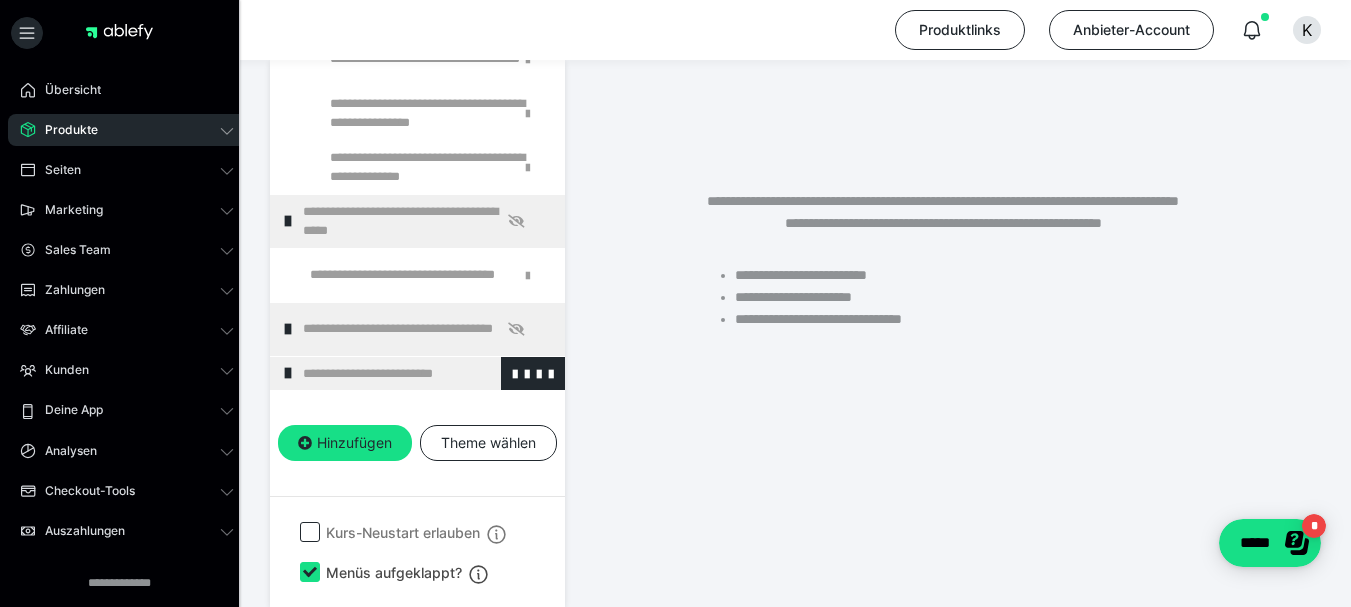 click at bounding box center [288, 373] 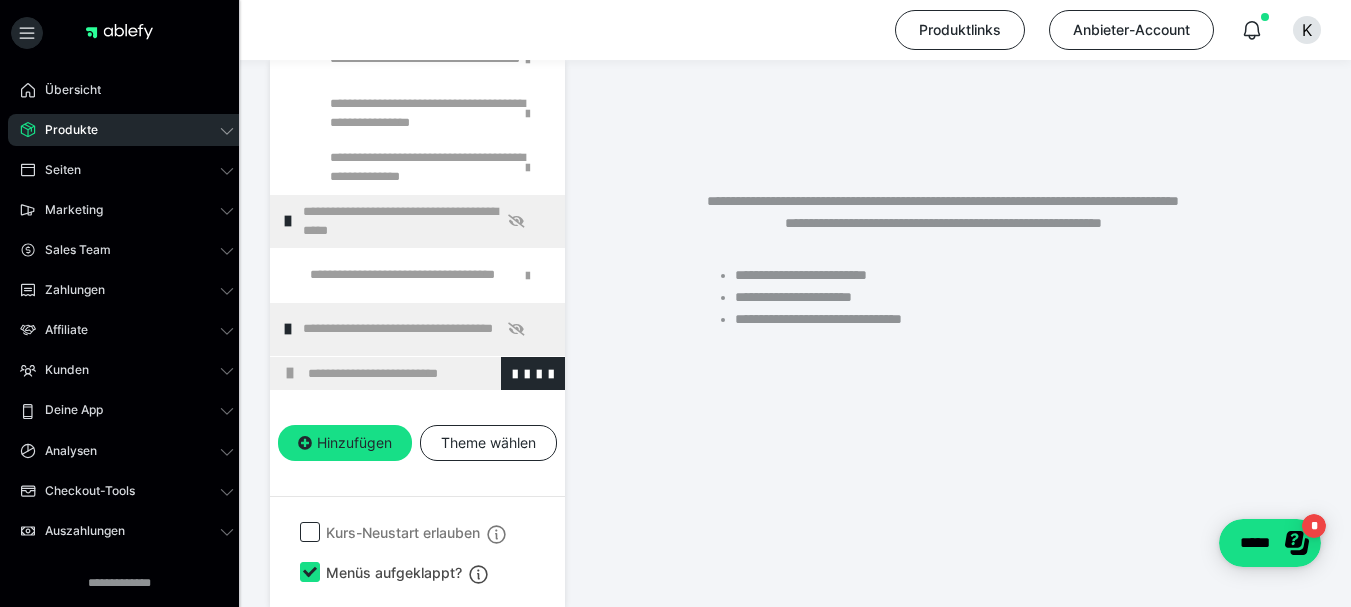 click on "**********" at bounding box center (423, 374) 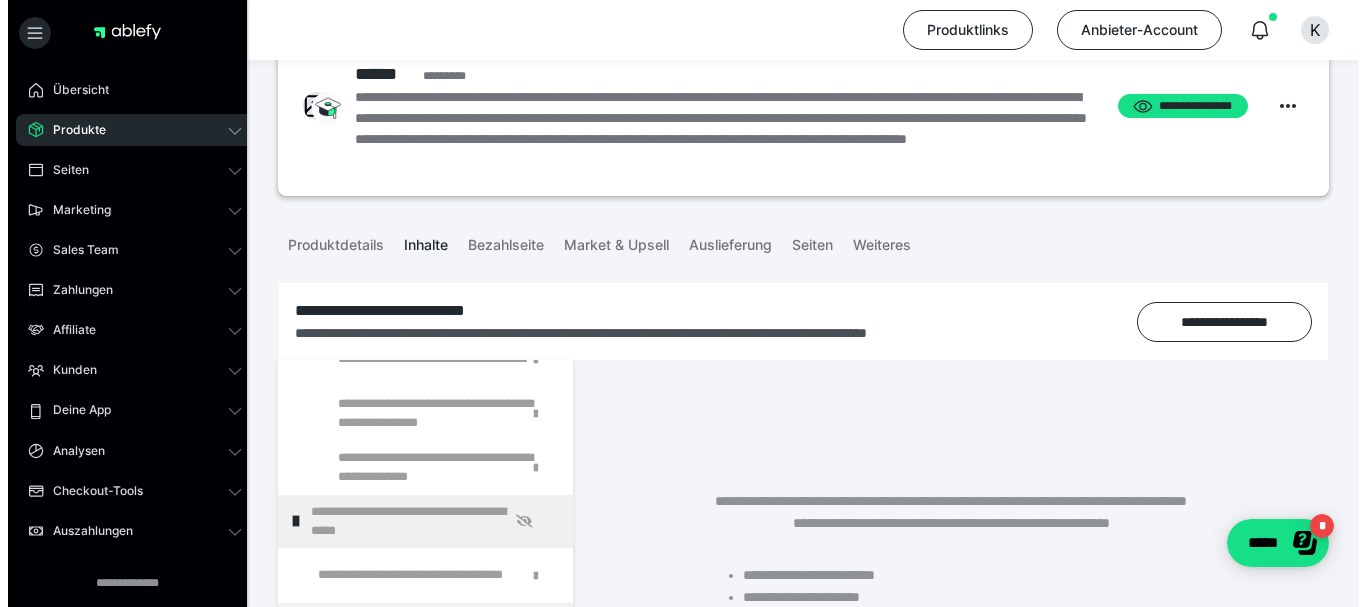 scroll, scrollTop: 374, scrollLeft: 0, axis: vertical 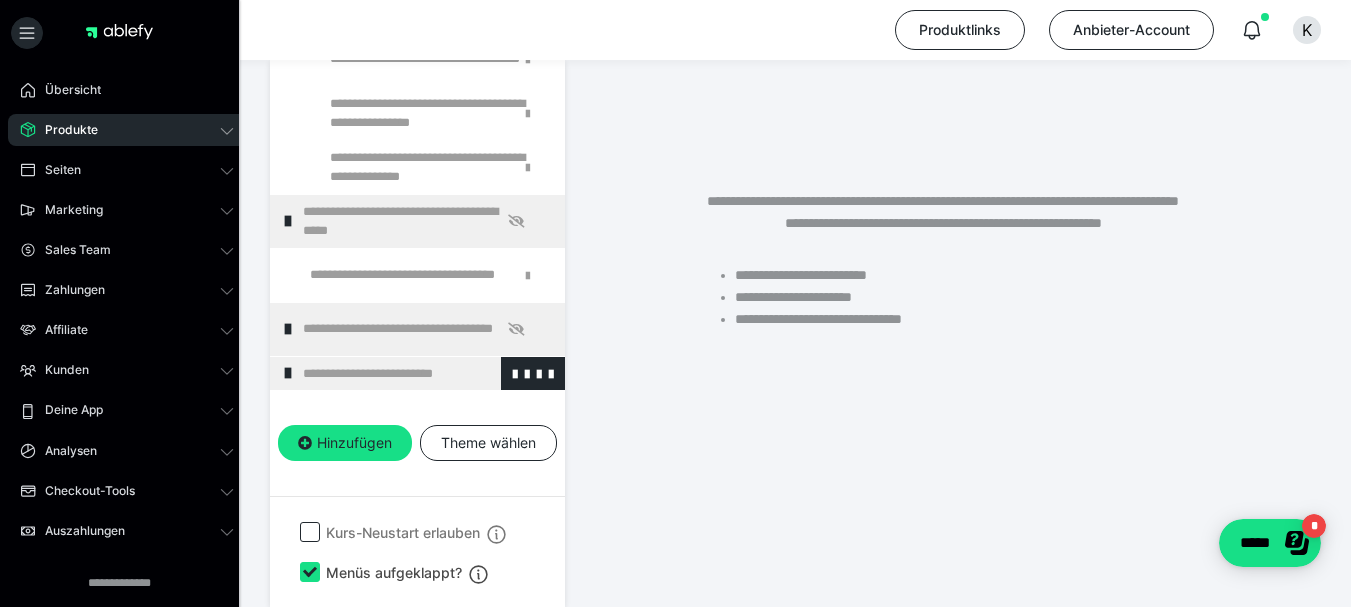 click on "**********" at bounding box center [418, 374] 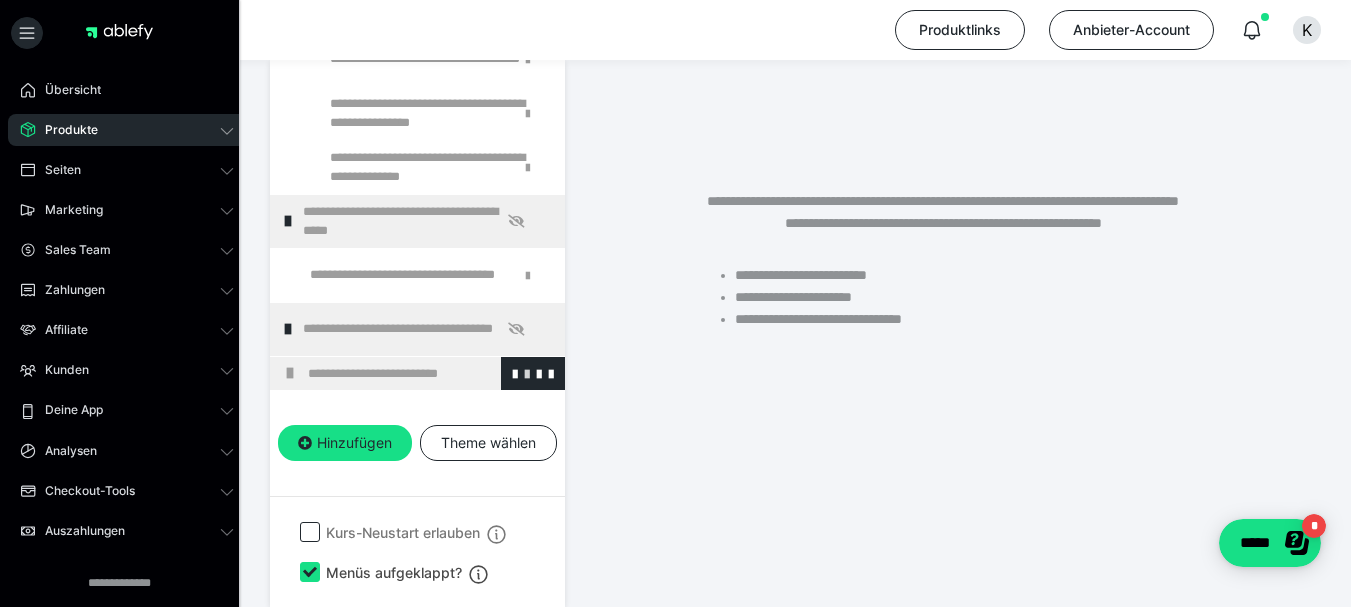 click at bounding box center (527, 373) 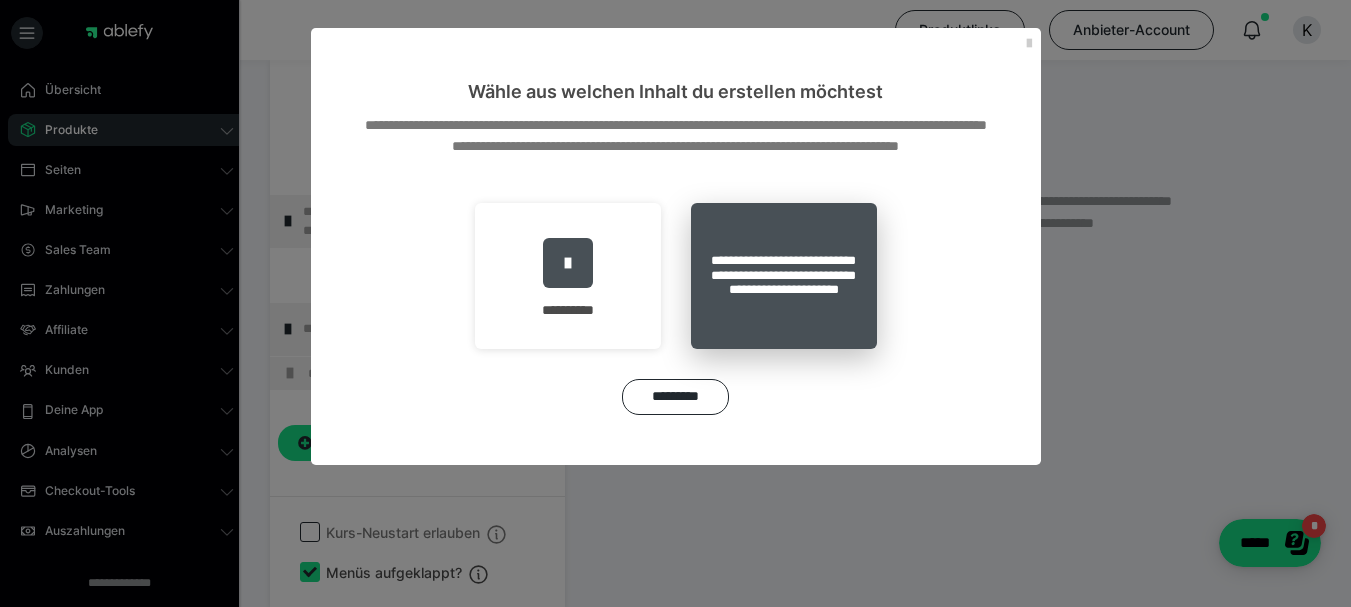 click on "**********" at bounding box center (784, 276) 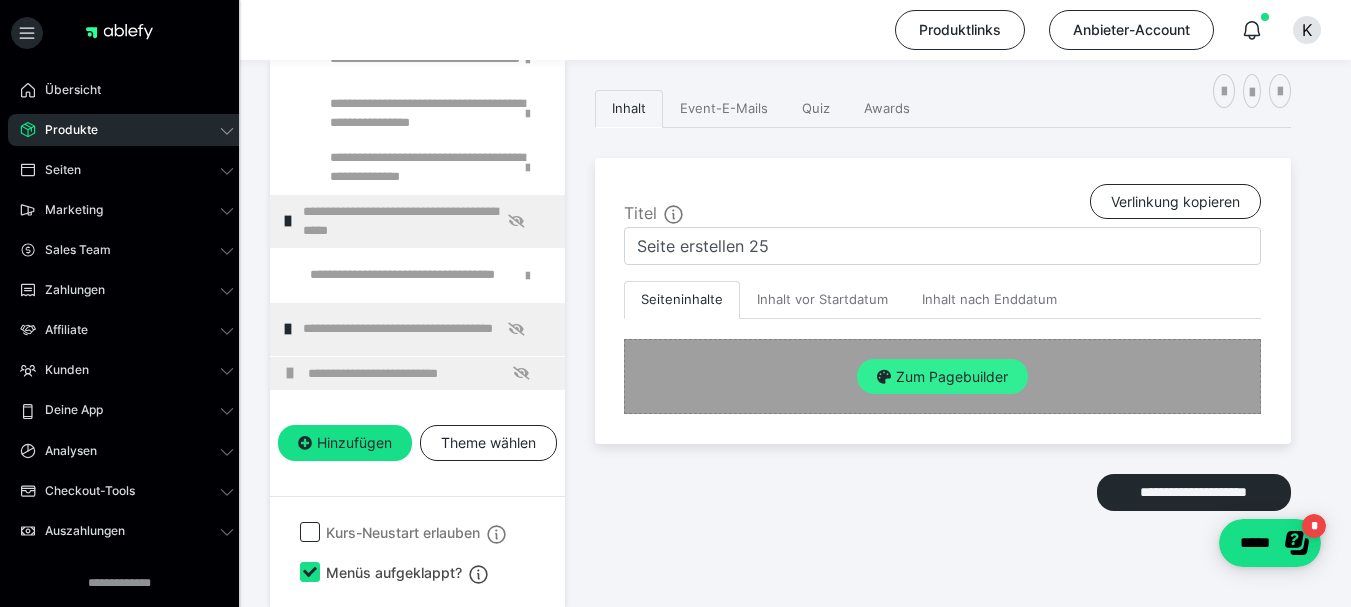 click on "Zum Pagebuilder" at bounding box center (942, 377) 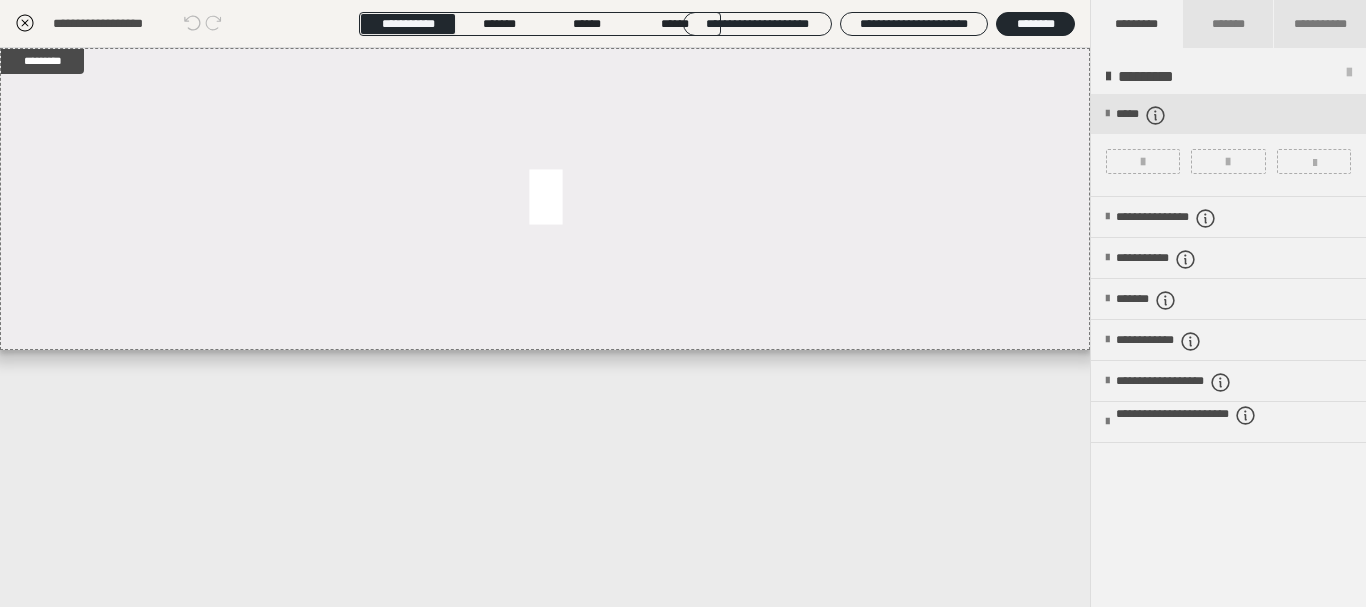click 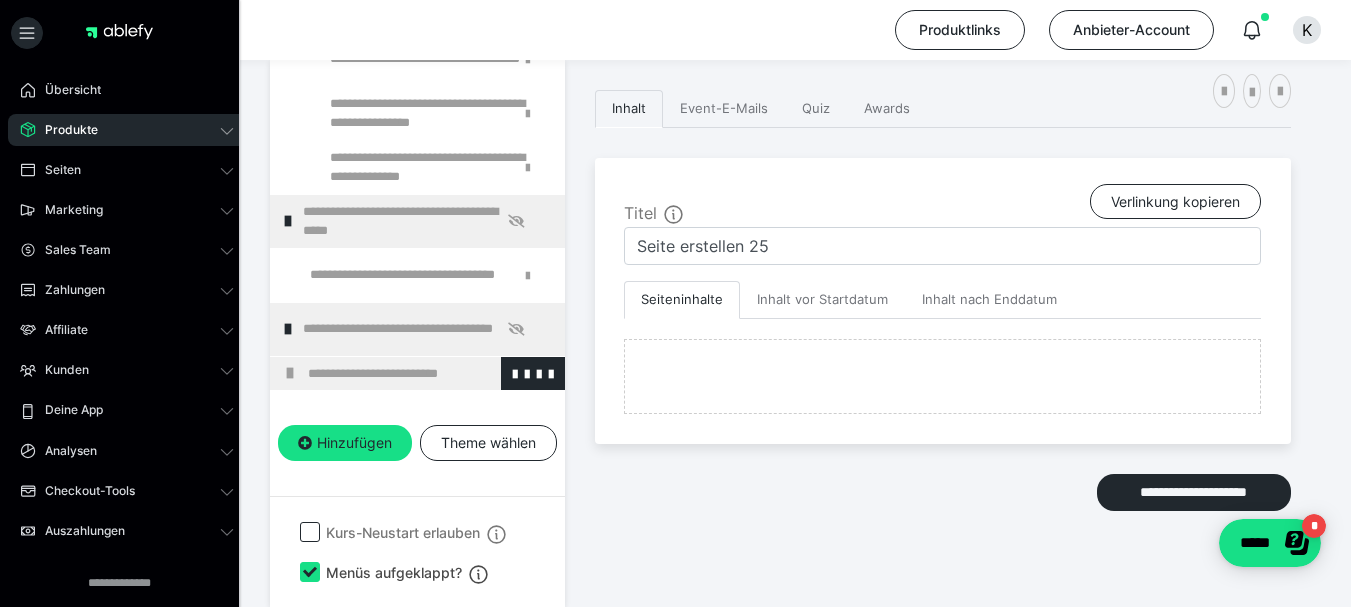 click at bounding box center [290, 373] 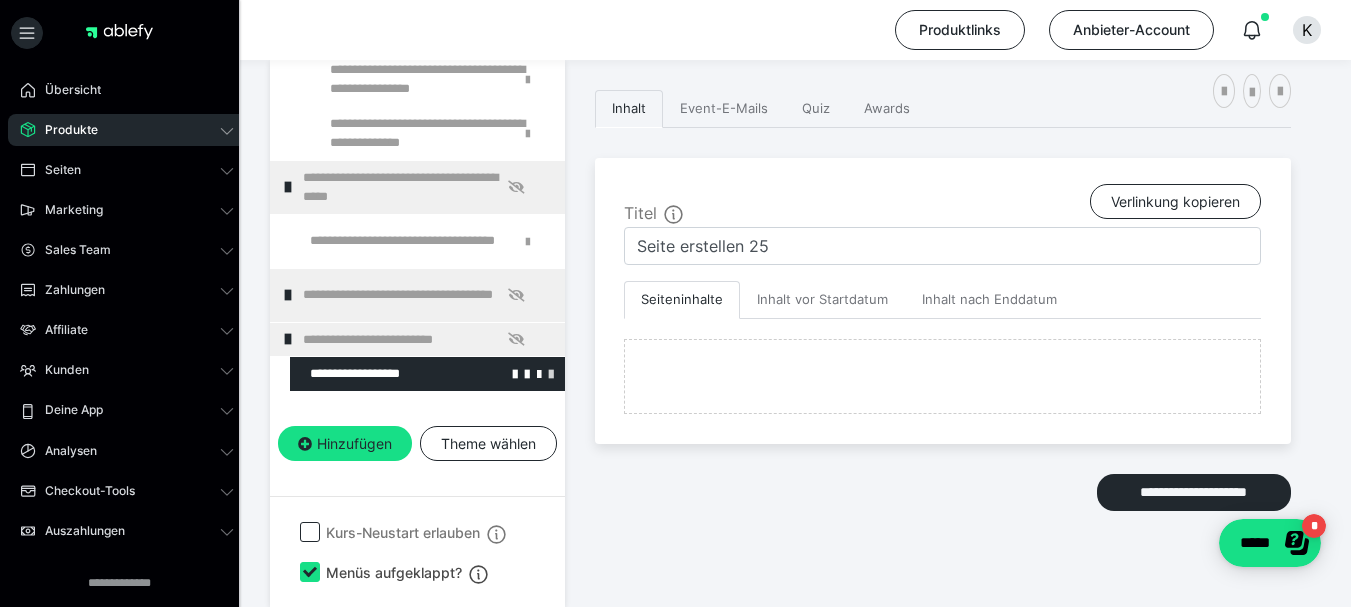 click at bounding box center (551, 373) 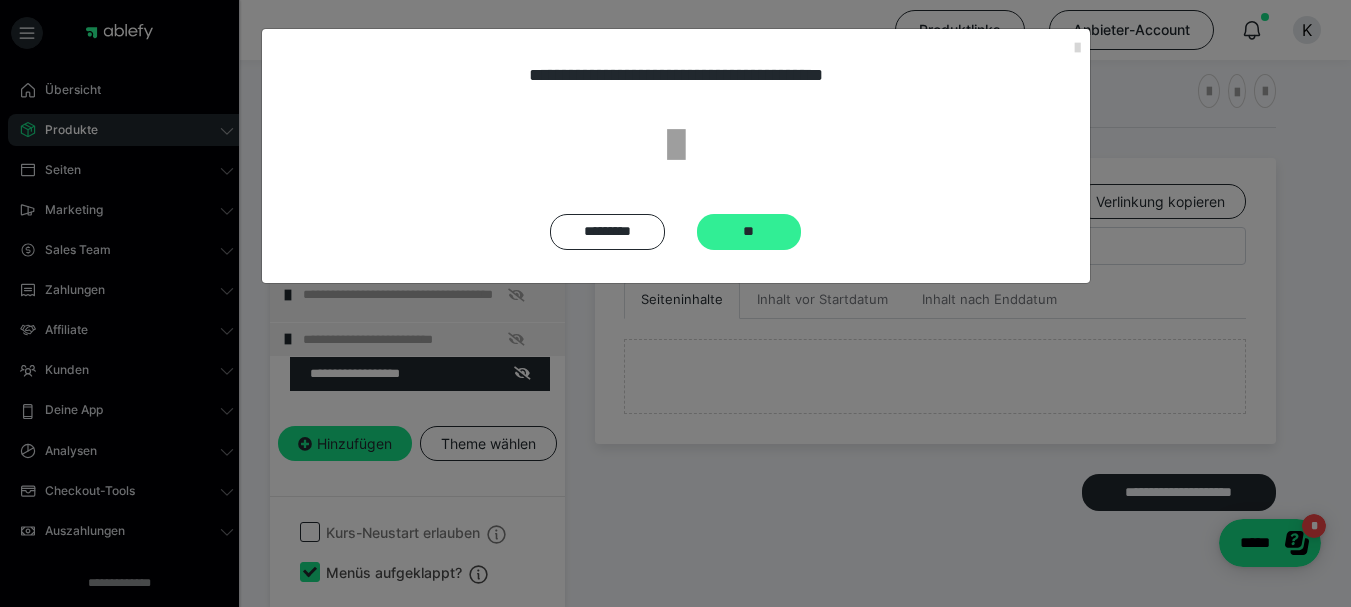 click on "**" at bounding box center [749, 232] 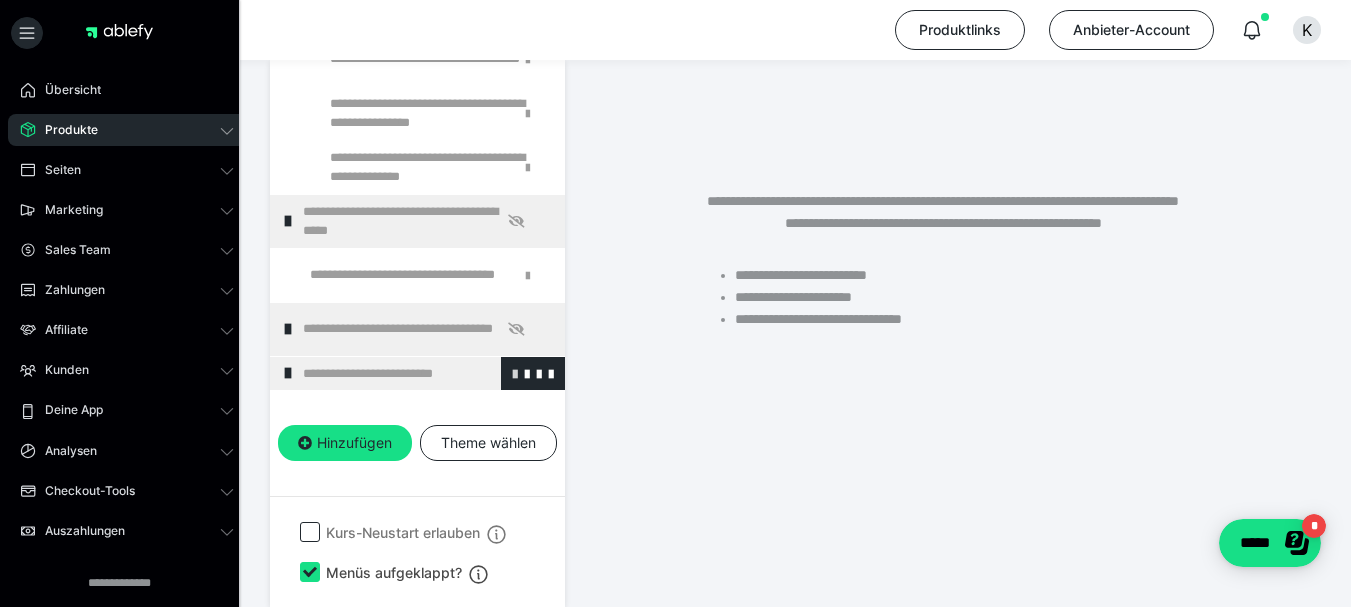 click at bounding box center (515, 373) 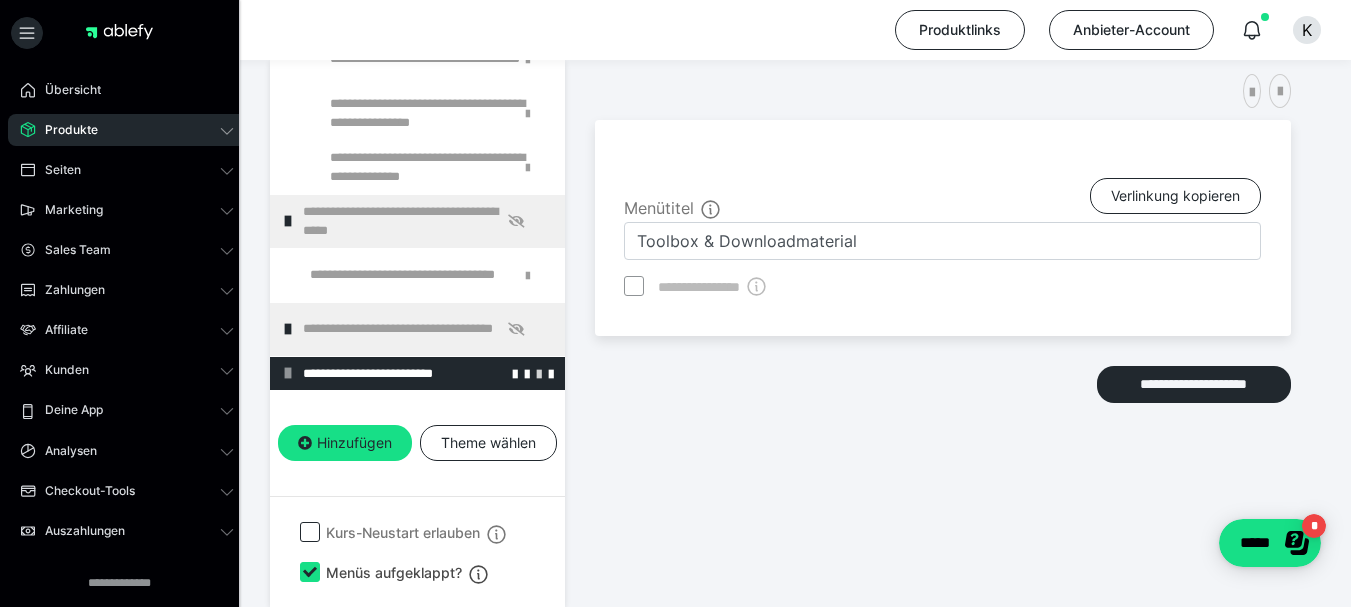 click at bounding box center [539, 373] 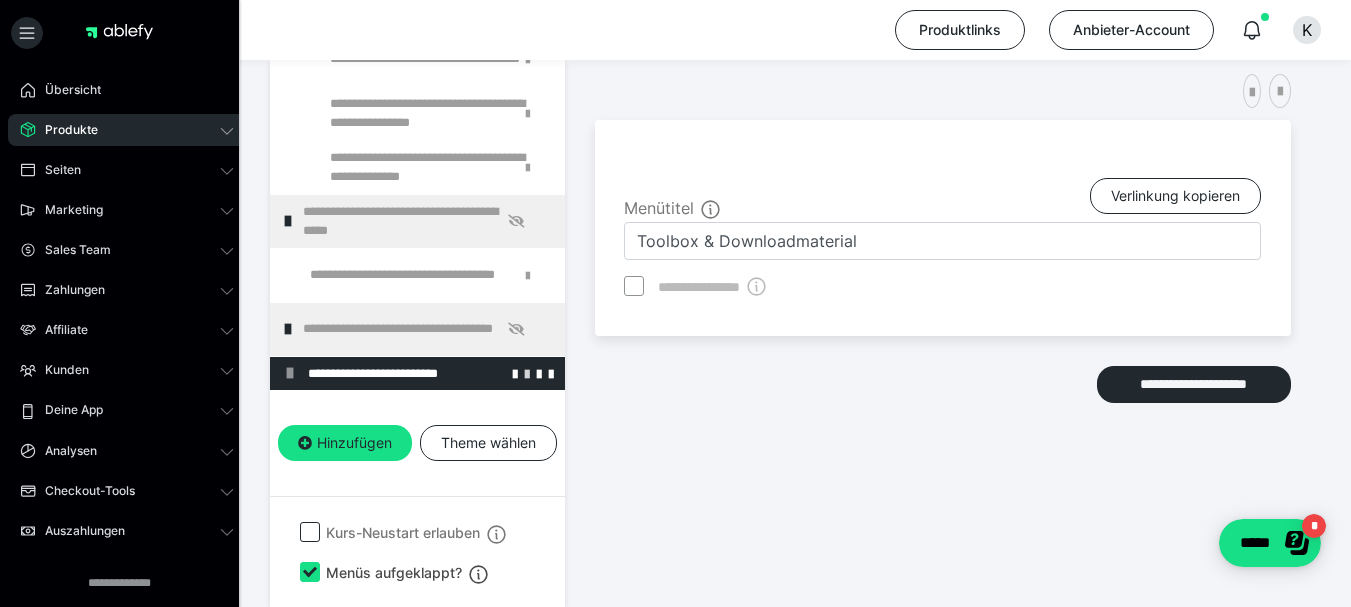click at bounding box center [527, 373] 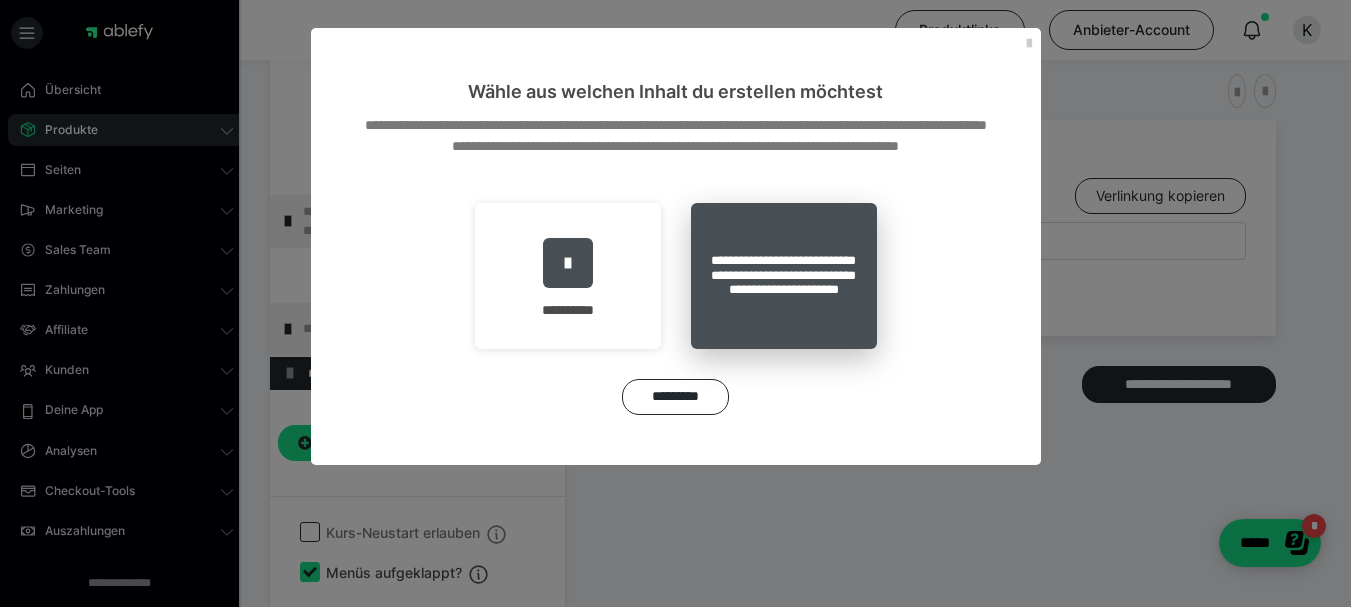 click on "**********" at bounding box center [784, 276] 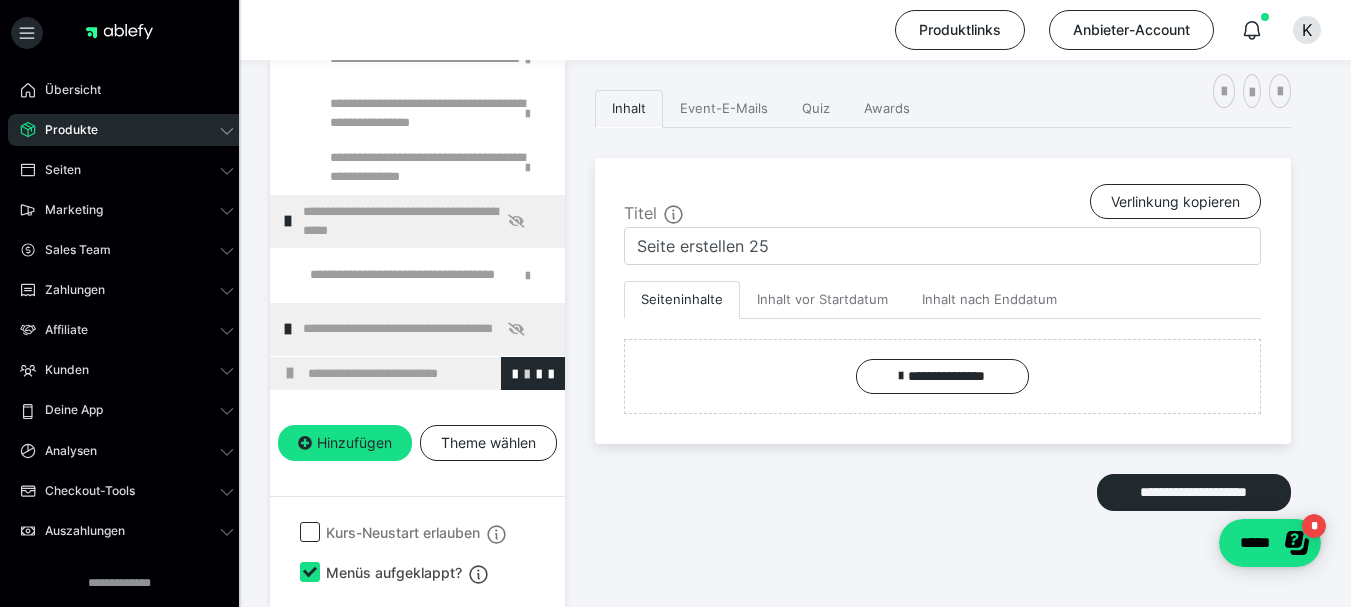 click at bounding box center [527, 373] 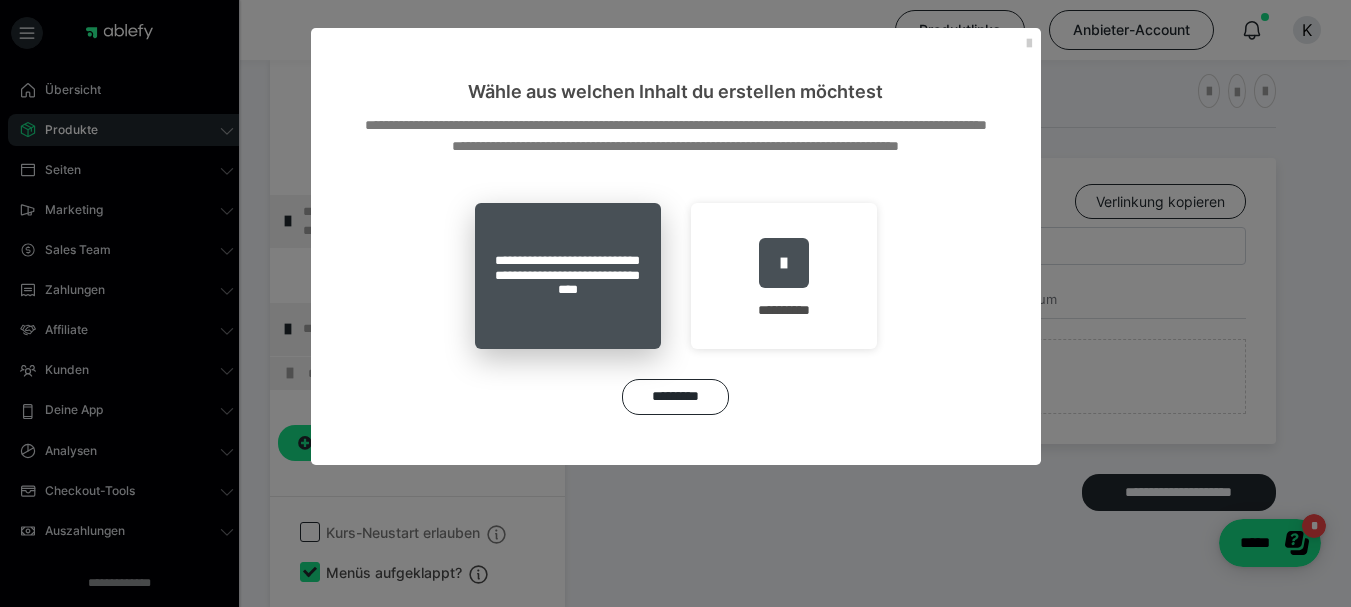 click on "**********" at bounding box center [568, 276] 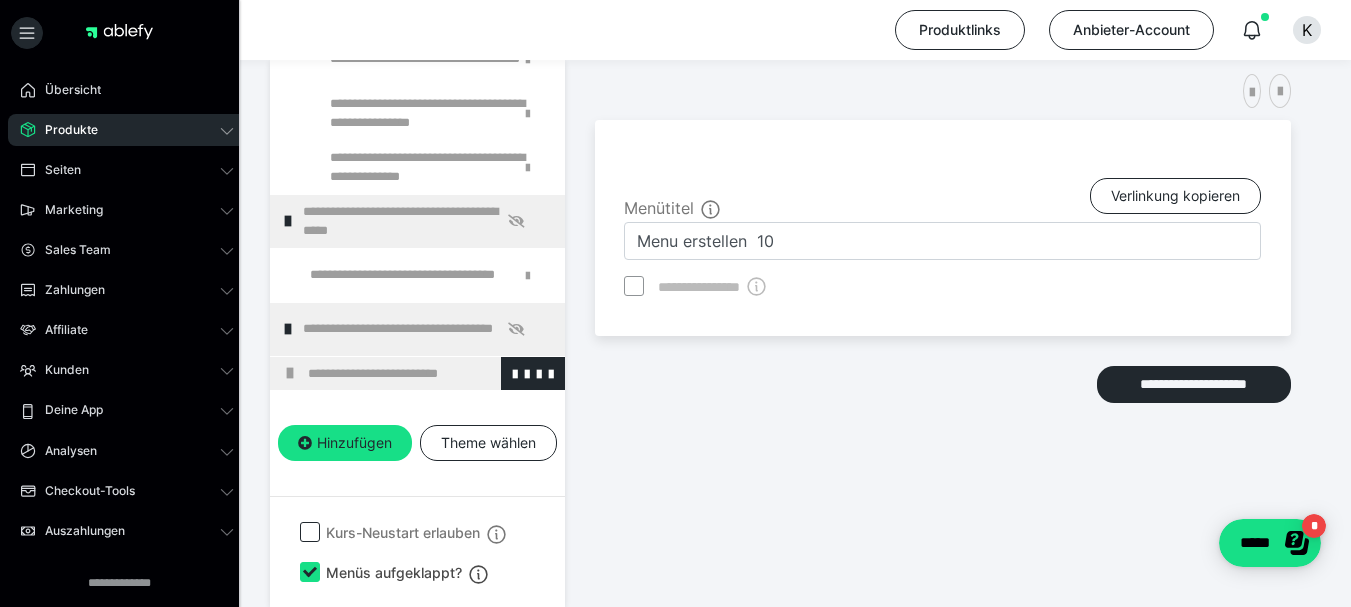 click at bounding box center (290, 373) 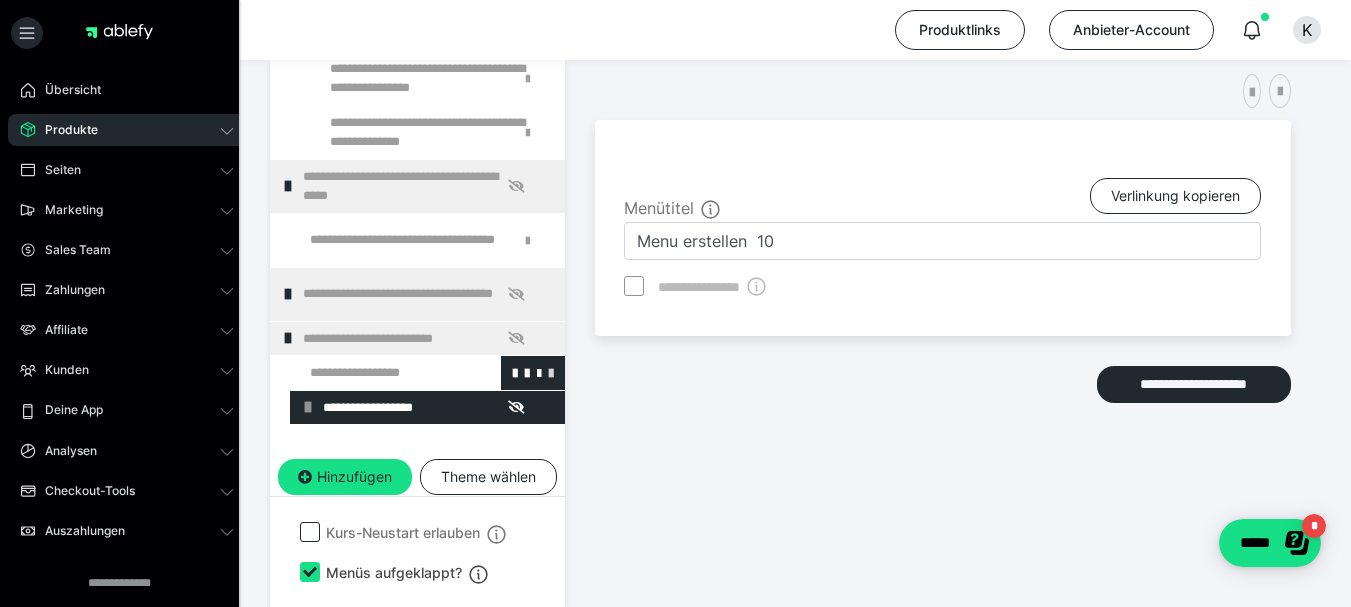 click at bounding box center [551, 372] 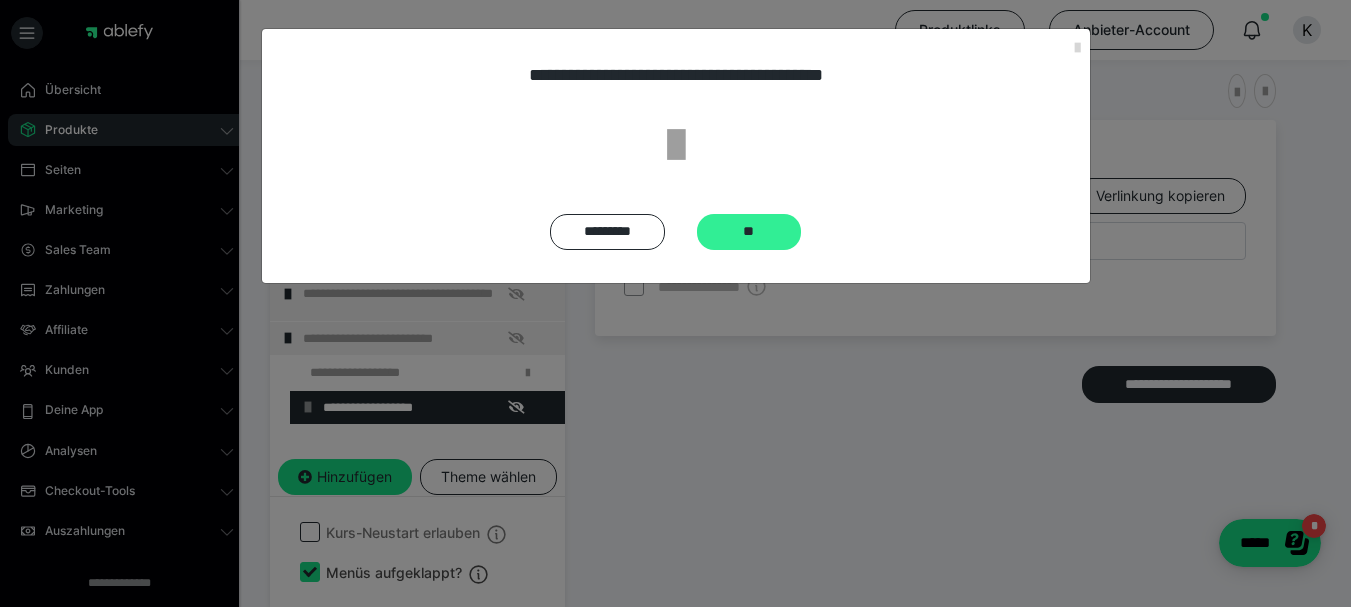 click on "**" at bounding box center (749, 232) 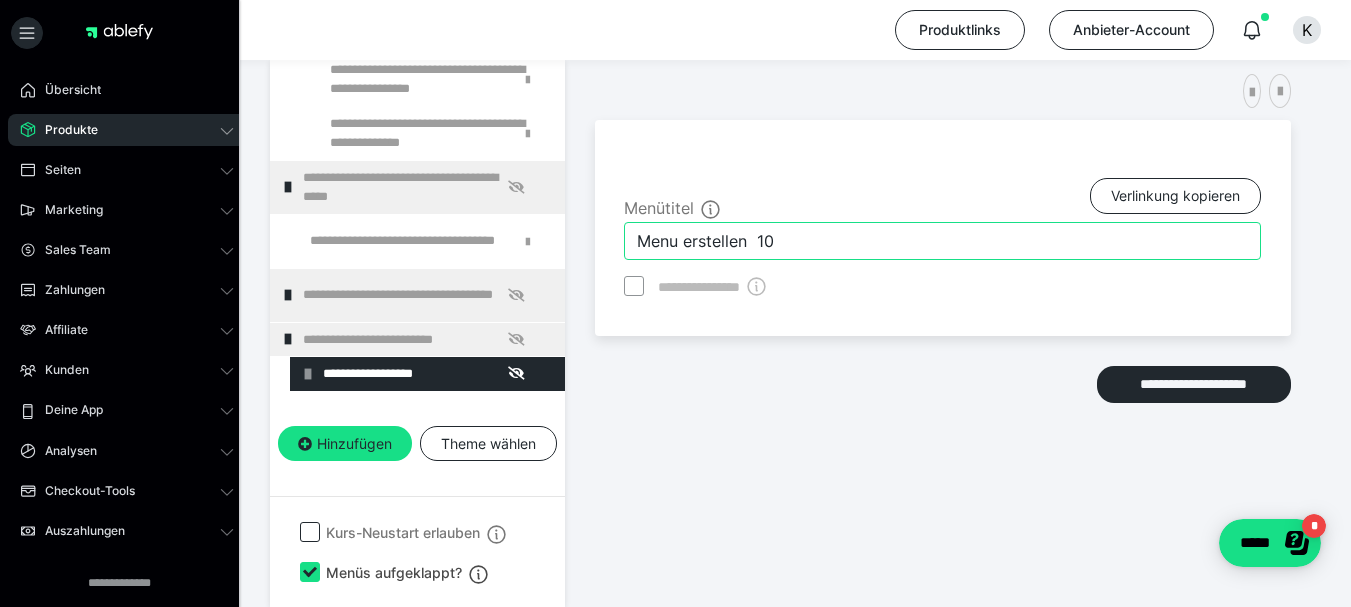 click on "Menu erstellen  10" at bounding box center [942, 241] 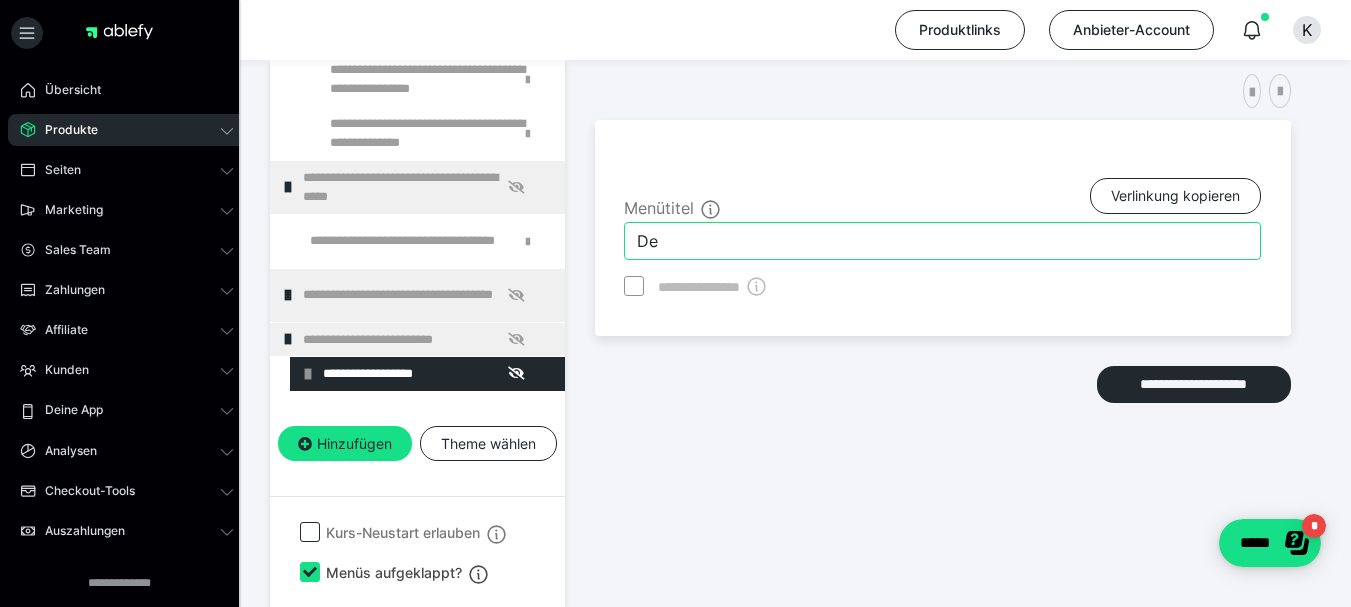 type on "D" 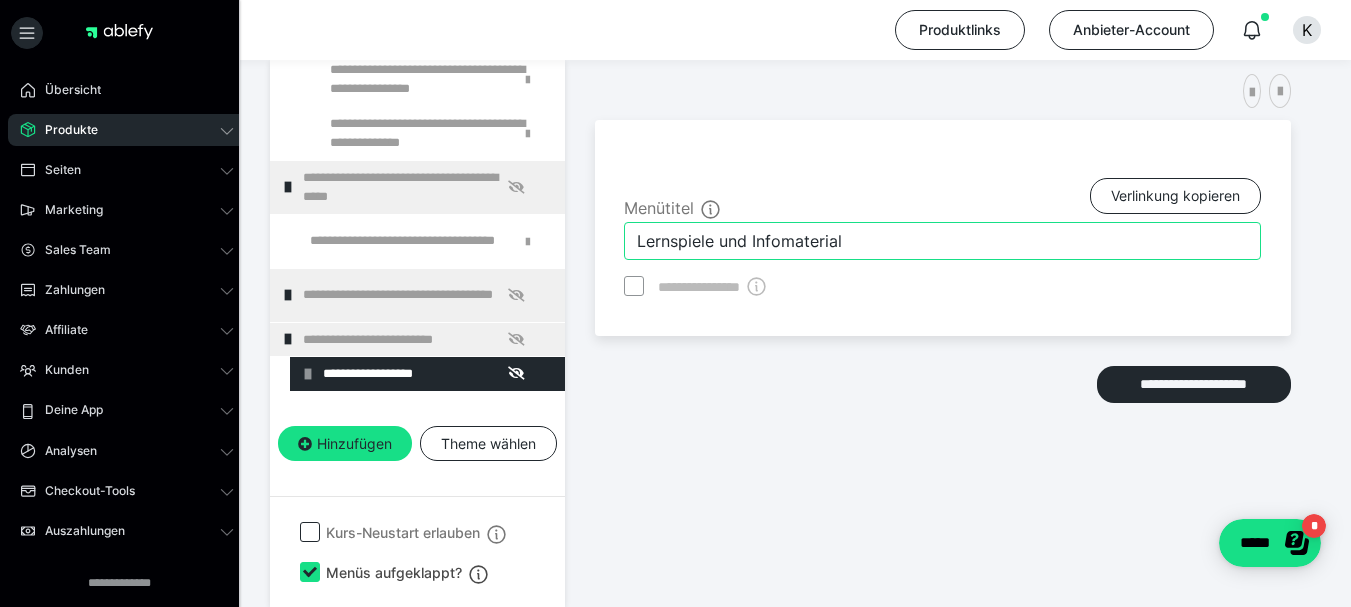 click on "Lernspiele und Infomaterial" at bounding box center (942, 241) 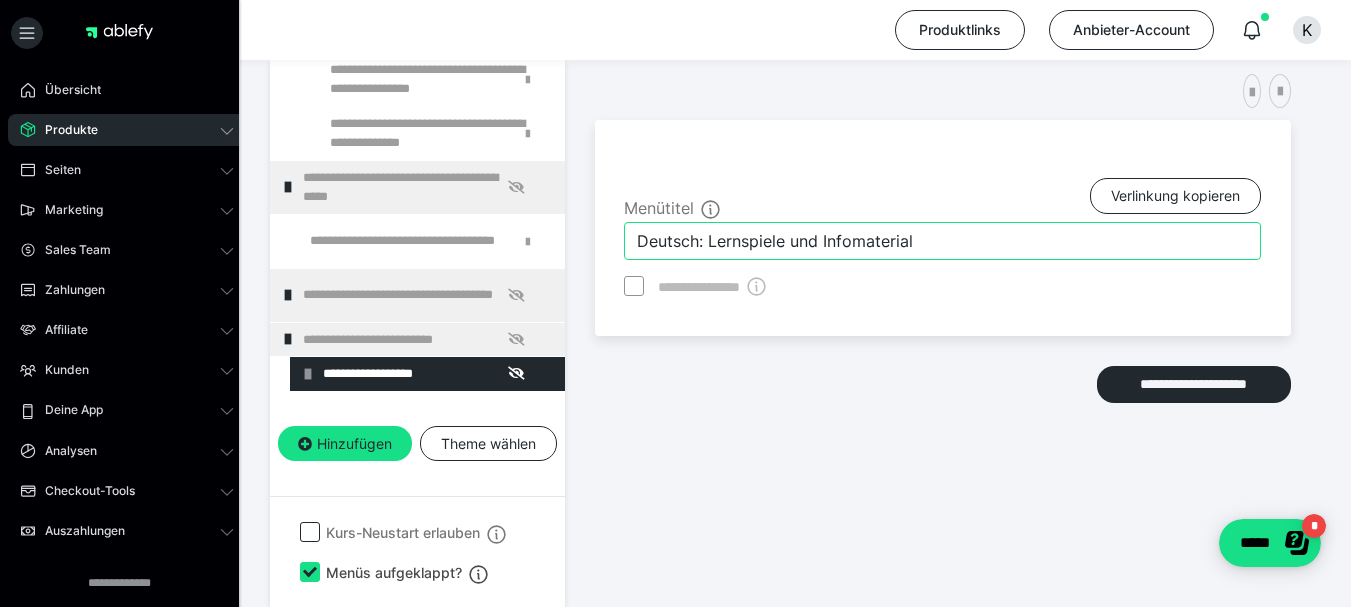 type on "Deutsch: Lernspiele und Infomaterial" 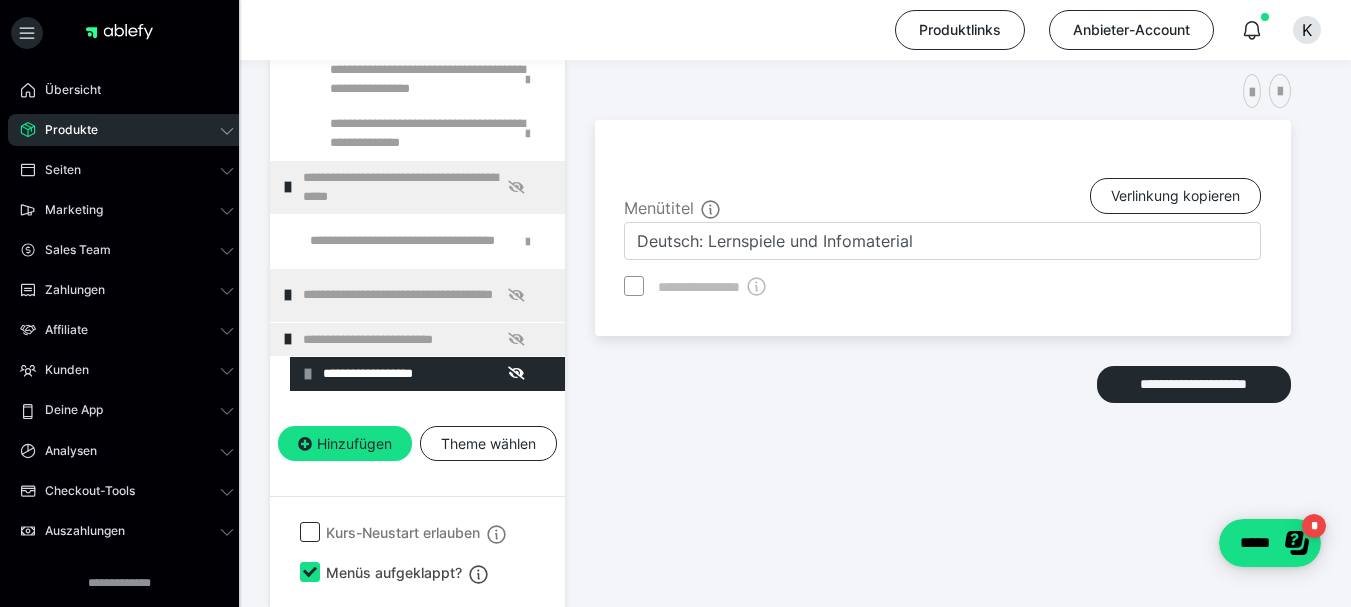 click on "**********" at bounding box center (943, 298) 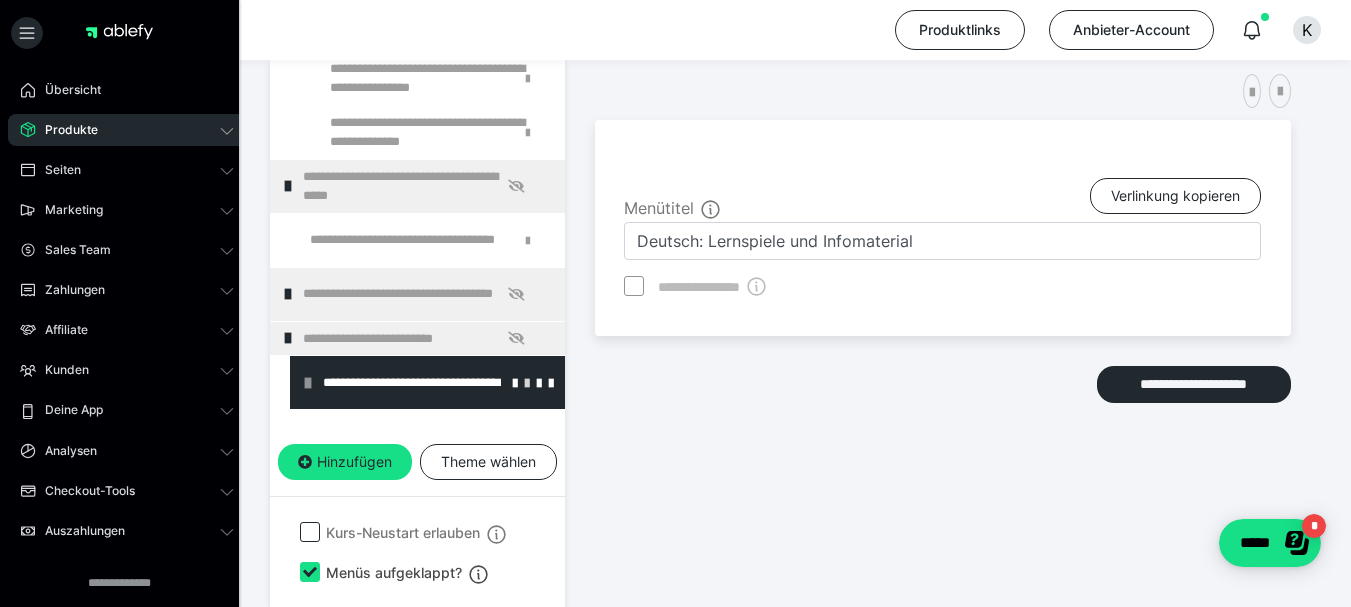 click at bounding box center [527, 382] 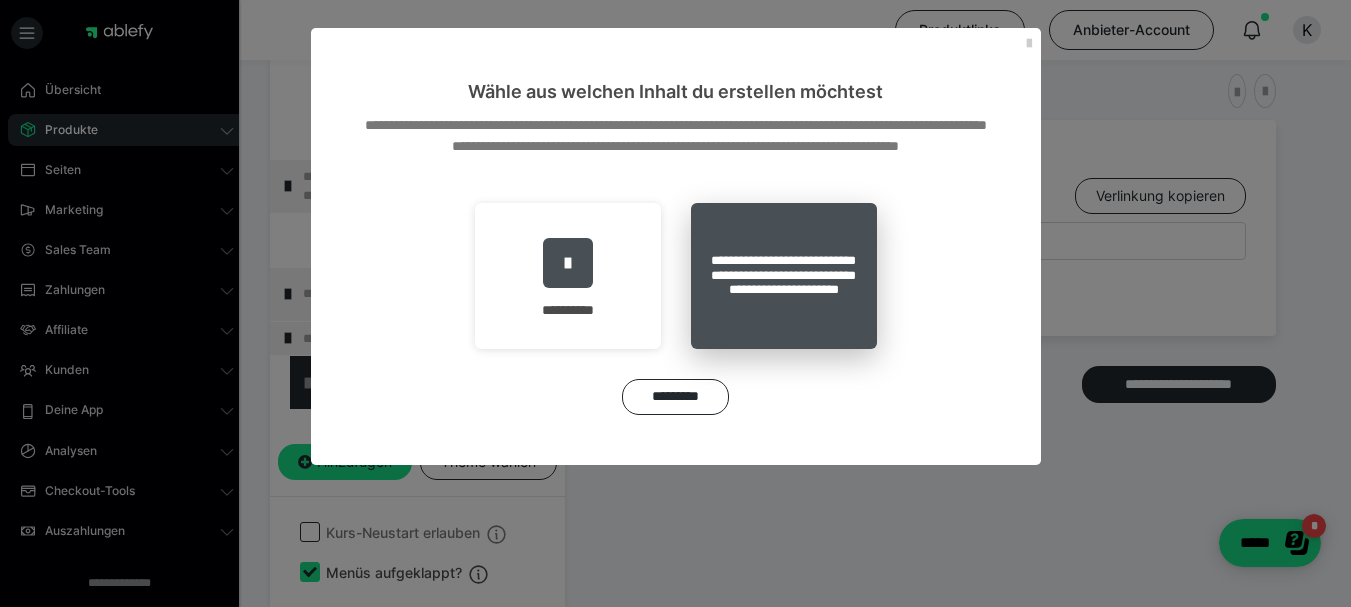 click on "**********" at bounding box center (784, 276) 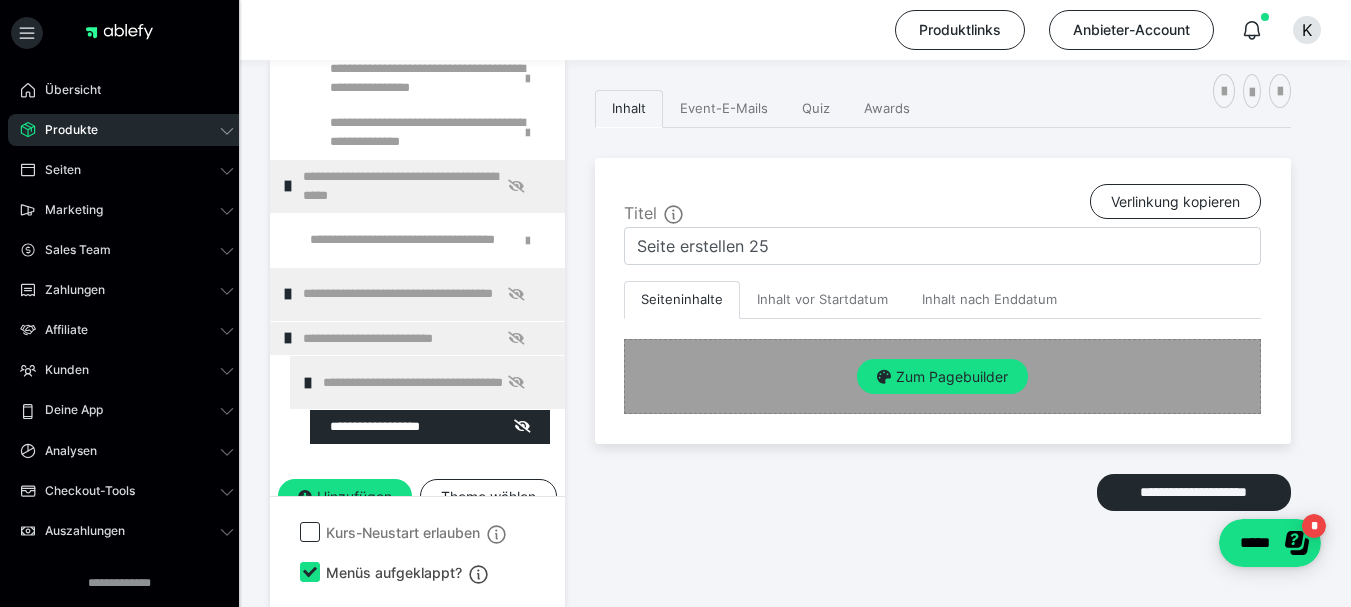click on "Zum Pagebuilder" at bounding box center (942, 377) 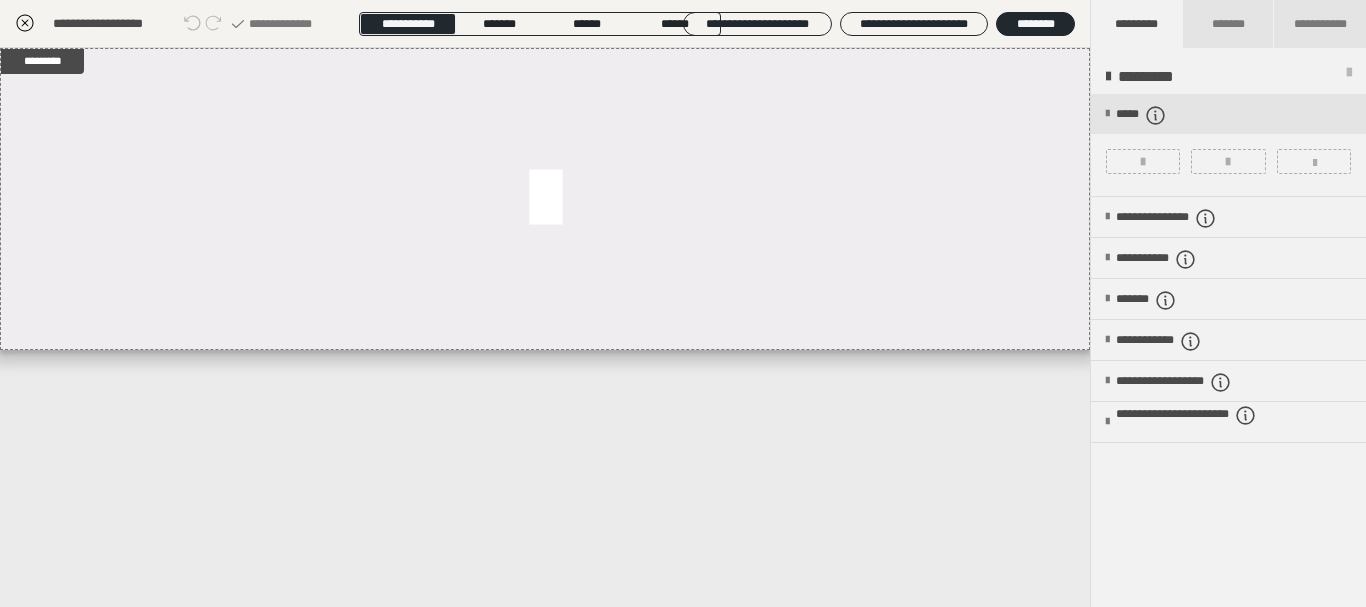click on "*****" at bounding box center [1228, 145] 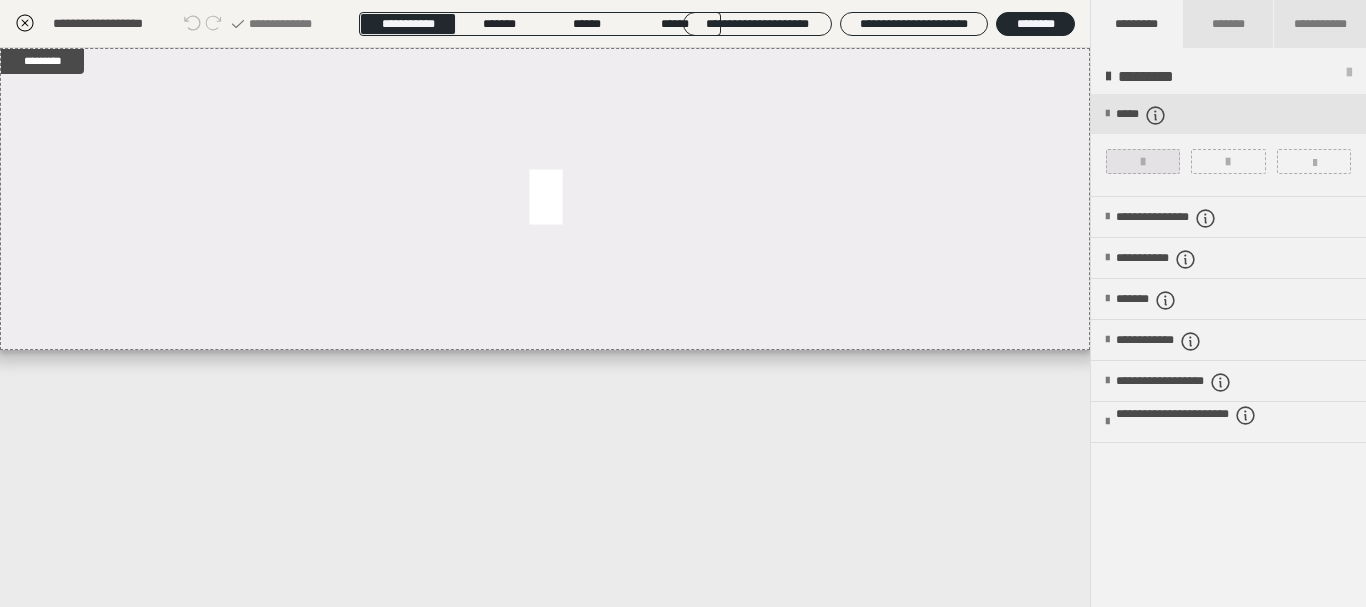 click at bounding box center (1143, 161) 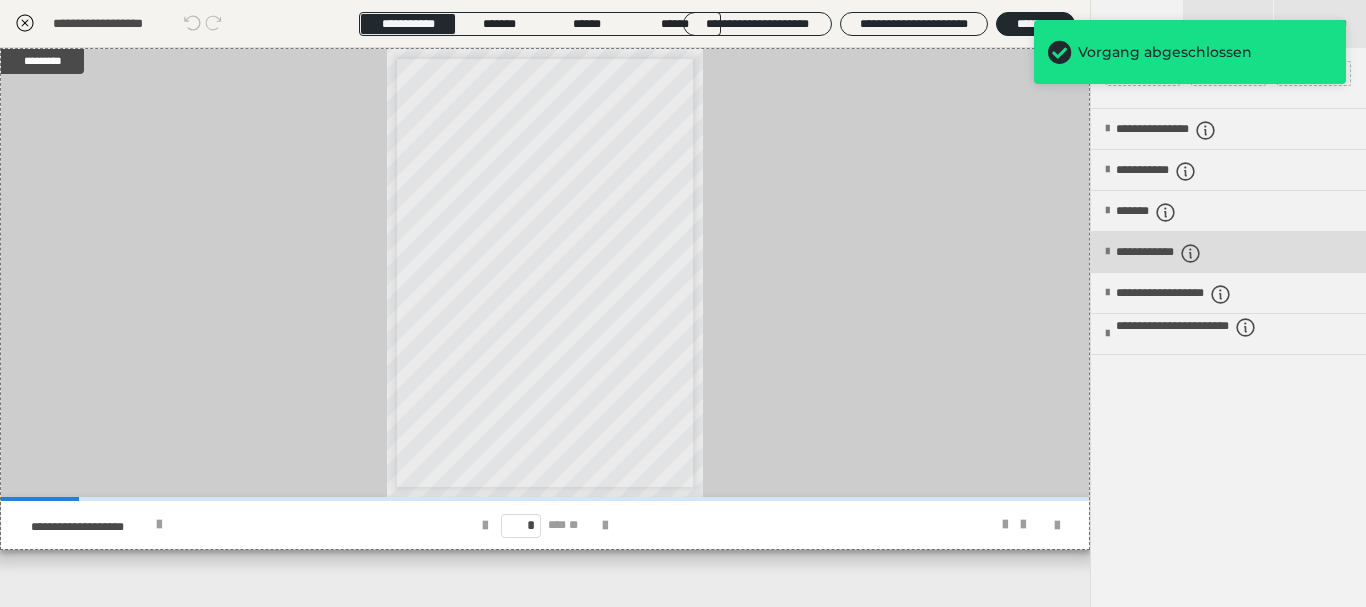 scroll, scrollTop: 0, scrollLeft: 0, axis: both 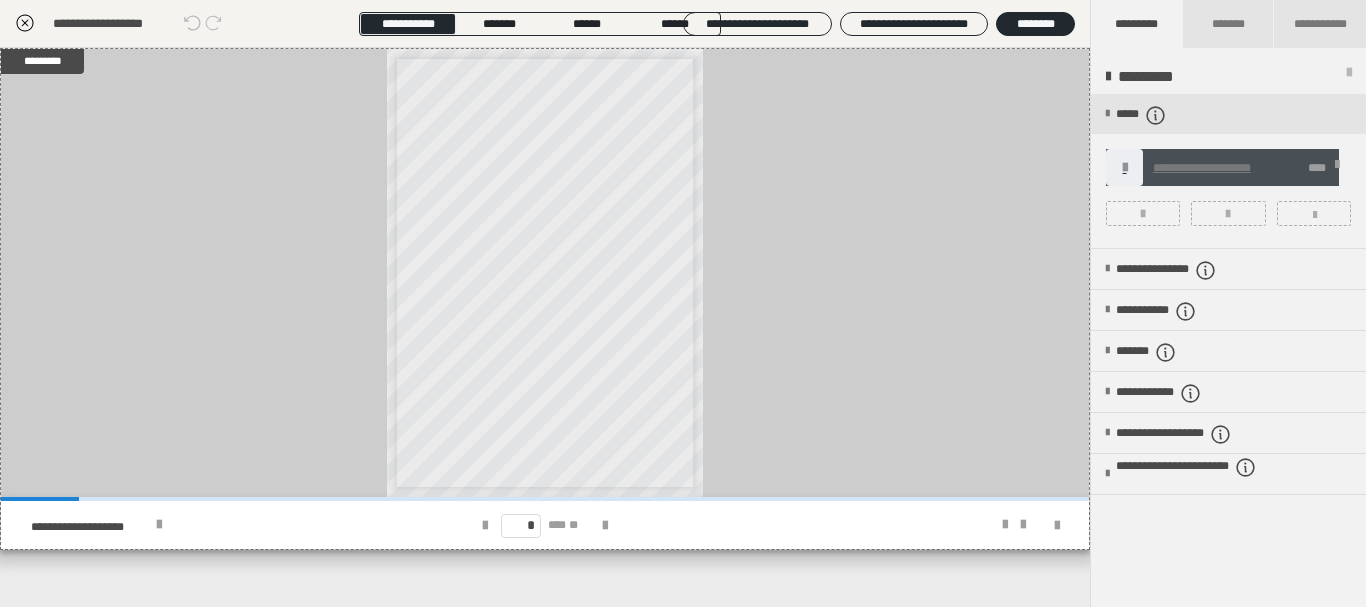 click at bounding box center [1349, 77] 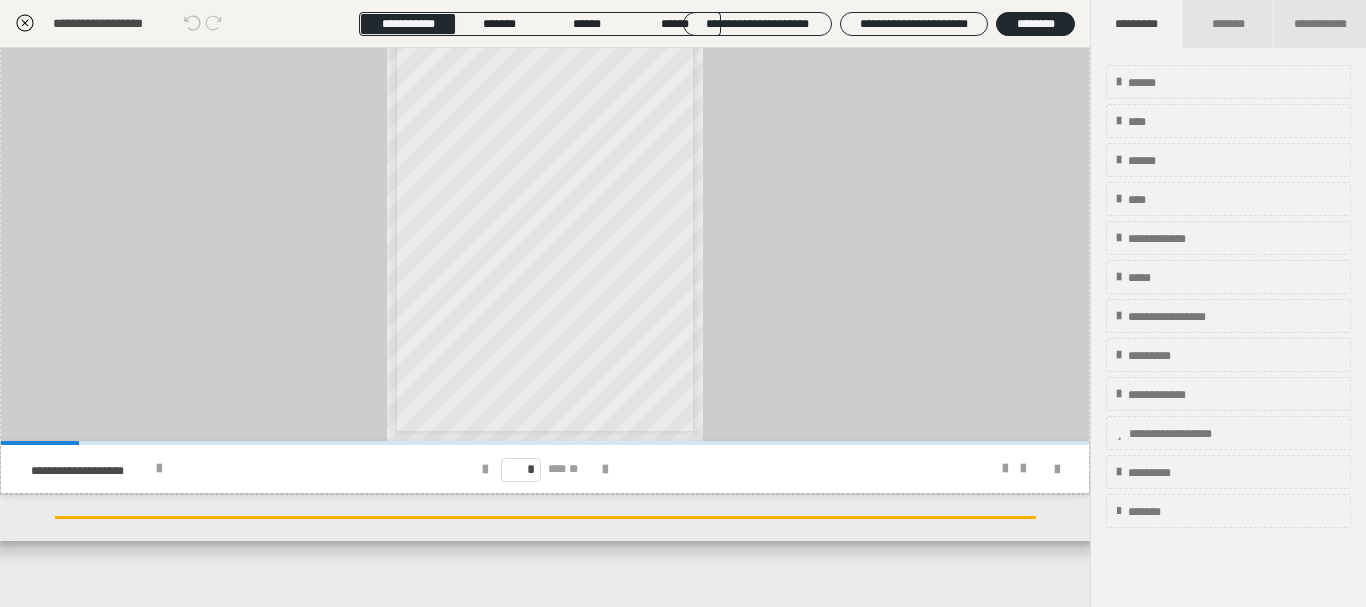 scroll, scrollTop: 28, scrollLeft: 0, axis: vertical 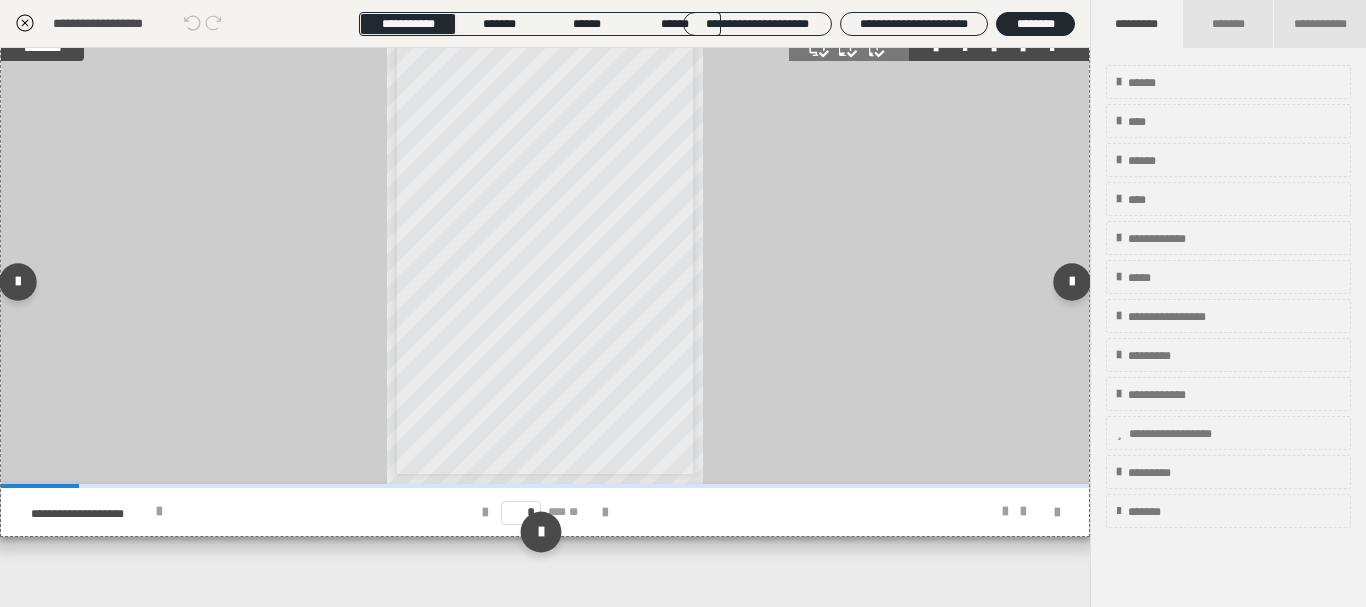 click at bounding box center [540, 531] 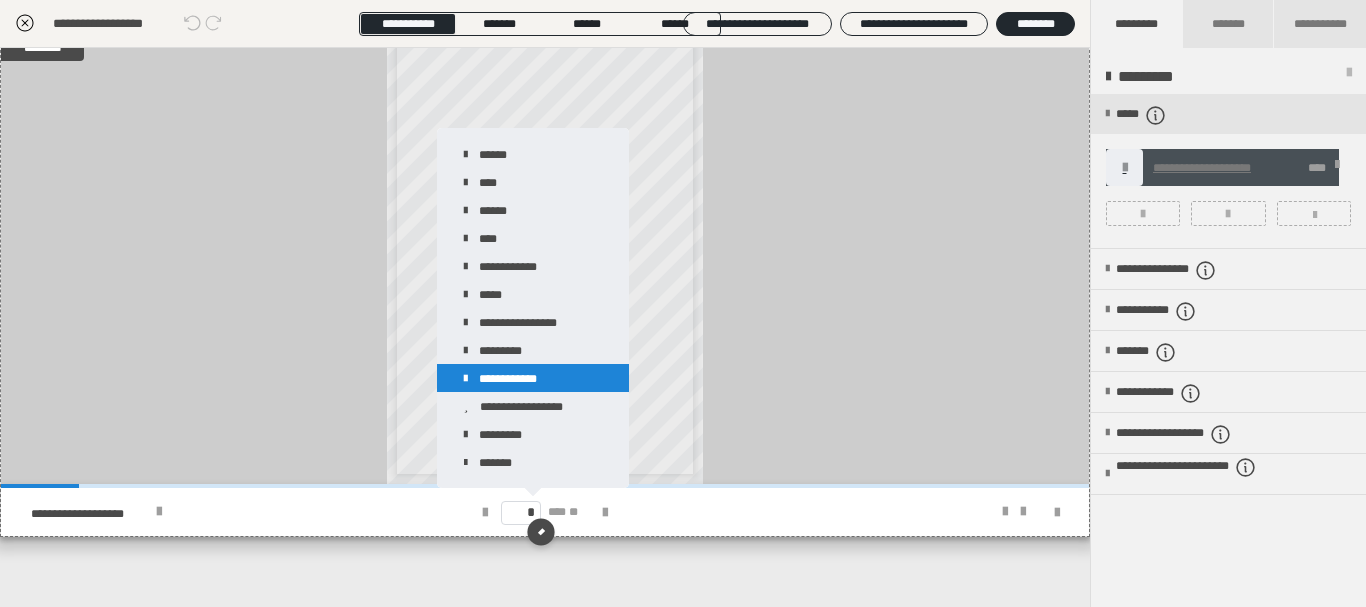 click on "**********" at bounding box center (533, 378) 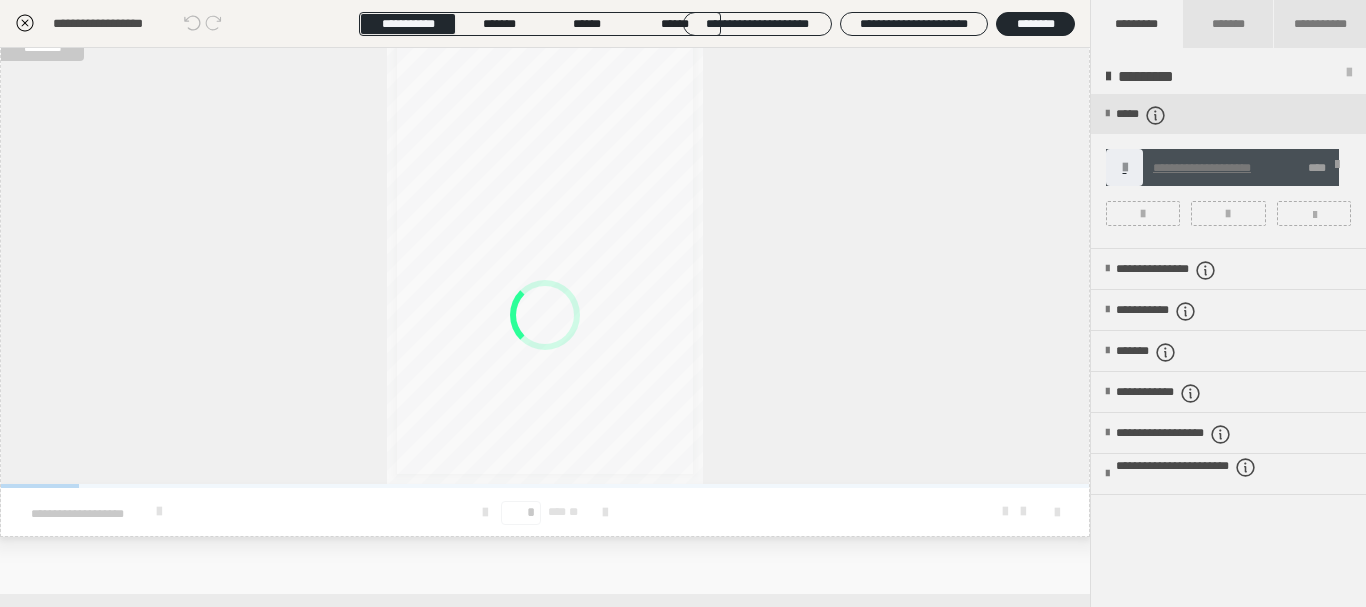scroll, scrollTop: 74, scrollLeft: 0, axis: vertical 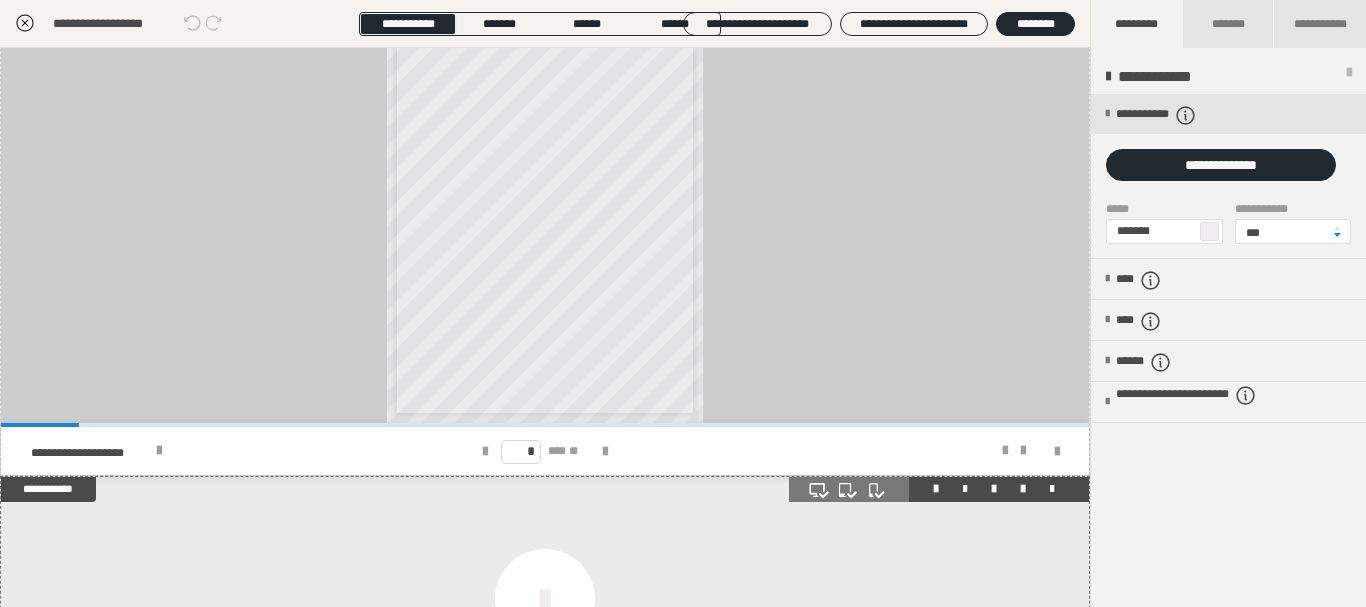 click at bounding box center [939, 489] 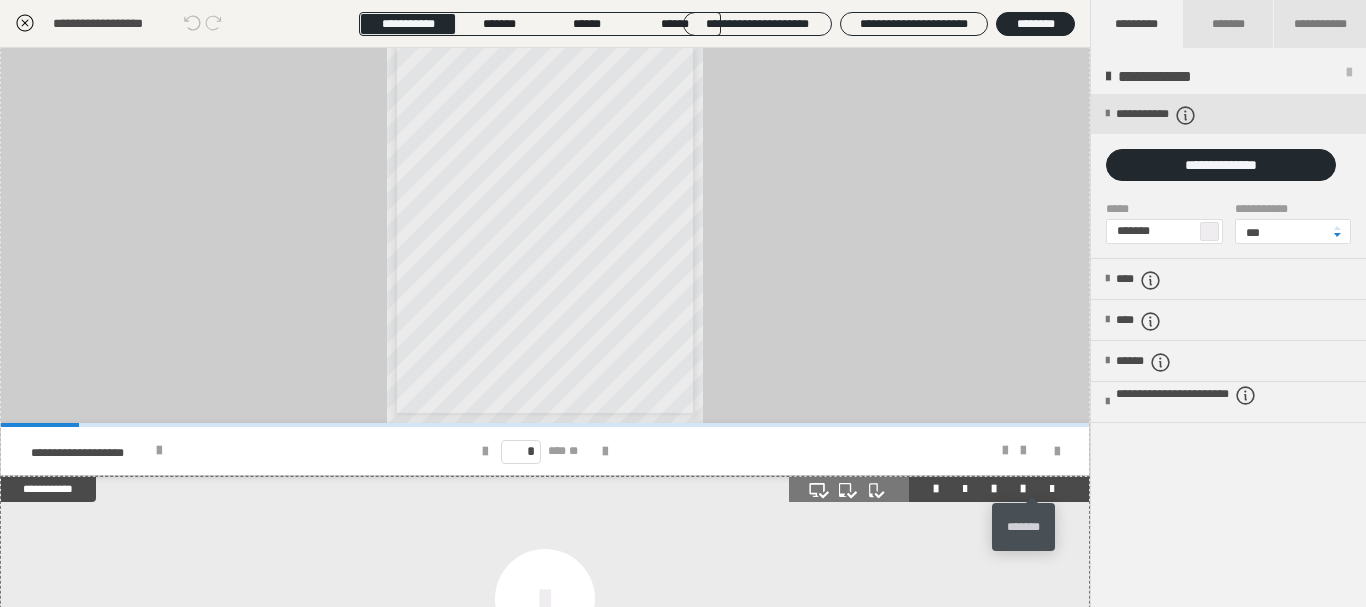 click at bounding box center (1052, 489) 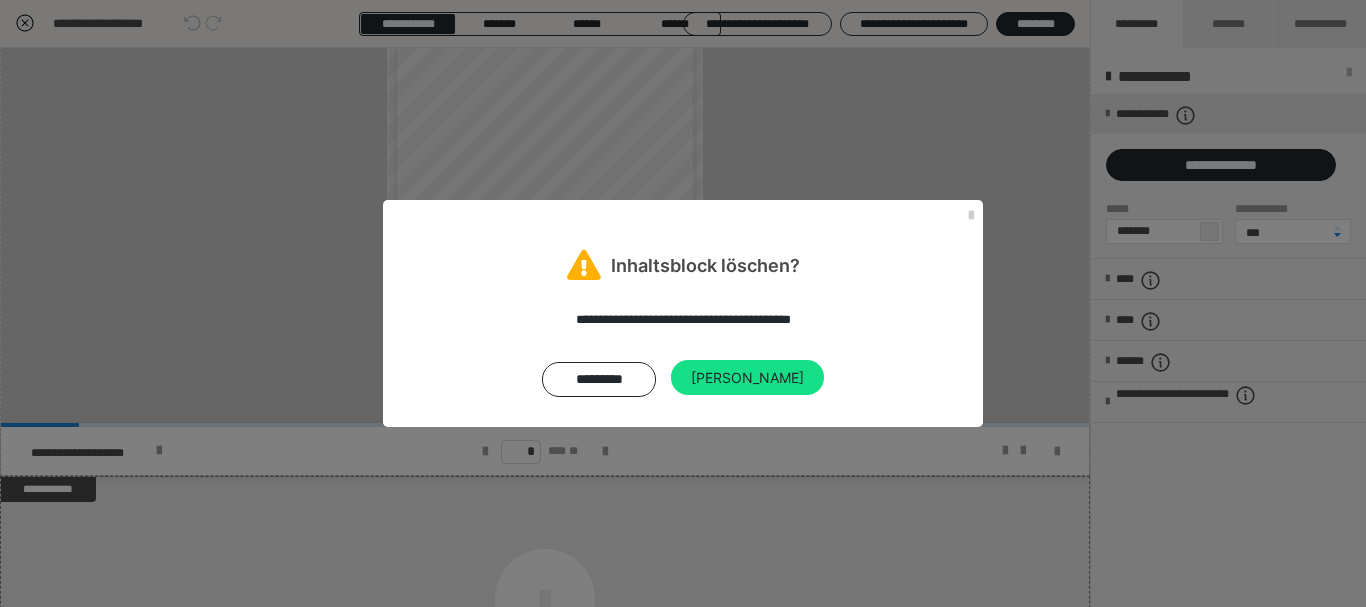 click on "**********" at bounding box center (683, 353) 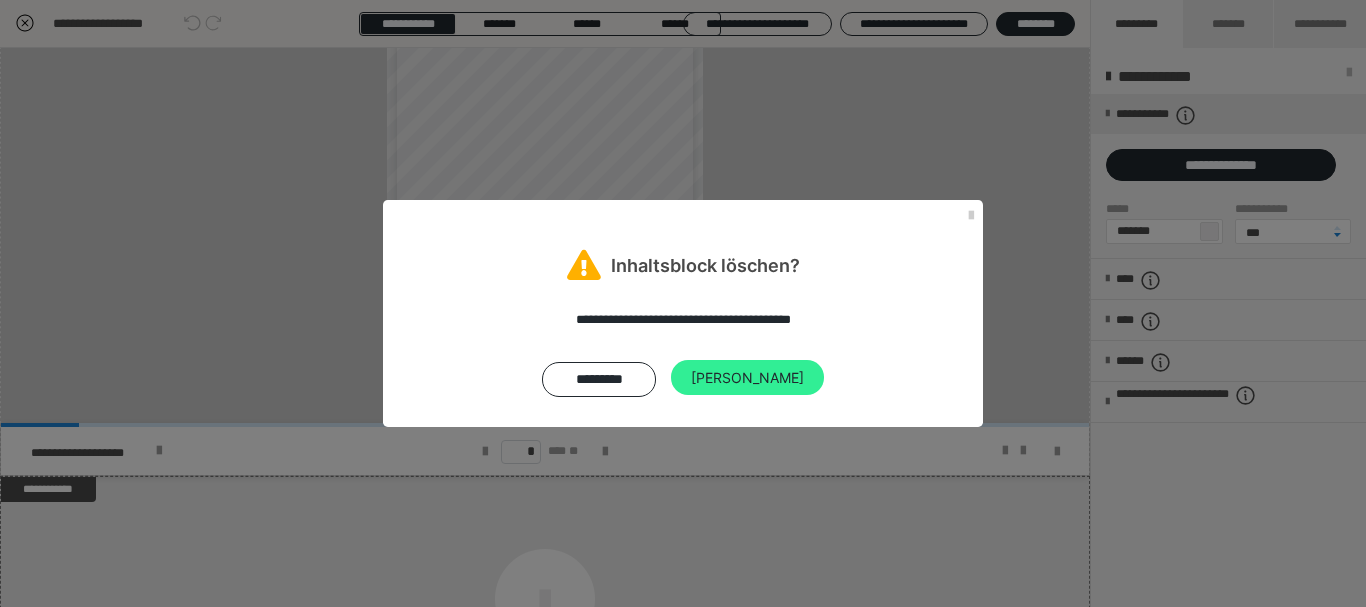 click on "[PERSON_NAME]" at bounding box center (747, 378) 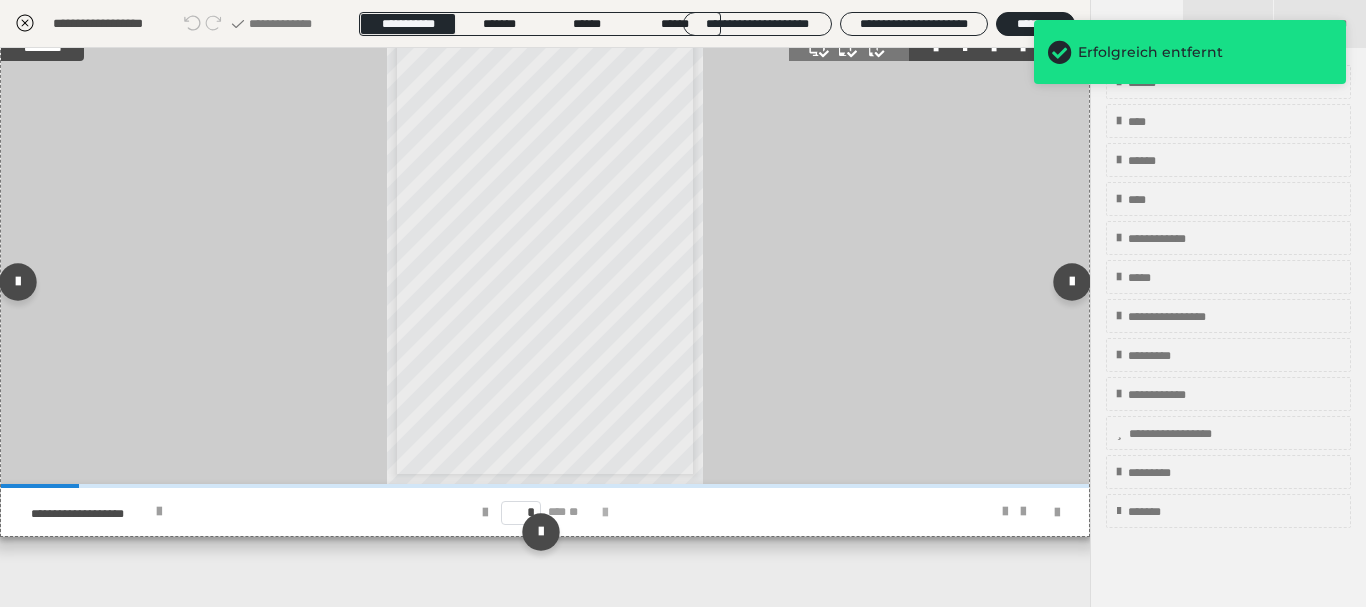 scroll, scrollTop: 28, scrollLeft: 0, axis: vertical 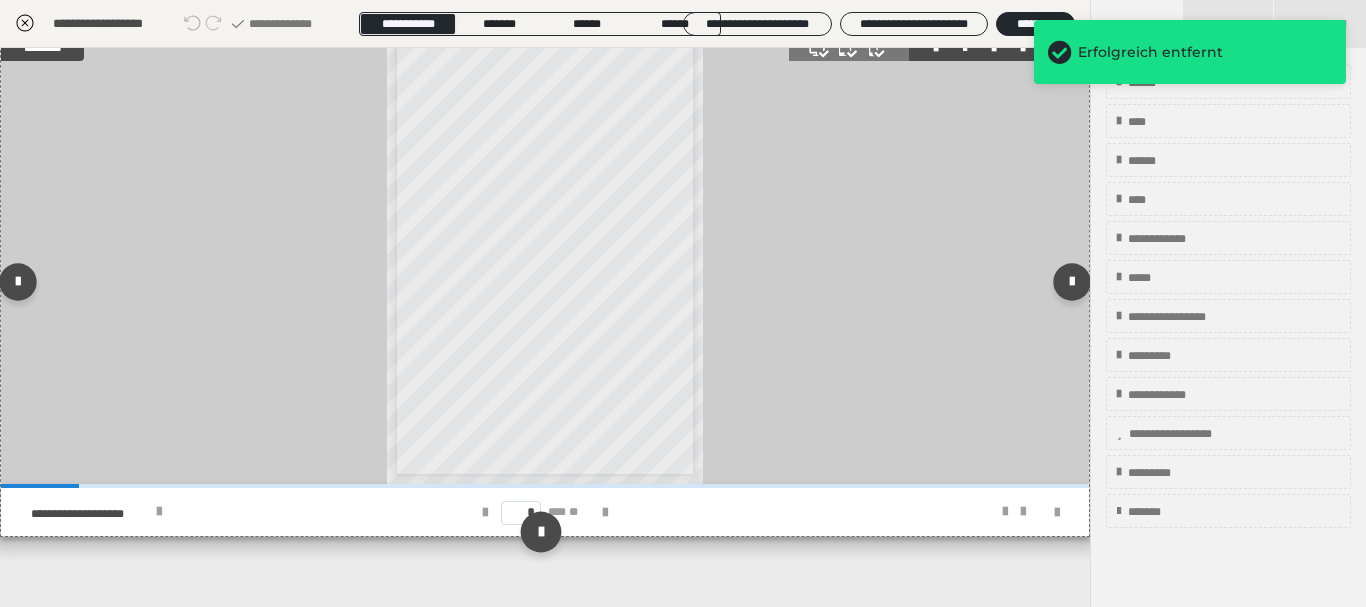 click at bounding box center [540, 531] 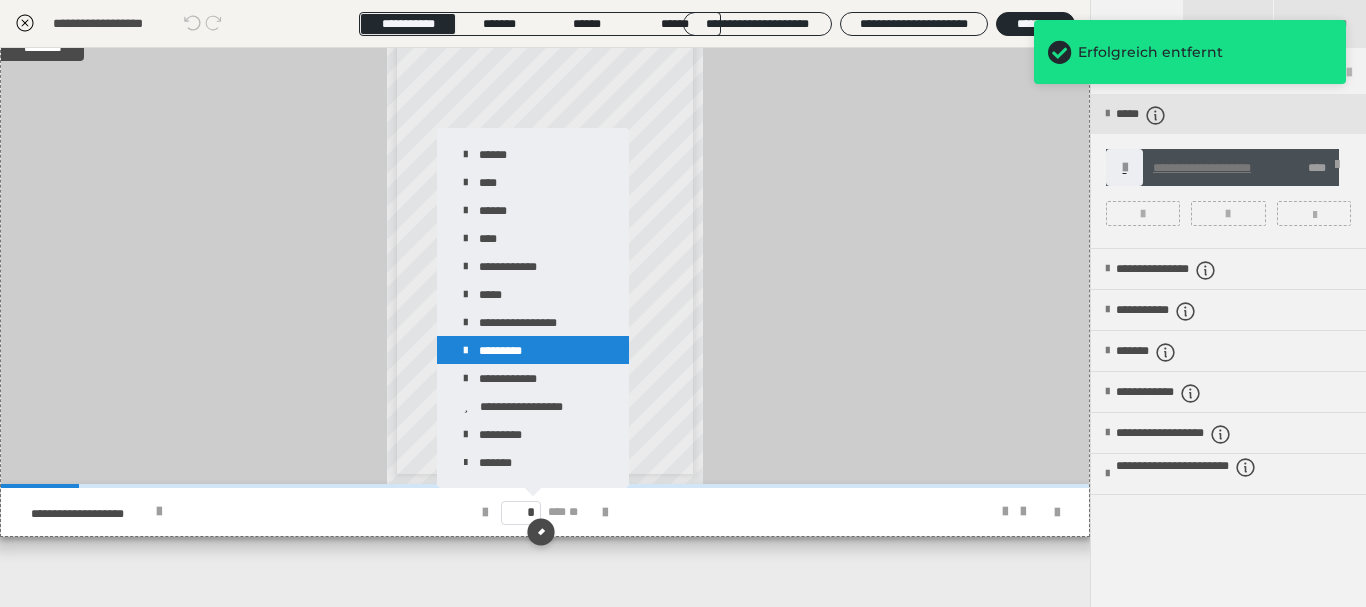 click on "*********" at bounding box center (533, 350) 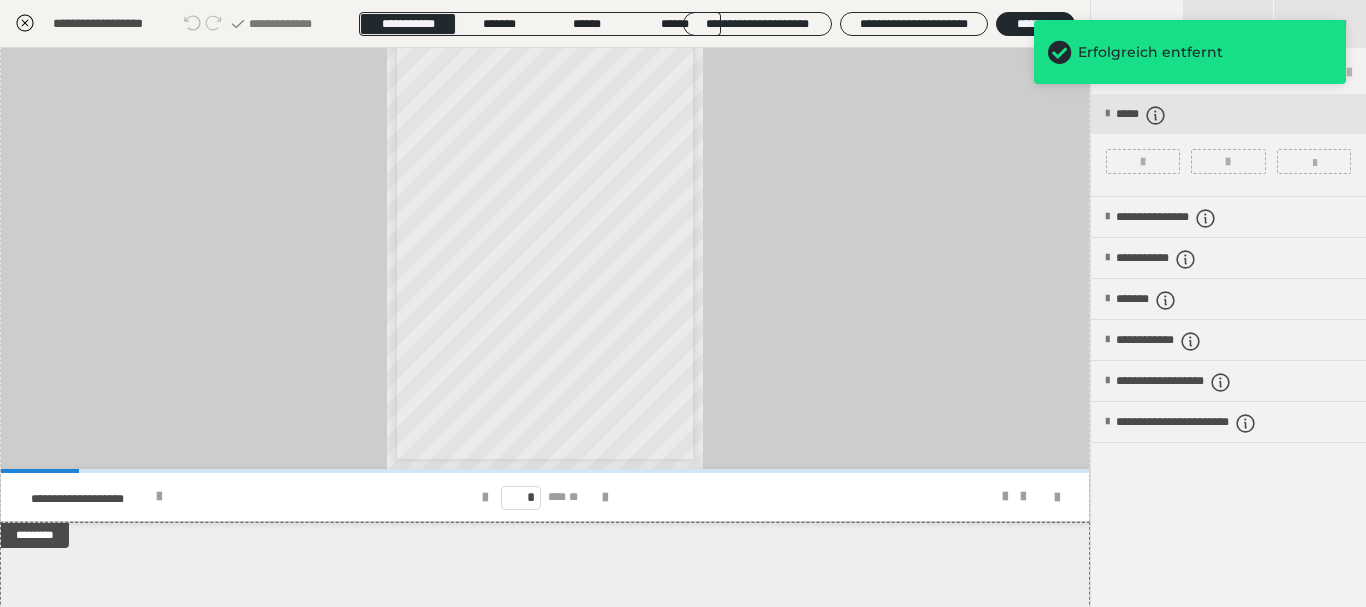 scroll, scrollTop: 74, scrollLeft: 0, axis: vertical 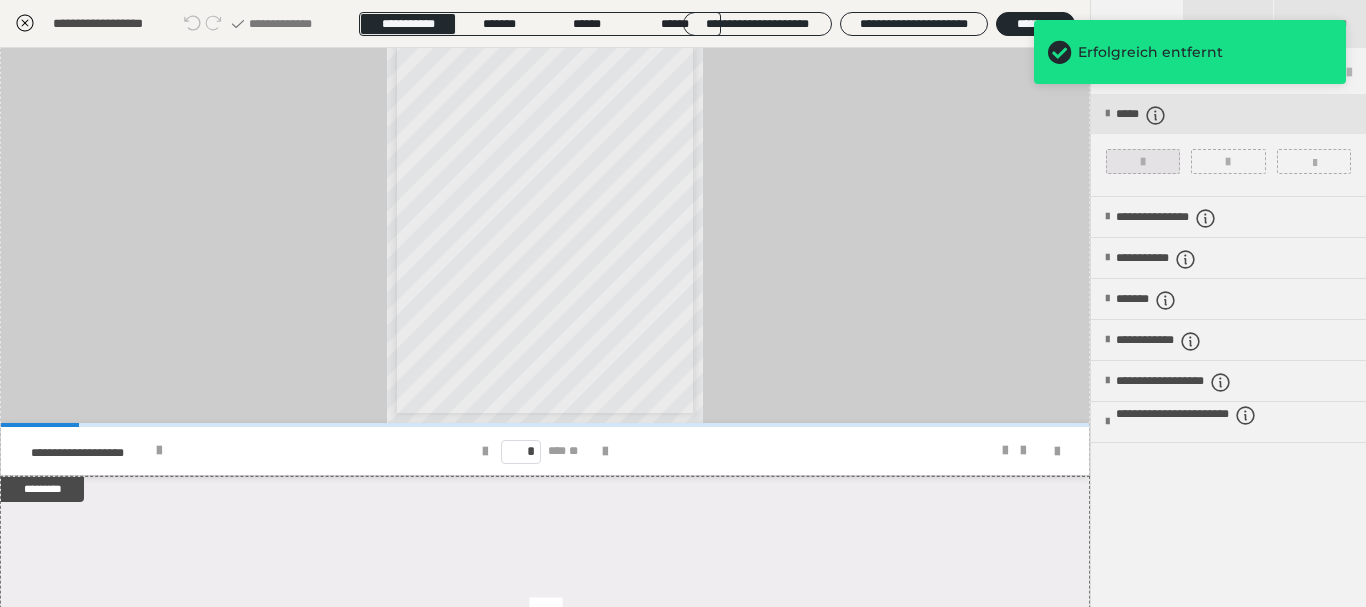 click at bounding box center (1143, 161) 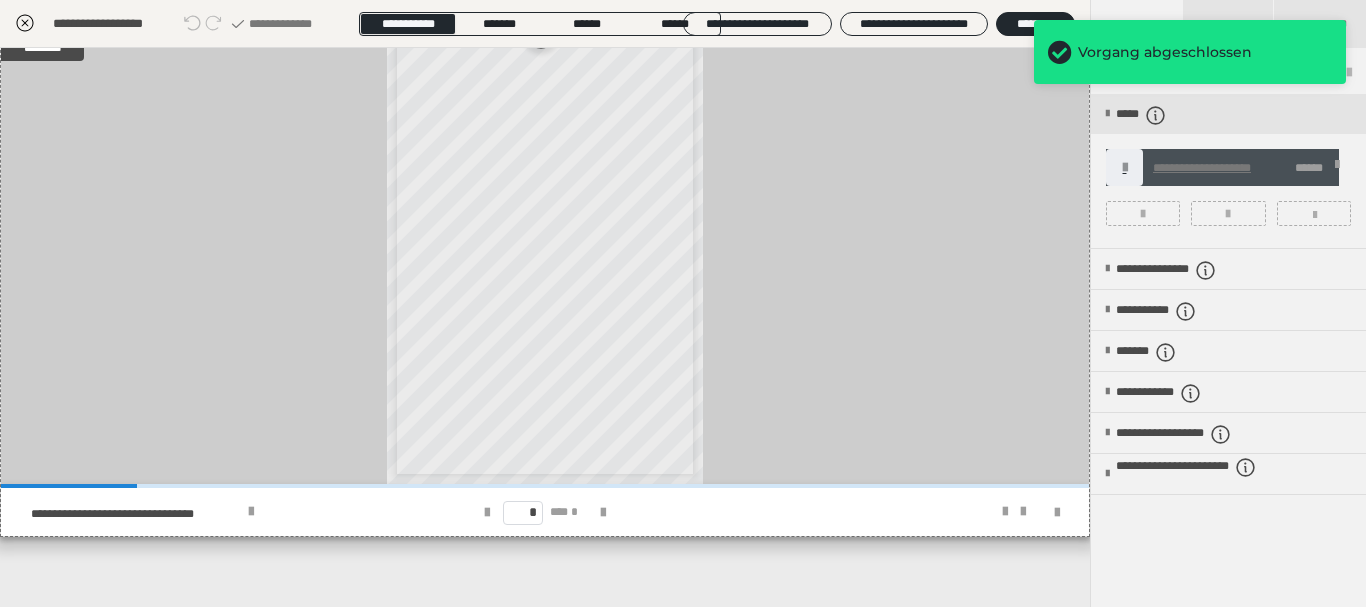 scroll, scrollTop: 530, scrollLeft: 0, axis: vertical 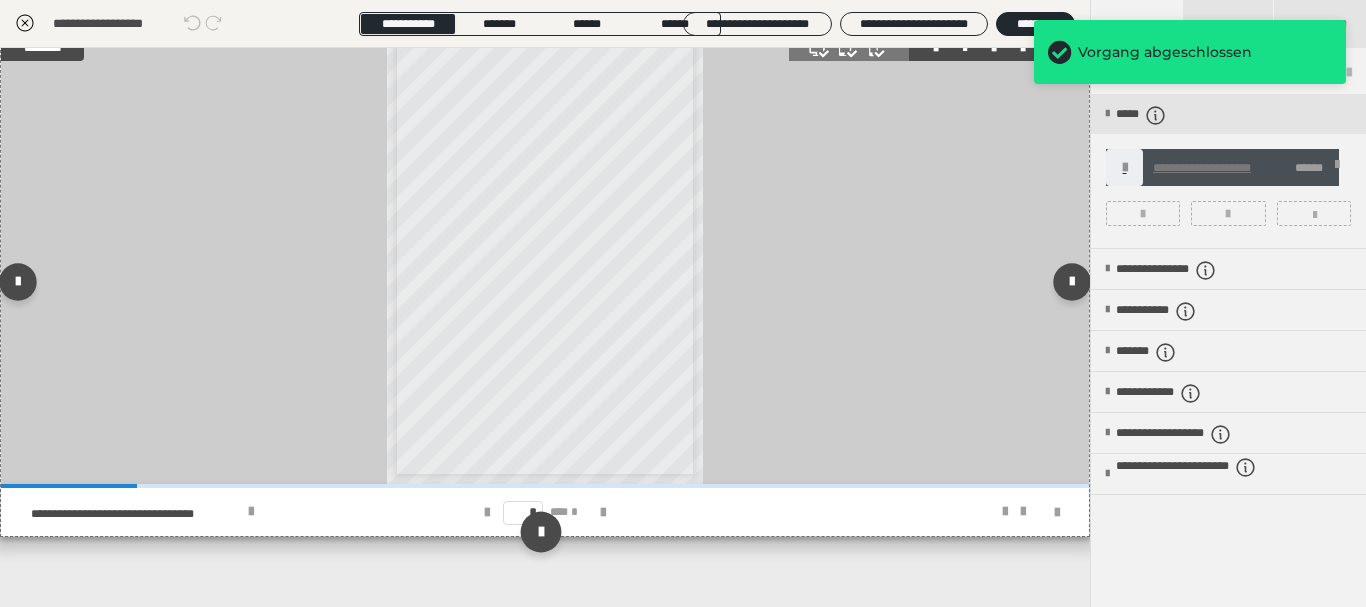 click at bounding box center (540, 531) 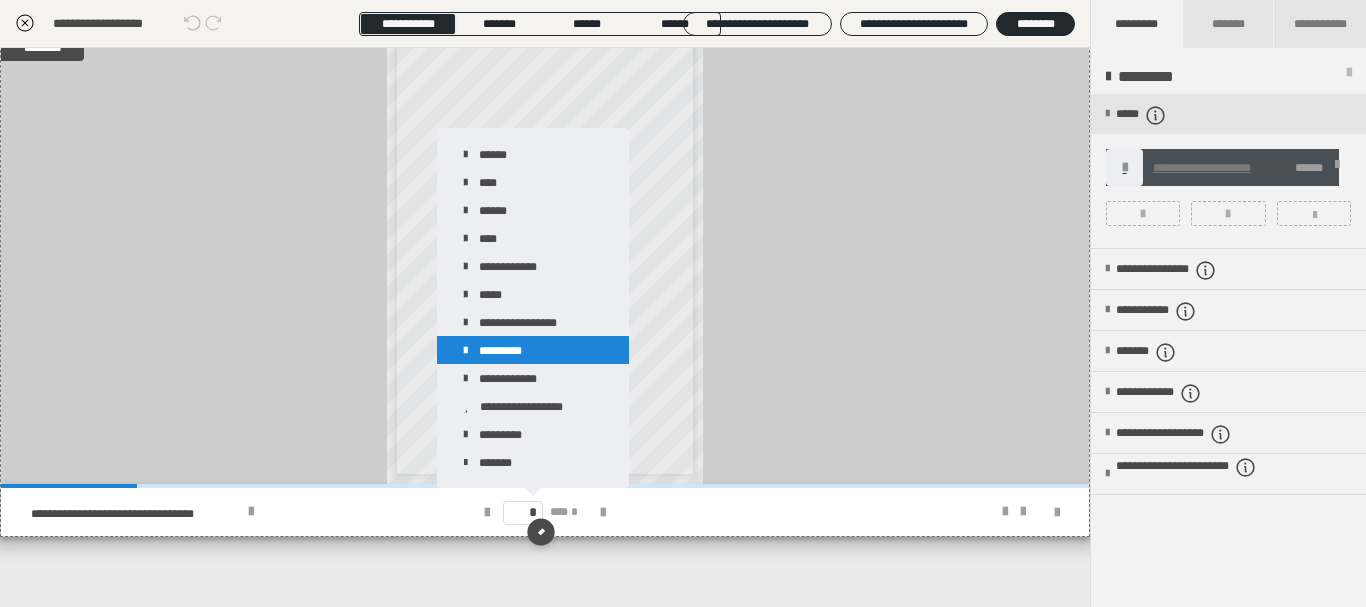 click on "*********" at bounding box center [533, 350] 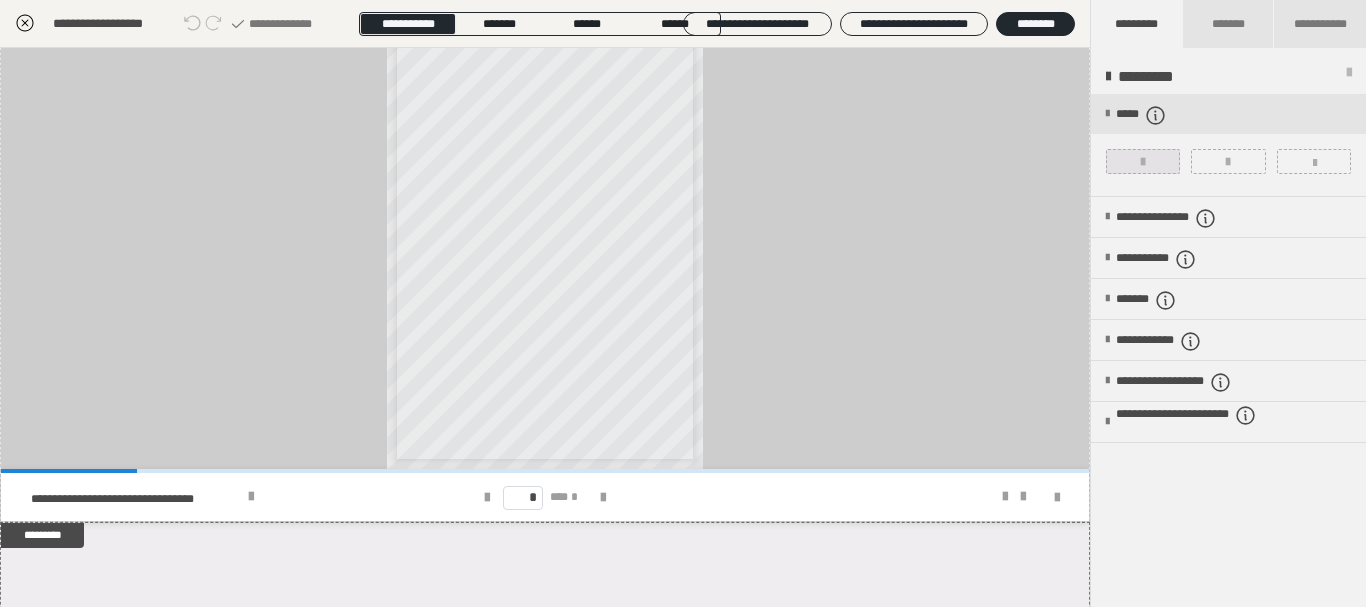 click at bounding box center [1143, 162] 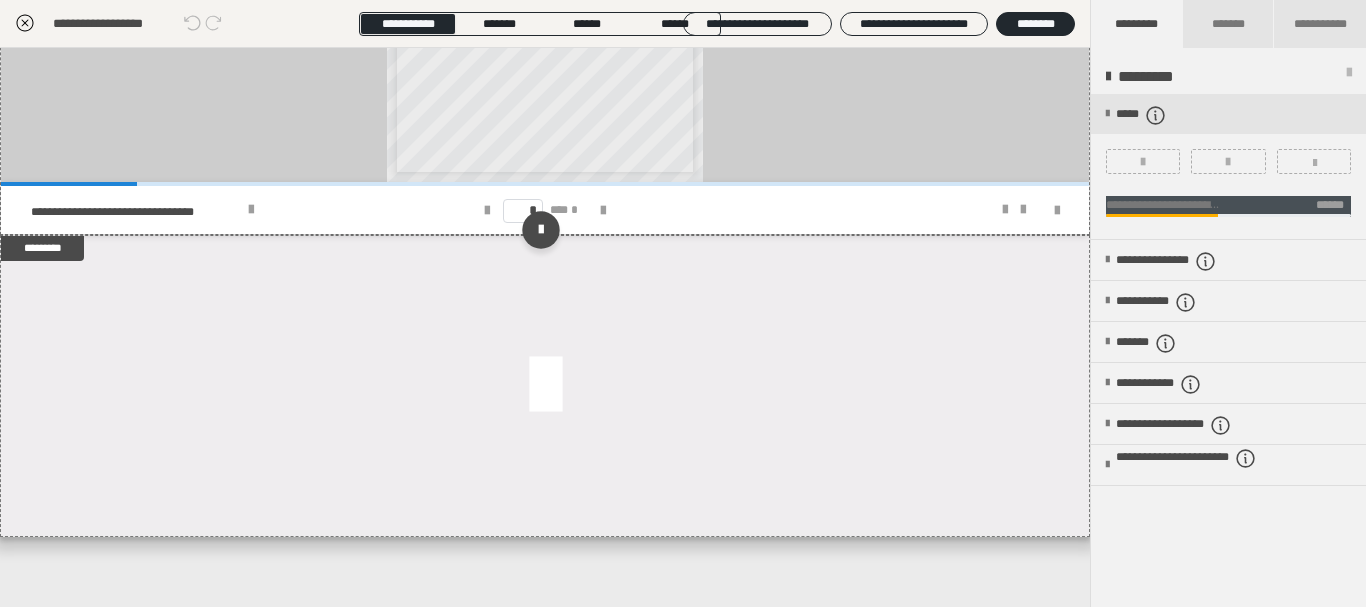 scroll, scrollTop: 832, scrollLeft: 0, axis: vertical 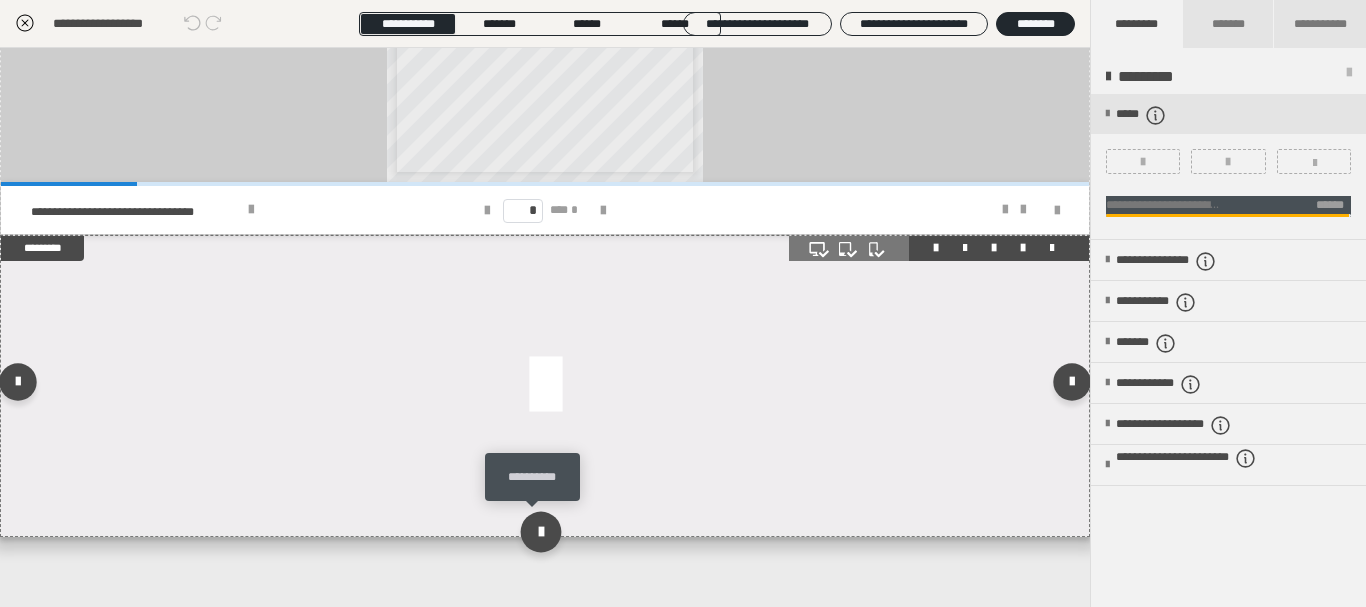 click at bounding box center [540, 531] 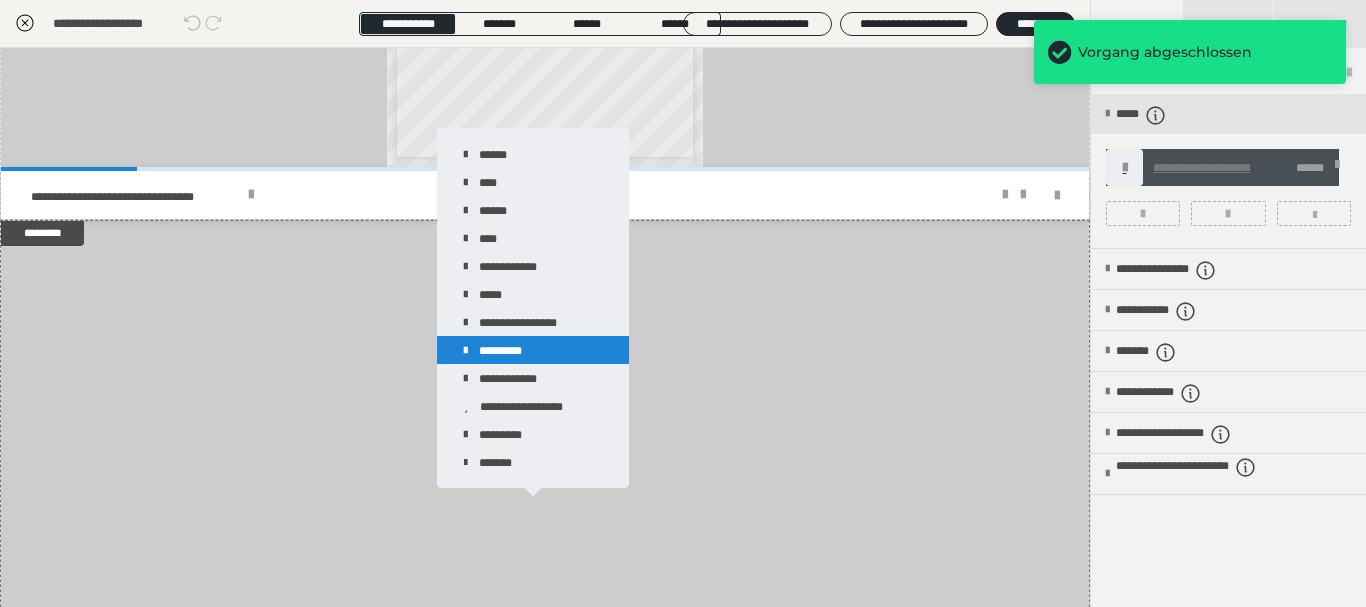click on "*********" at bounding box center (533, 350) 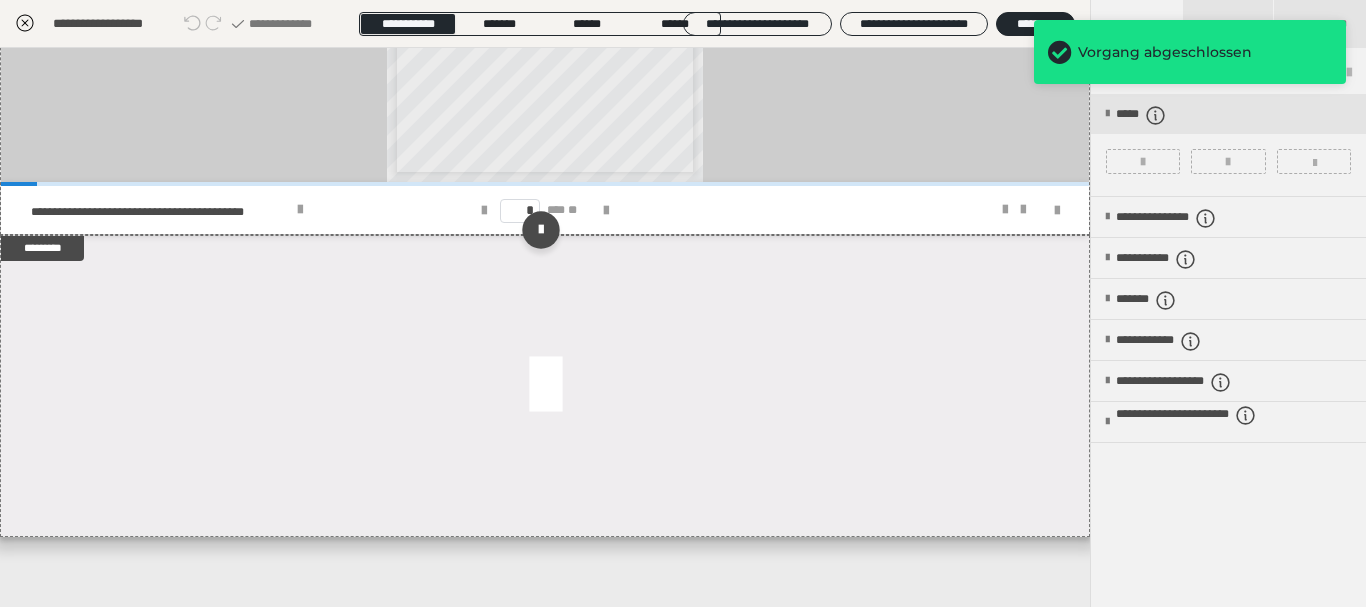 scroll, scrollTop: 1334, scrollLeft: 0, axis: vertical 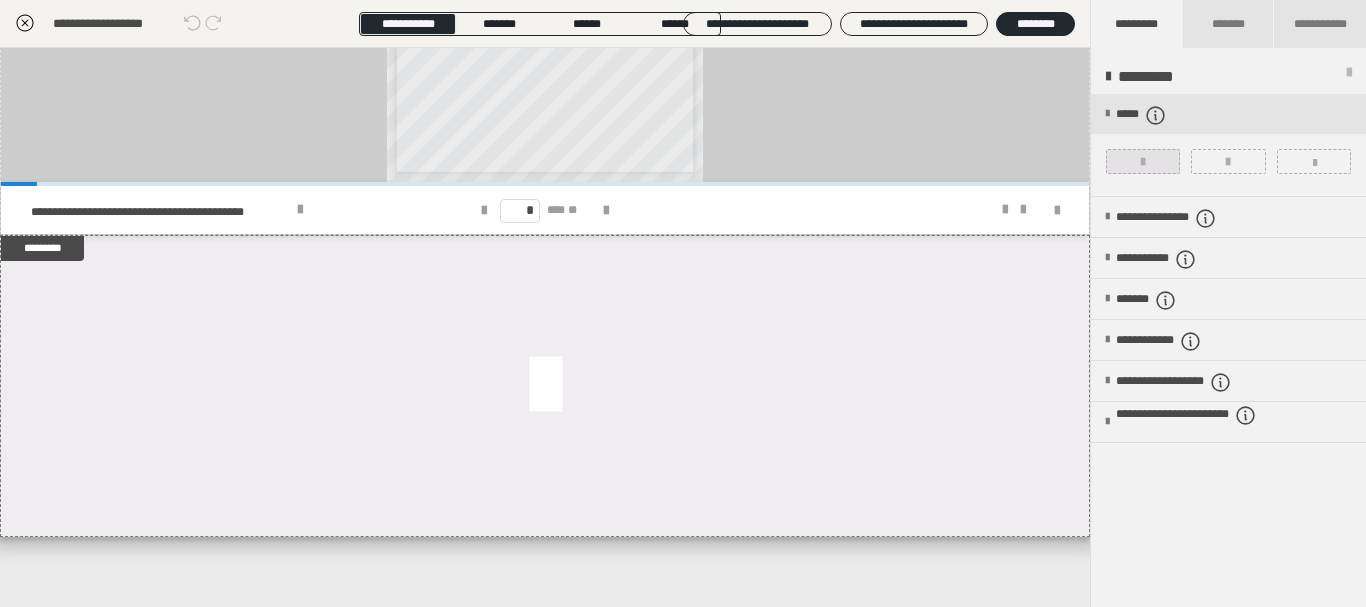click at bounding box center (1143, 162) 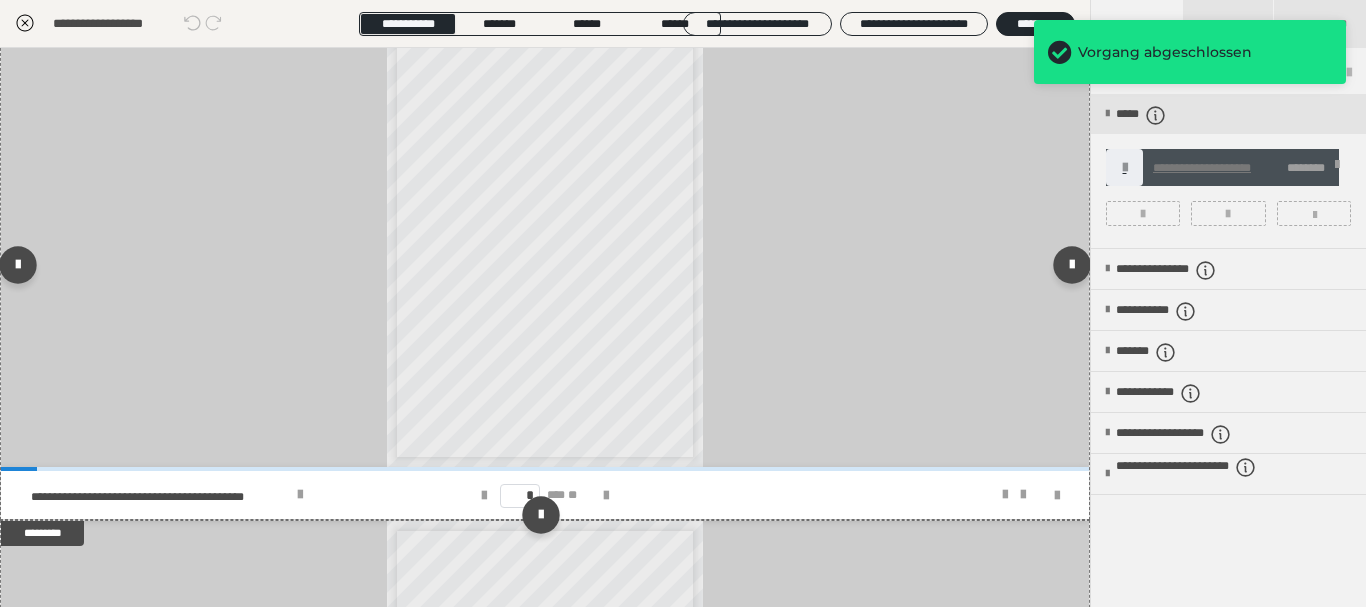 scroll, scrollTop: 1534, scrollLeft: 0, axis: vertical 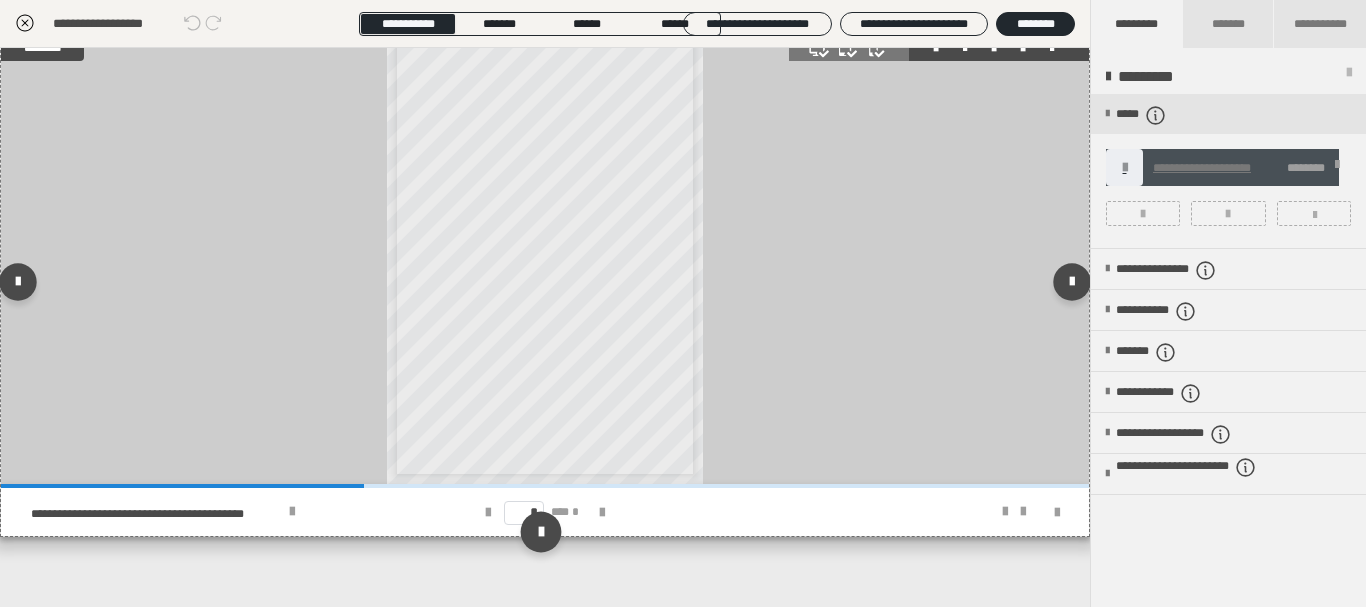 click at bounding box center [540, 531] 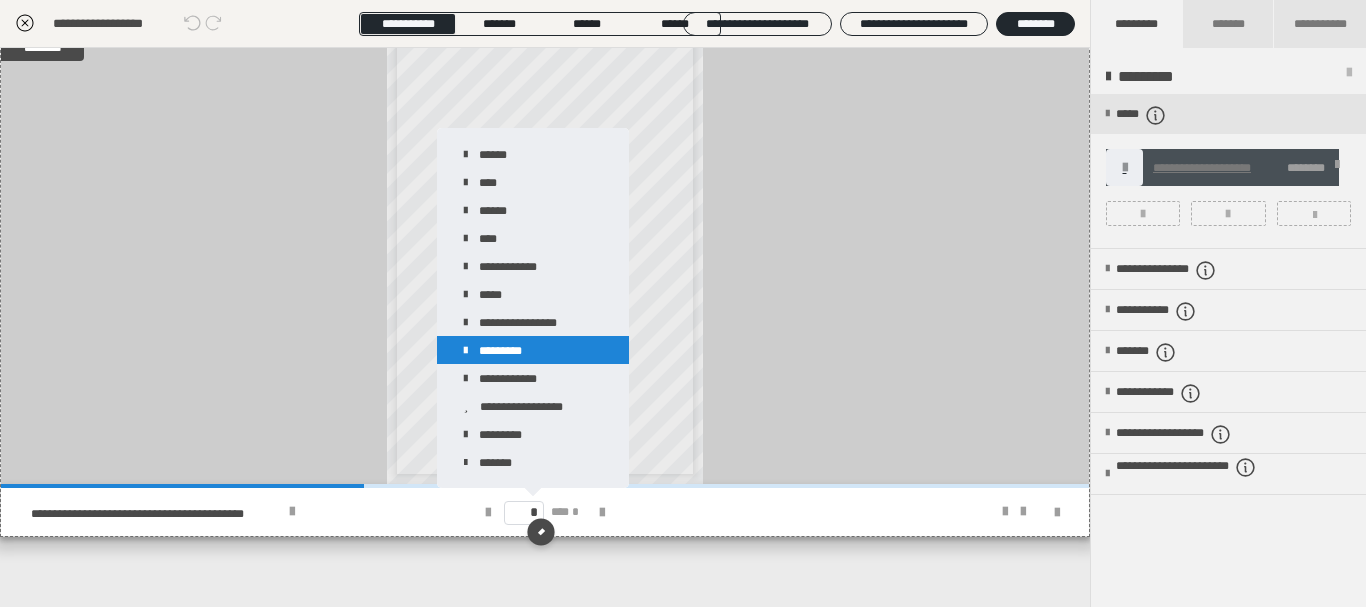click on "*********" at bounding box center (533, 350) 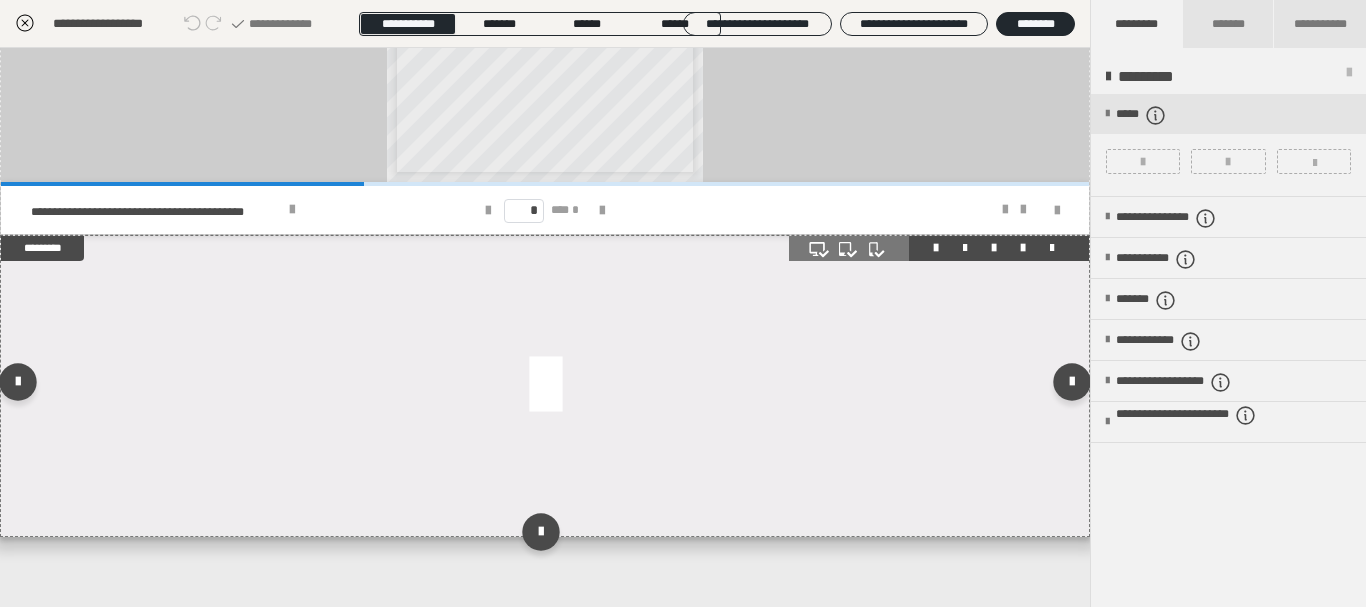 scroll, scrollTop: 1836, scrollLeft: 0, axis: vertical 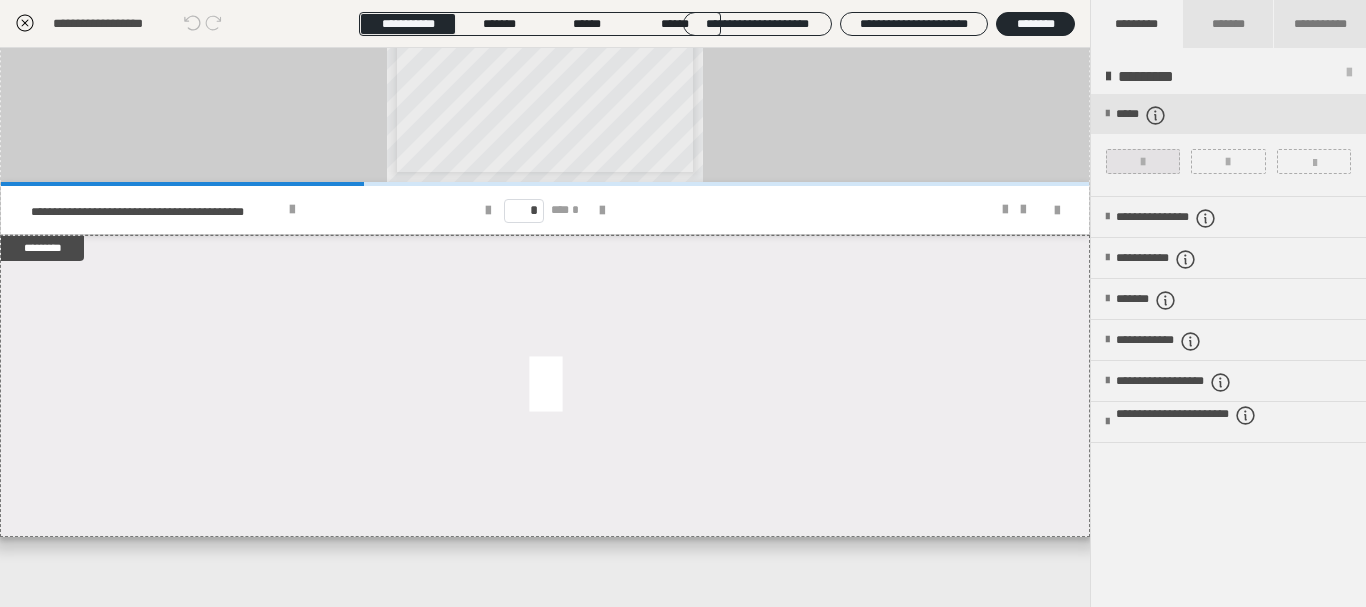 click at bounding box center (1143, 162) 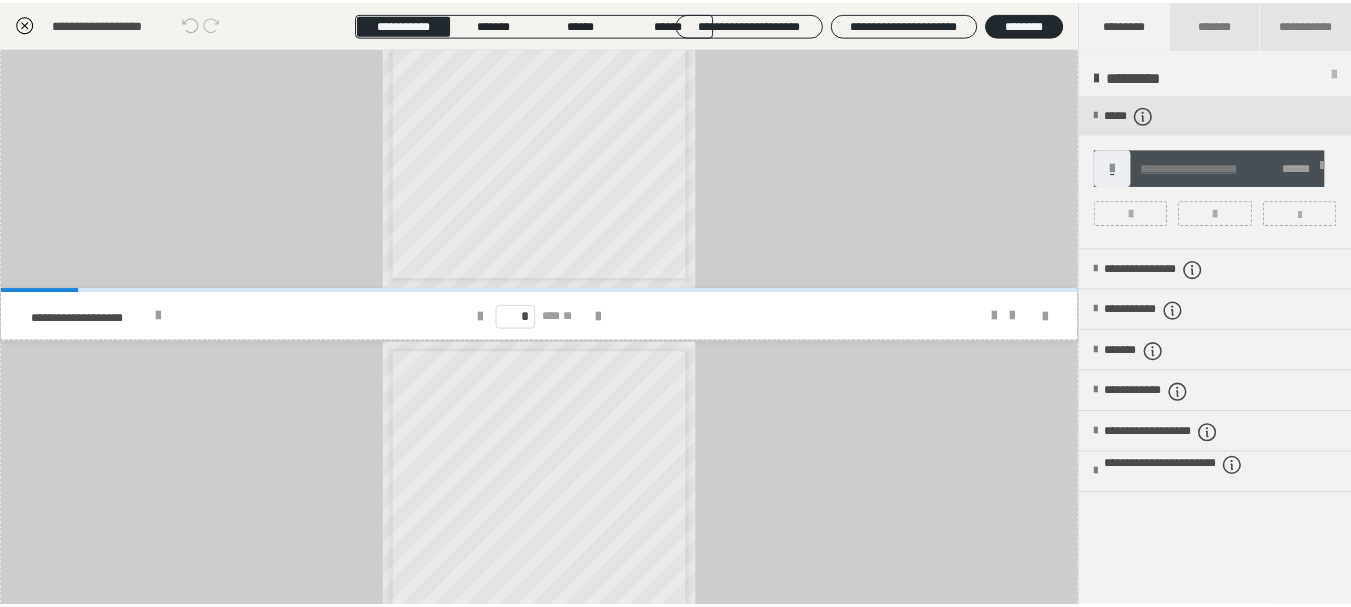 scroll, scrollTop: 0, scrollLeft: 0, axis: both 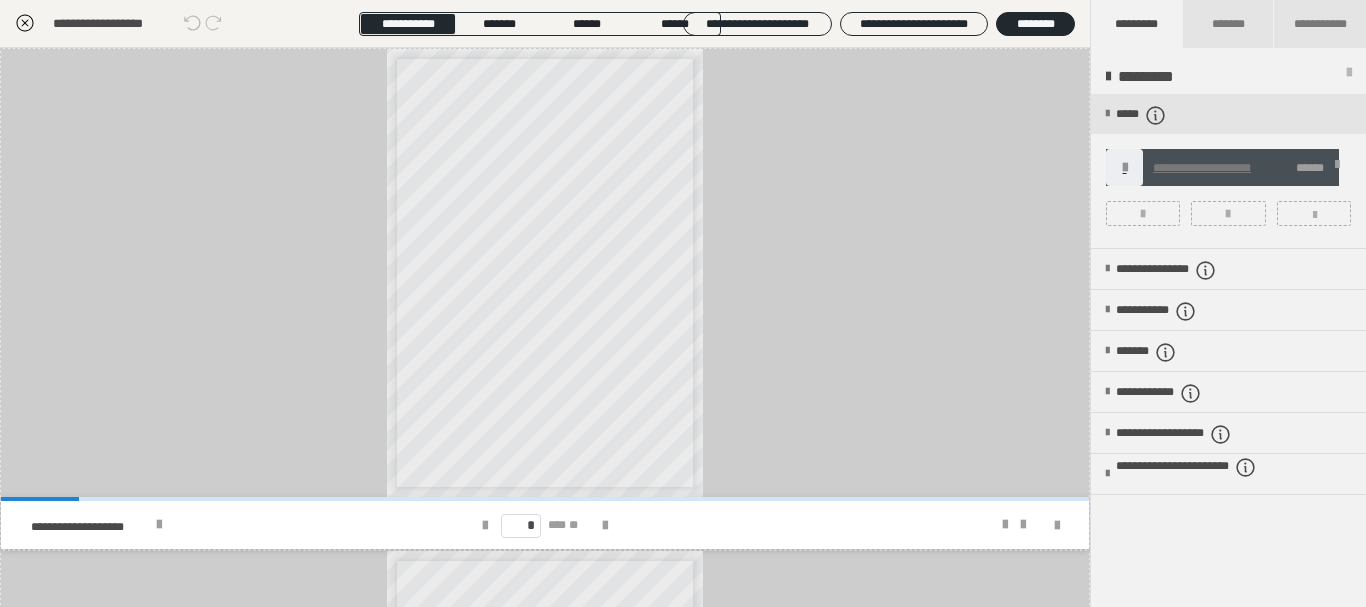 click 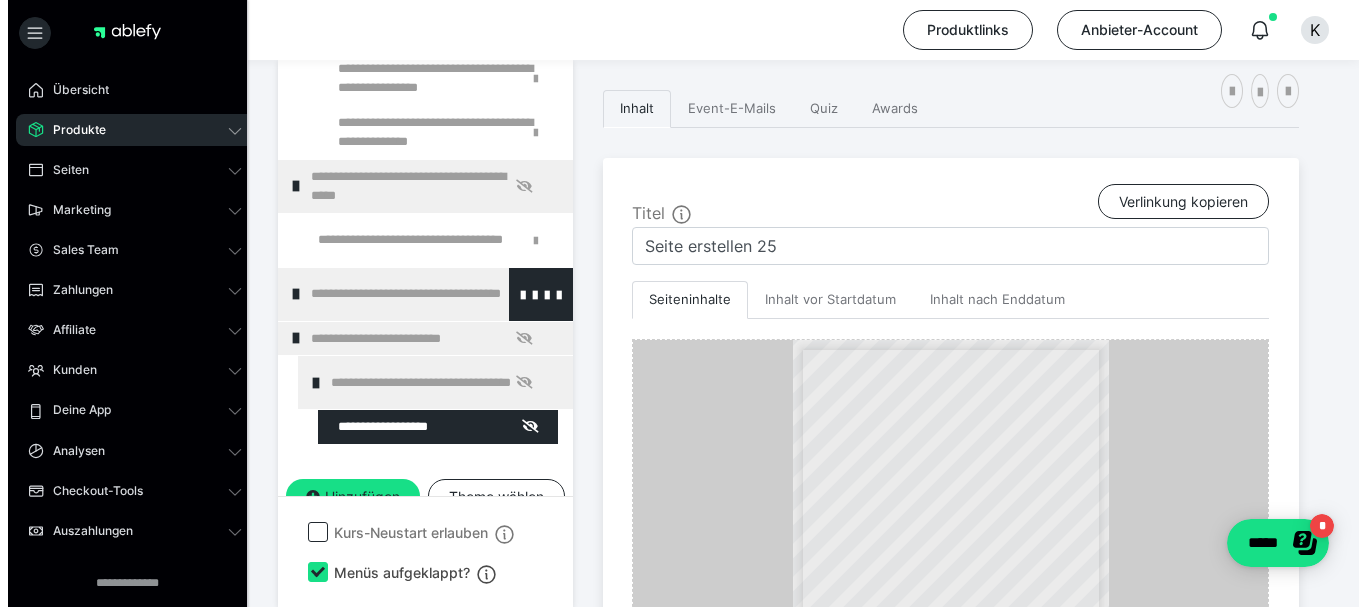 scroll, scrollTop: 1692, scrollLeft: 0, axis: vertical 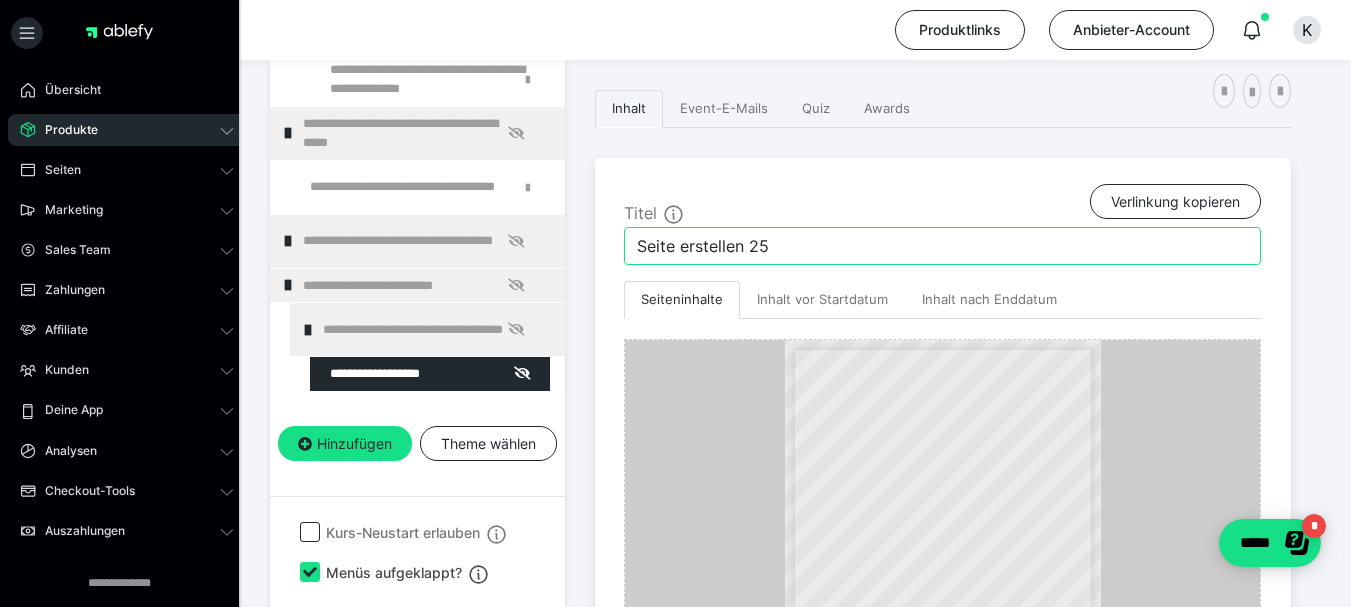 click on "Seite erstellen 25" at bounding box center [942, 246] 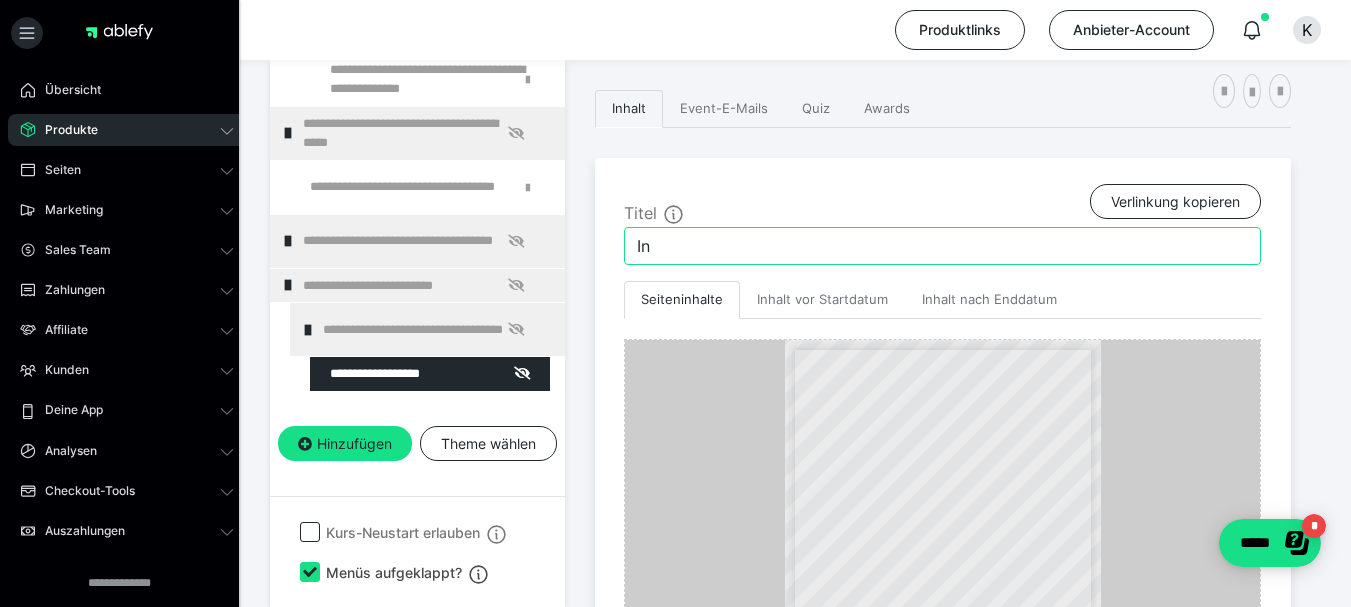 type on "I" 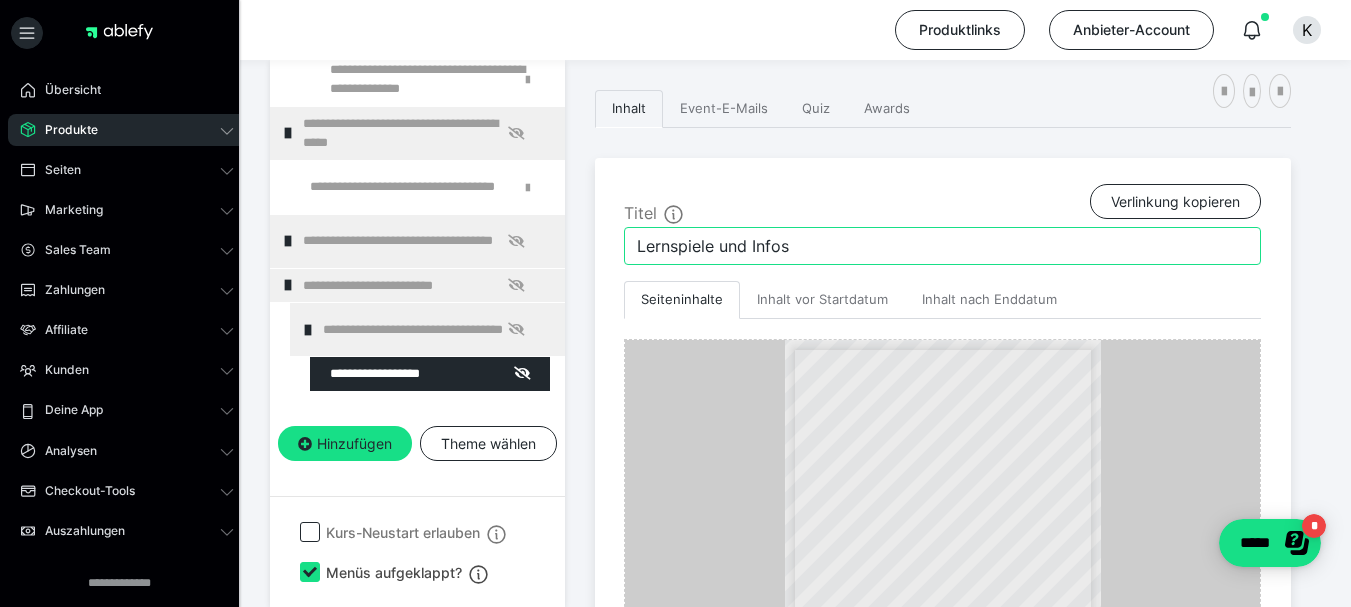 type on "Lernspiele und Infos" 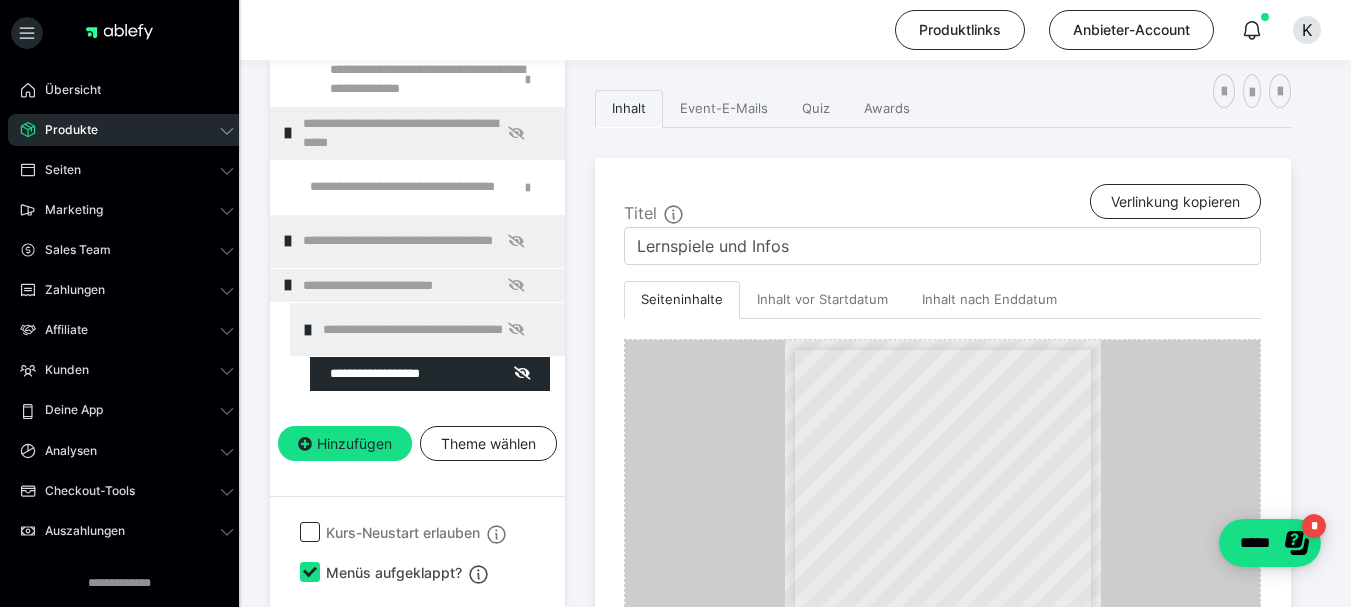 click on "**********" at bounding box center (417, 278) 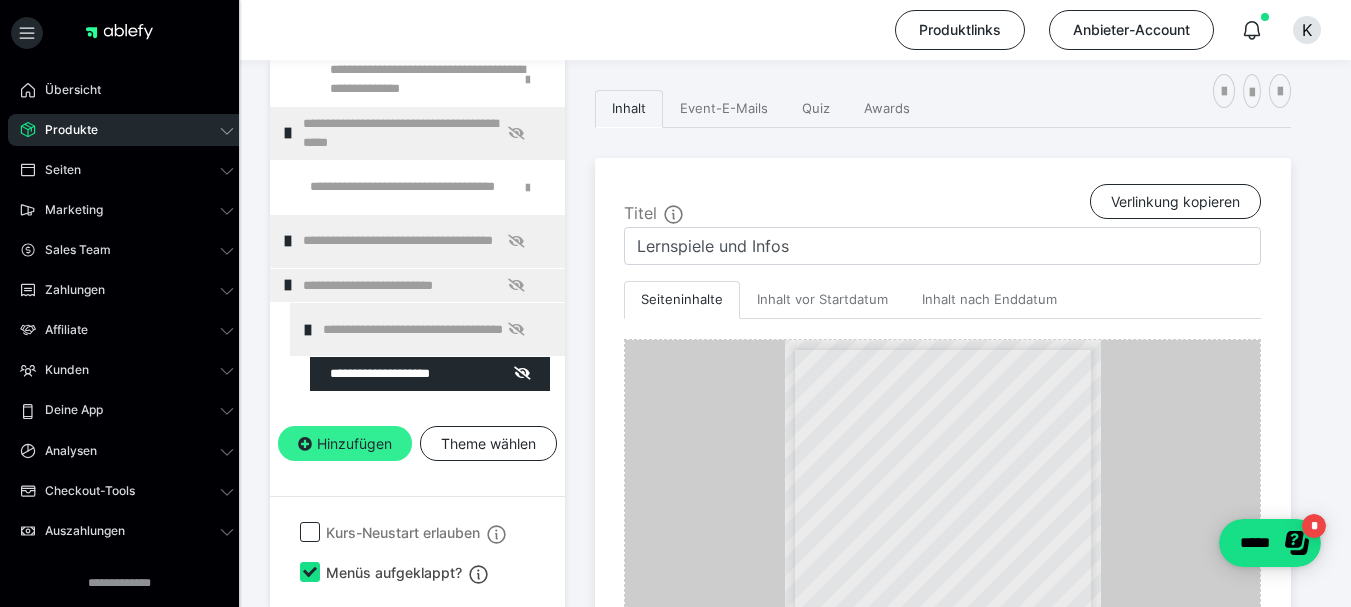 click on "Hinzufügen" at bounding box center [345, 444] 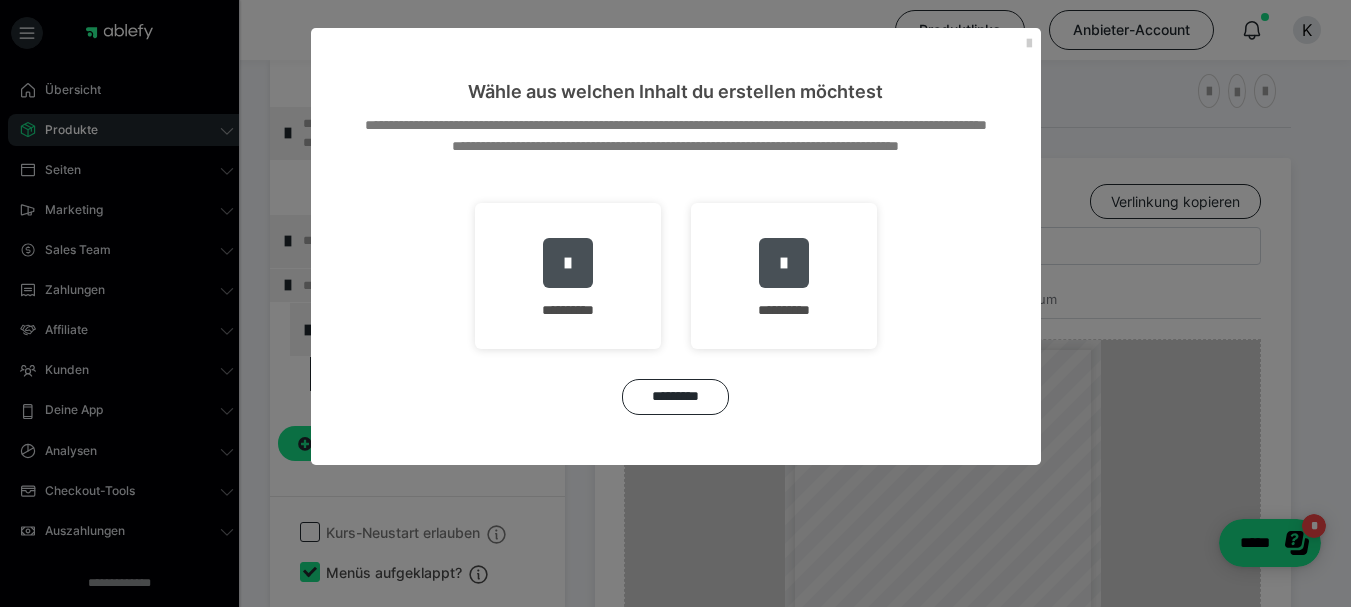 click on "**********" at bounding box center (675, 303) 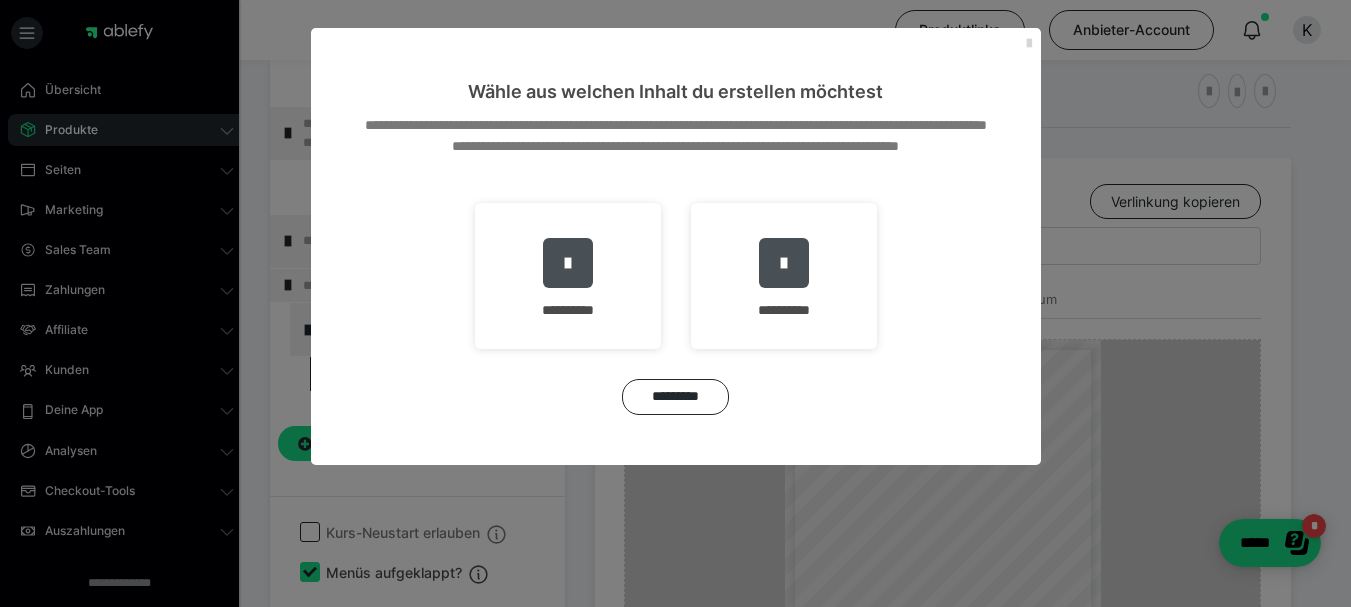 click at bounding box center (1029, 44) 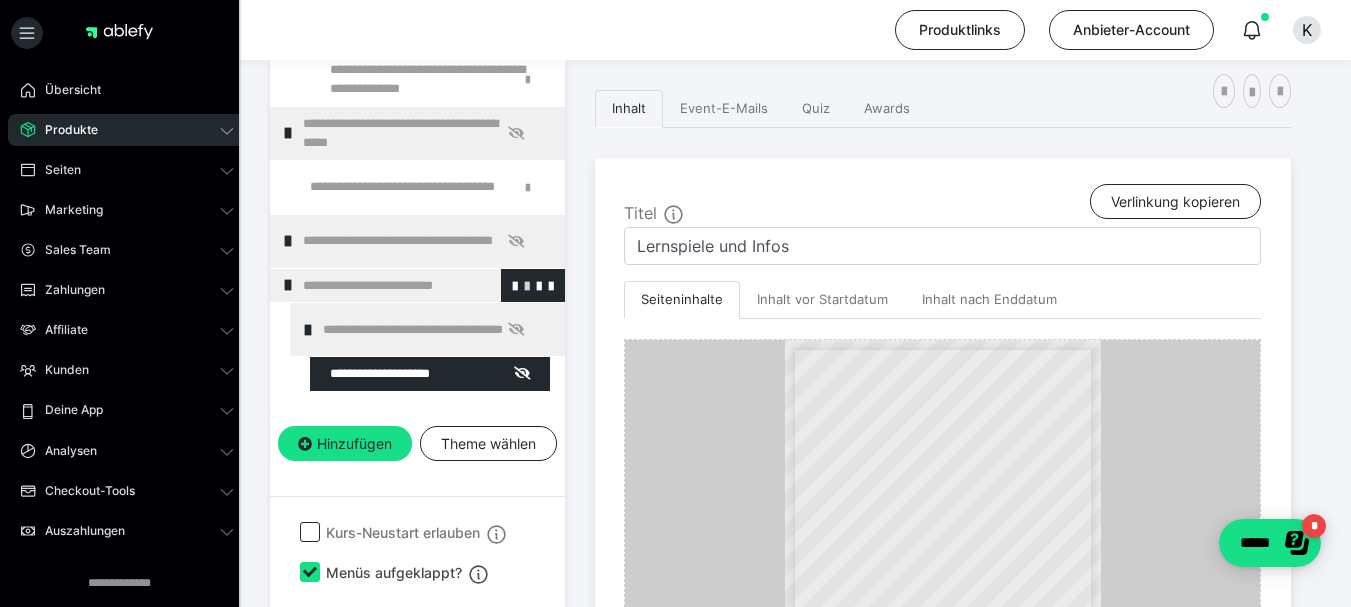 click at bounding box center (527, 285) 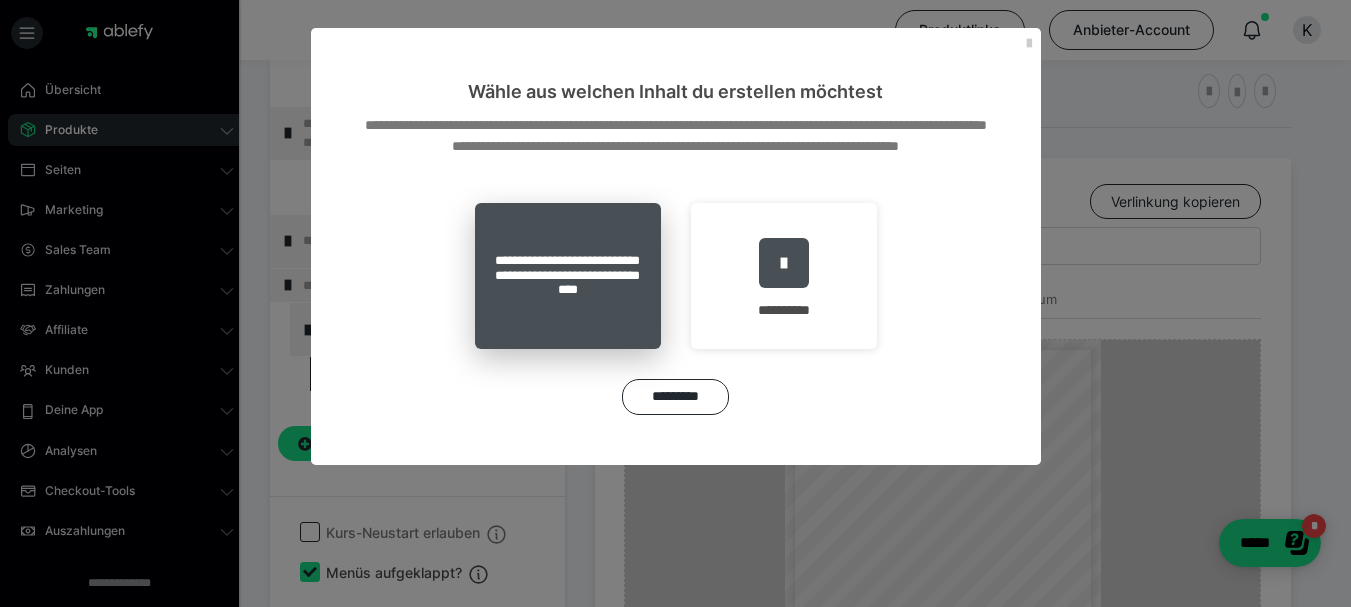 click on "**********" at bounding box center (568, 276) 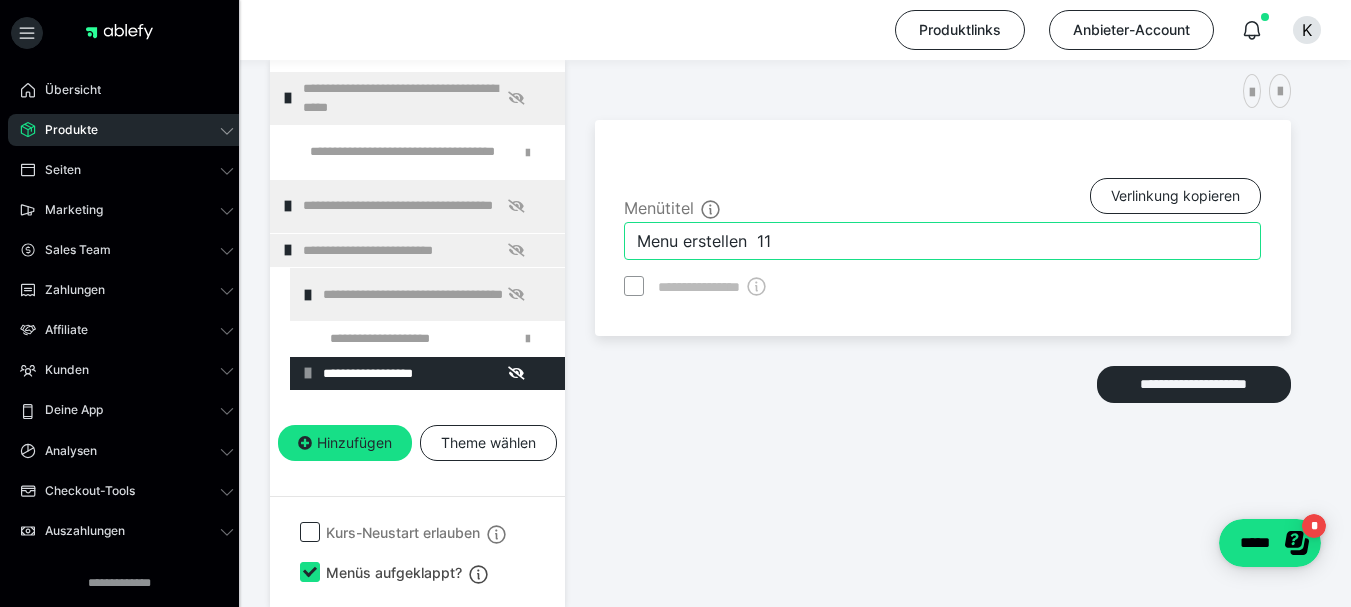 click on "Menu erstellen  11" at bounding box center (942, 241) 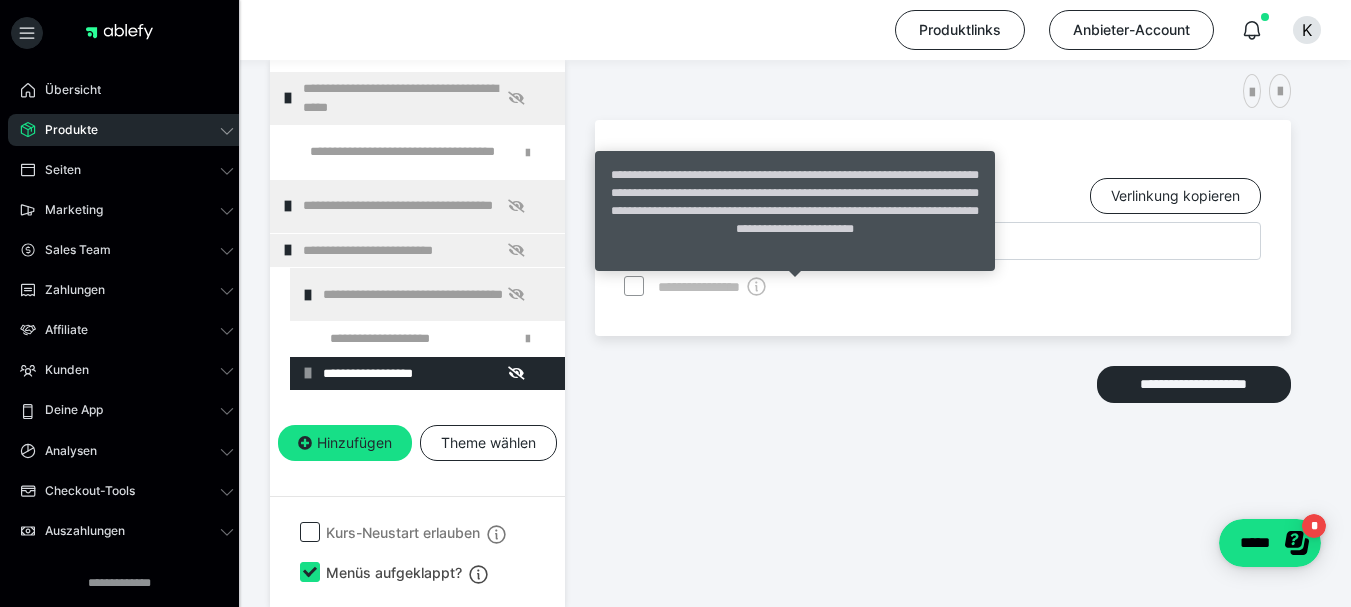 click on "**********" at bounding box center [795, 211] 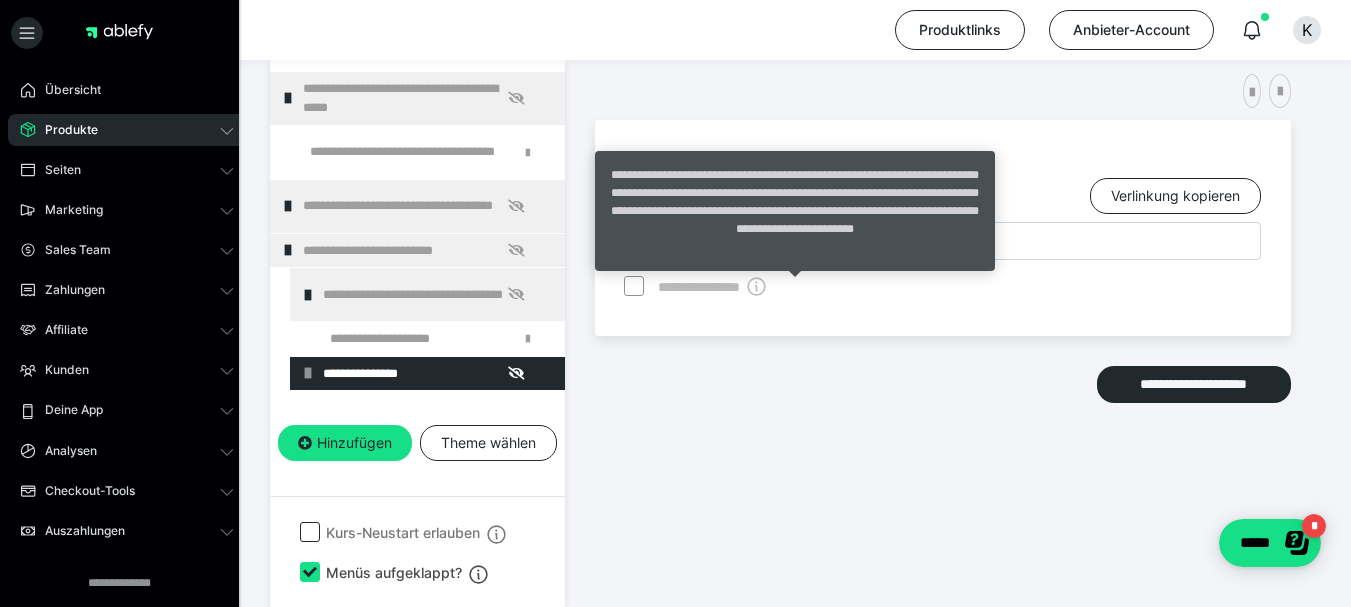 click on "**********" at bounding box center (795, 211) 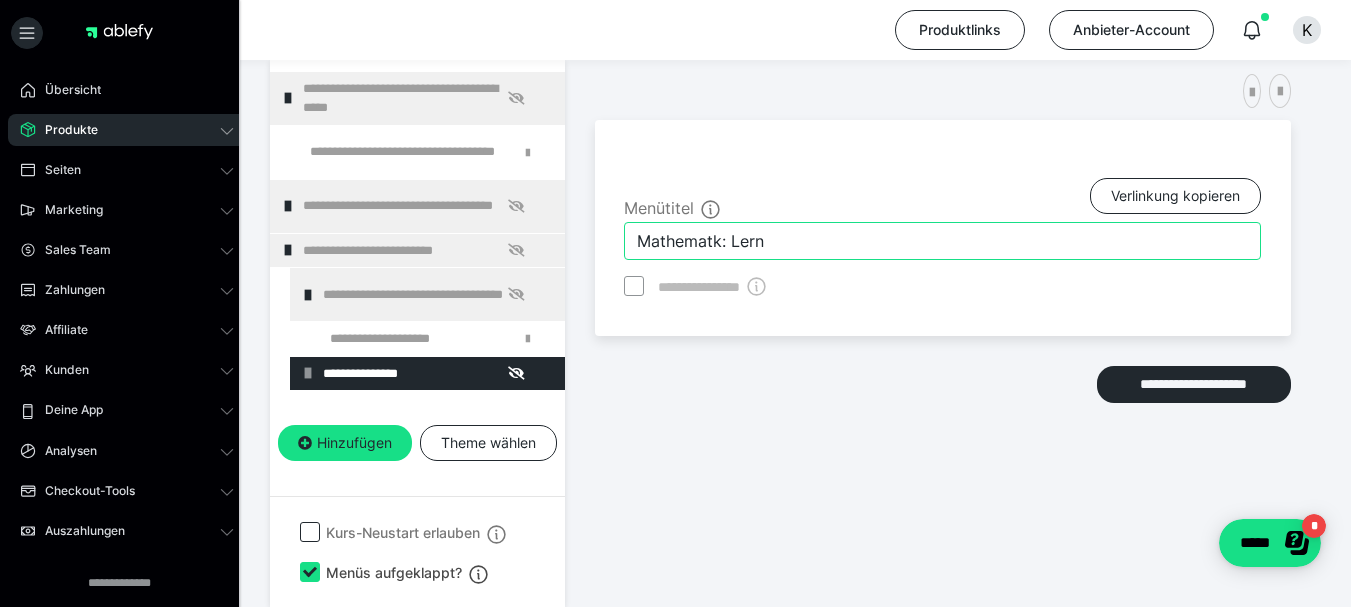 click on "Mathematk: Lern" at bounding box center (942, 241) 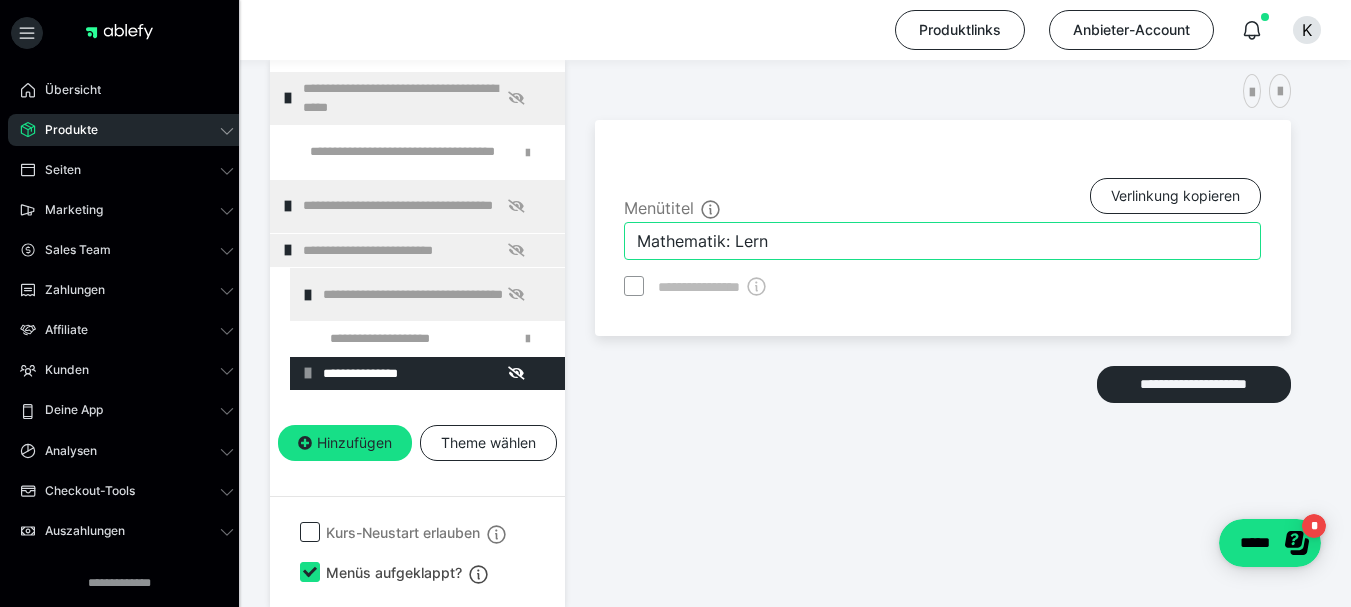 click on "Mathematik: Lern" at bounding box center [942, 241] 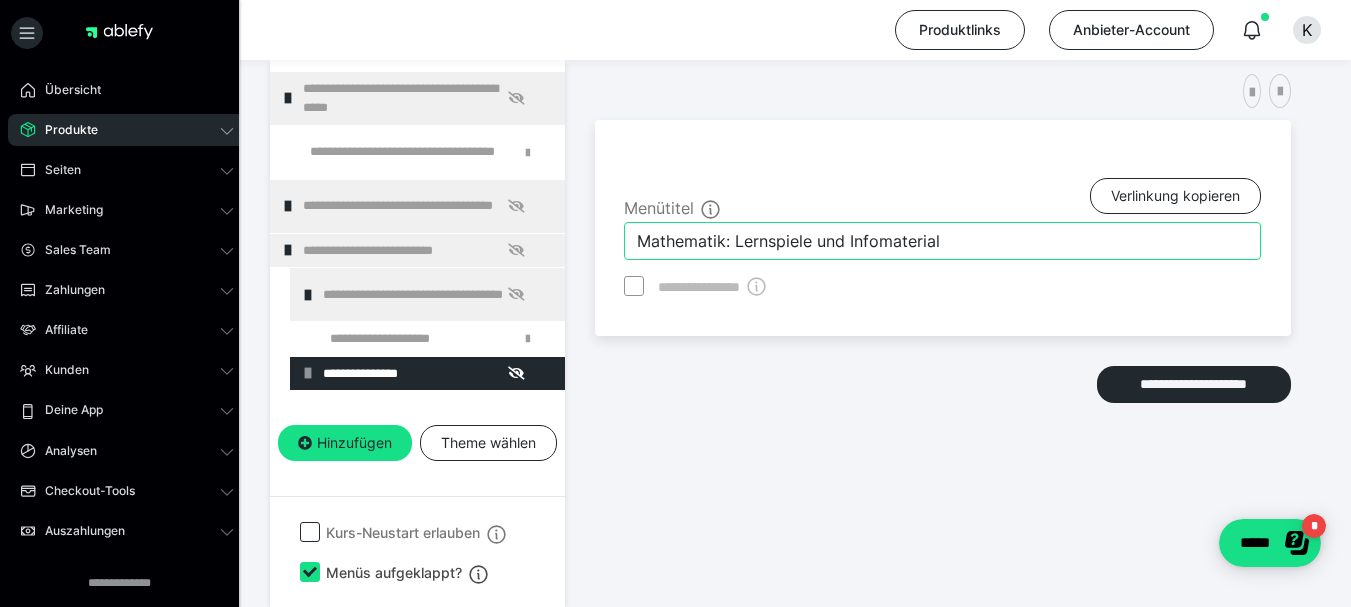 type on "Mathematik: Lernspiele und Infomaterial" 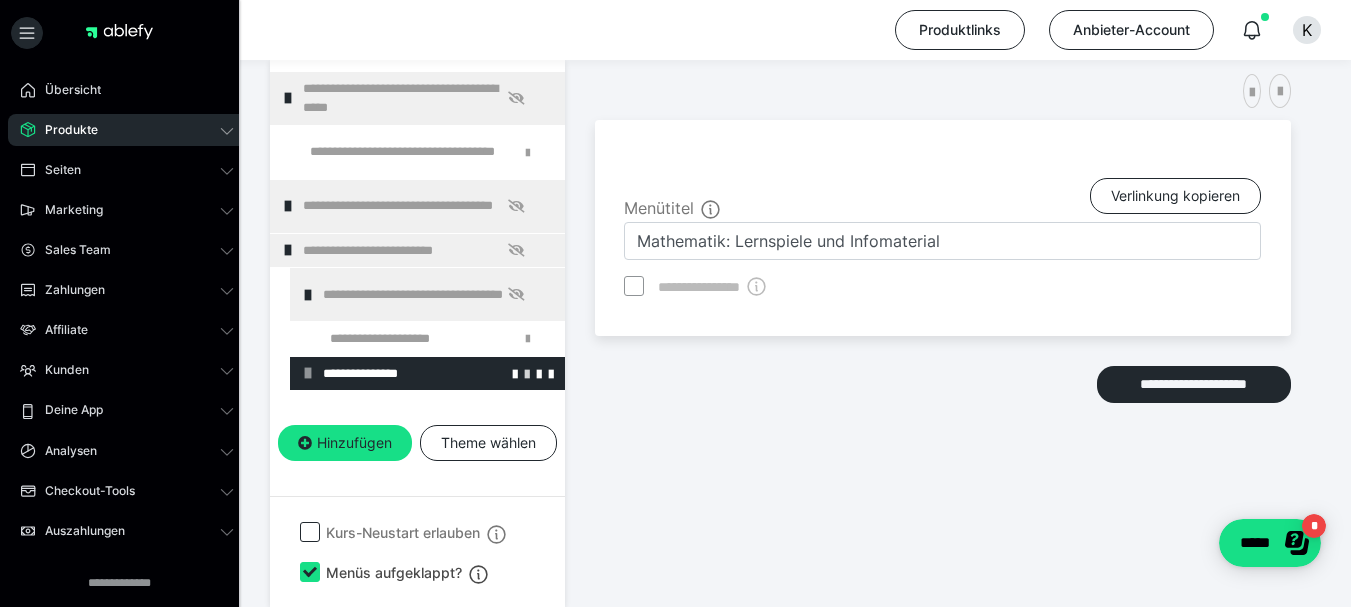 click at bounding box center [527, 373] 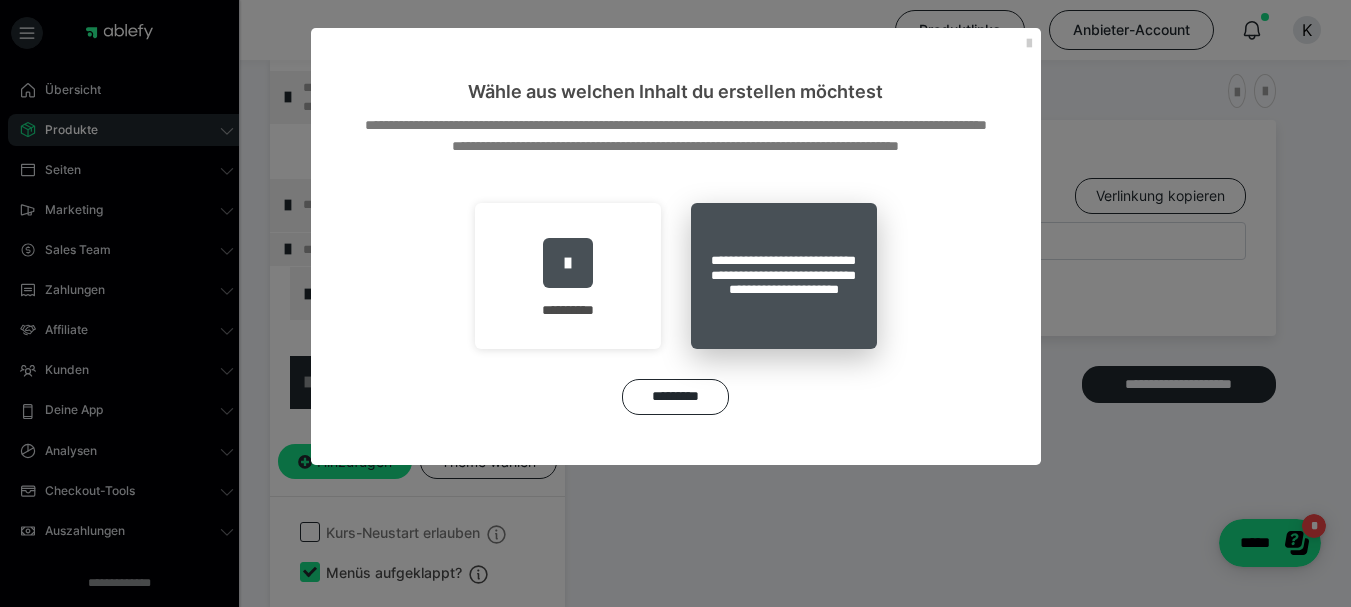 click on "**********" at bounding box center (784, 276) 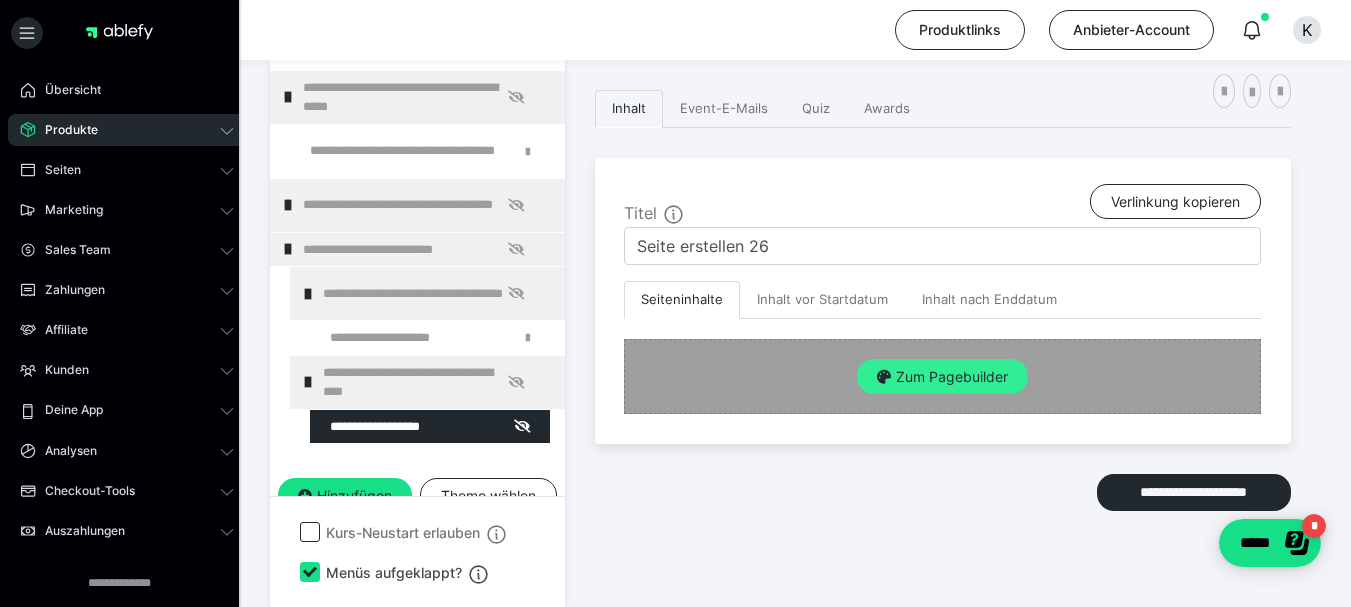 click at bounding box center [884, 377] 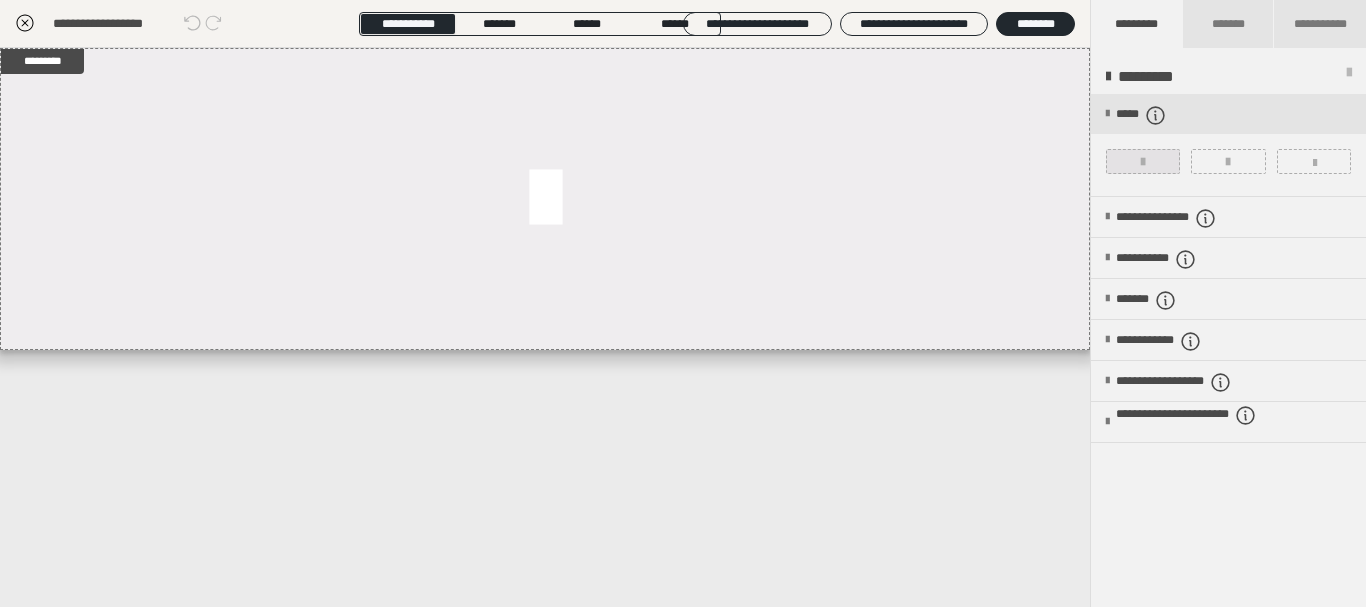 click at bounding box center (1143, 161) 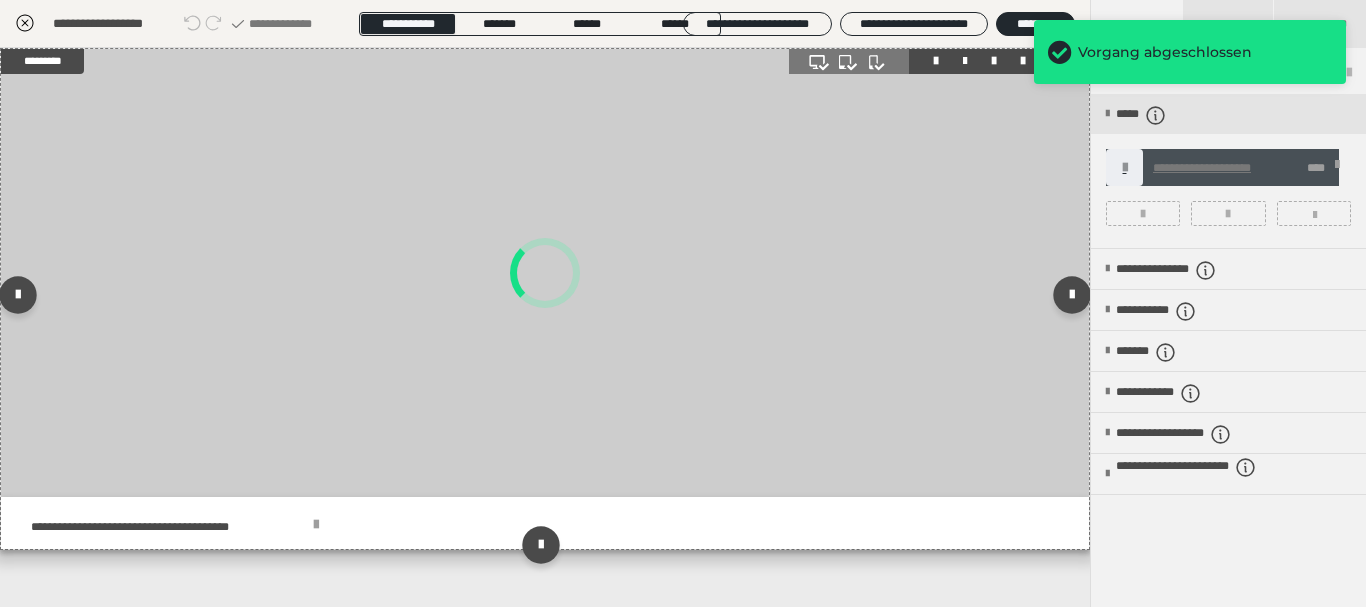 scroll, scrollTop: 28, scrollLeft: 0, axis: vertical 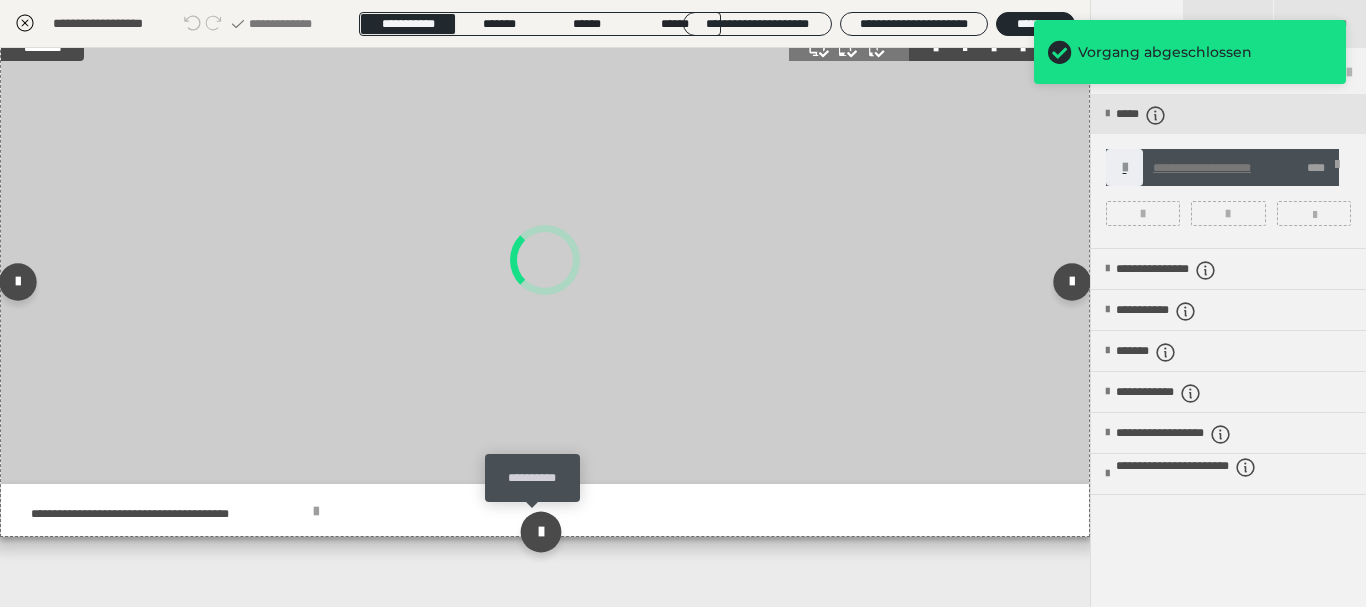 click at bounding box center [540, 531] 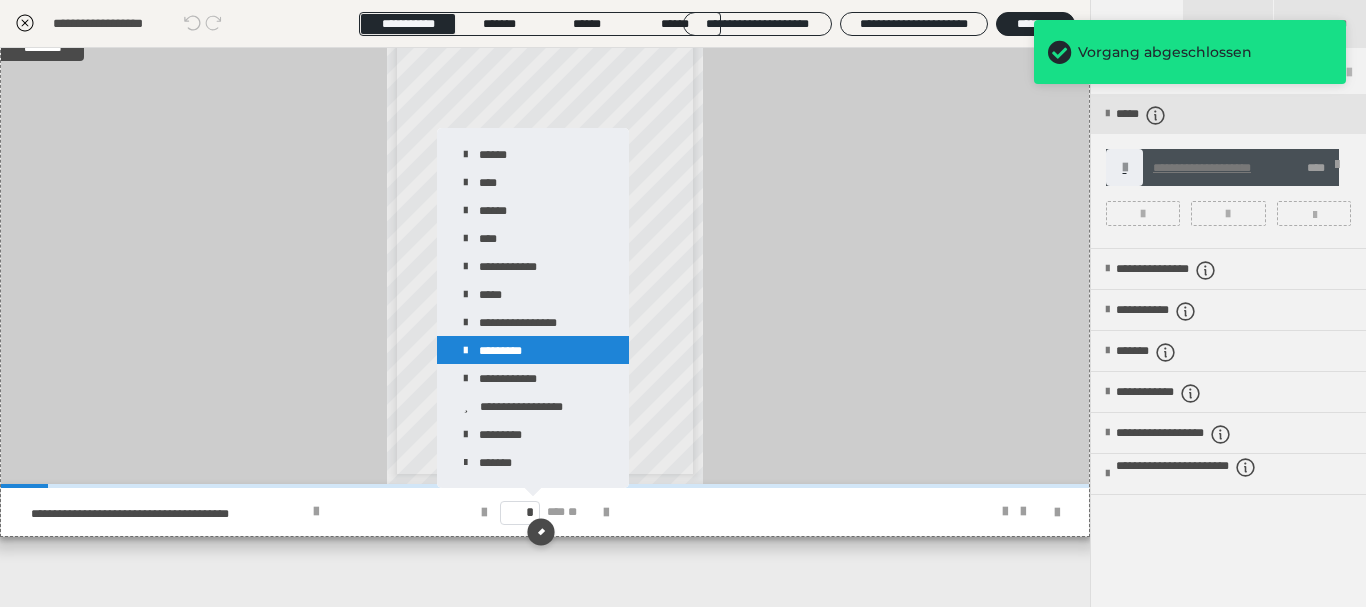 click on "*********" at bounding box center [533, 350] 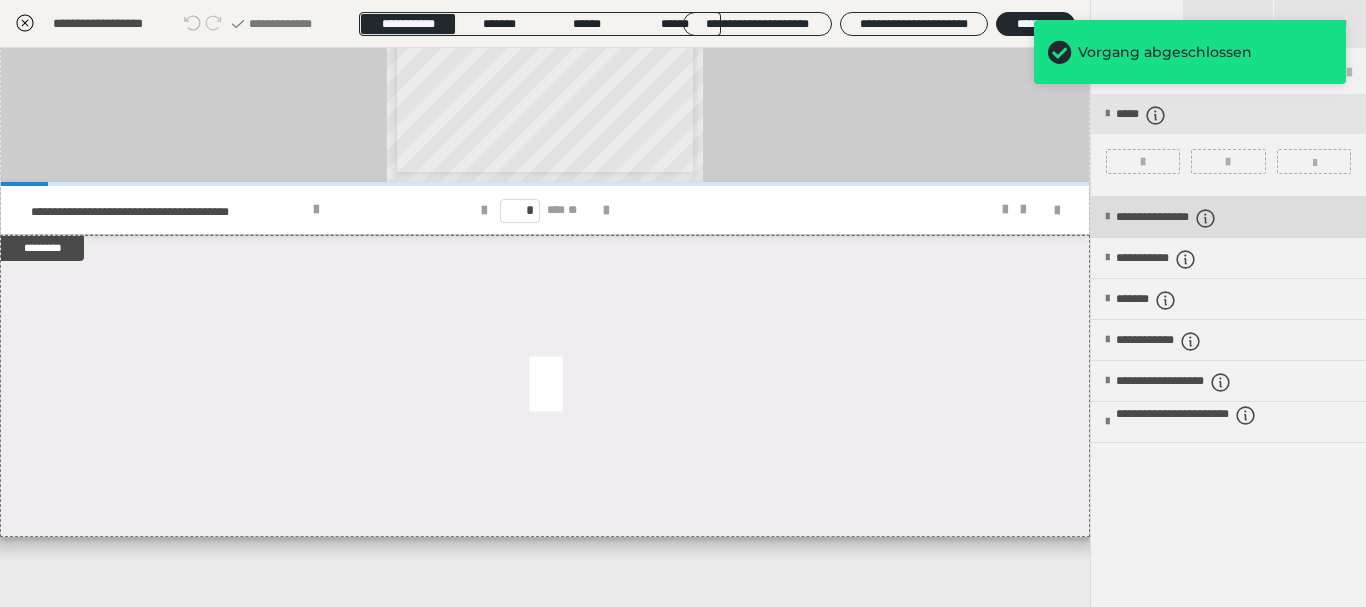 scroll, scrollTop: 330, scrollLeft: 0, axis: vertical 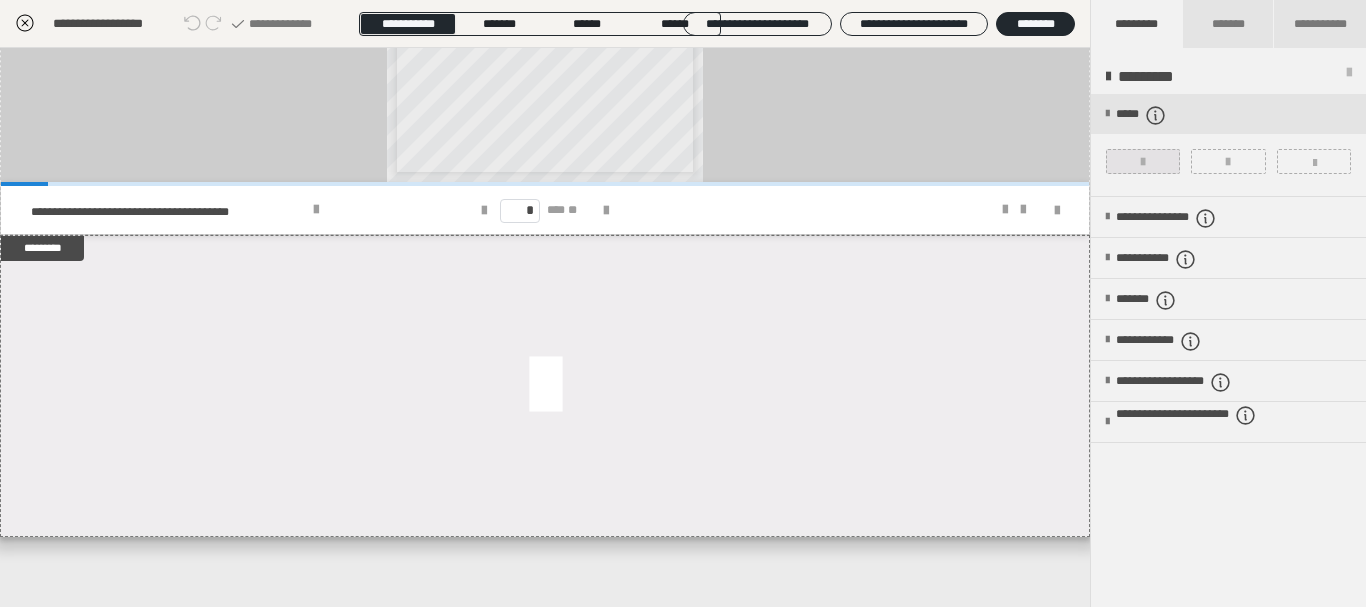 click at bounding box center [1143, 161] 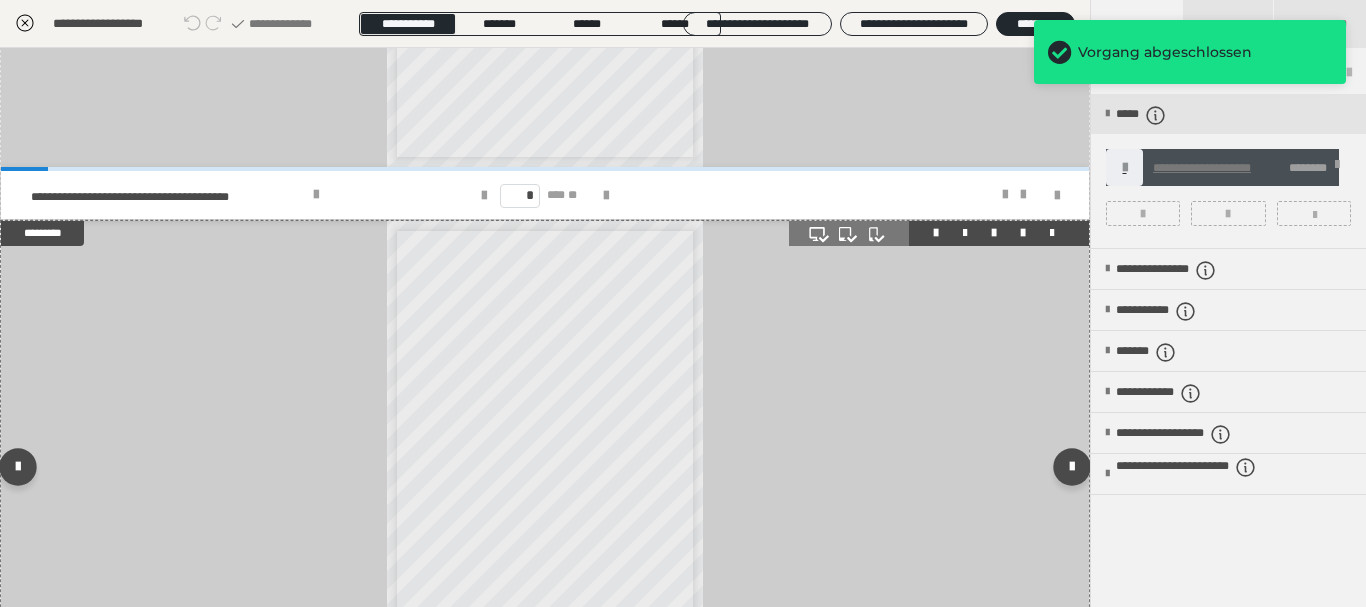 scroll, scrollTop: 530, scrollLeft: 0, axis: vertical 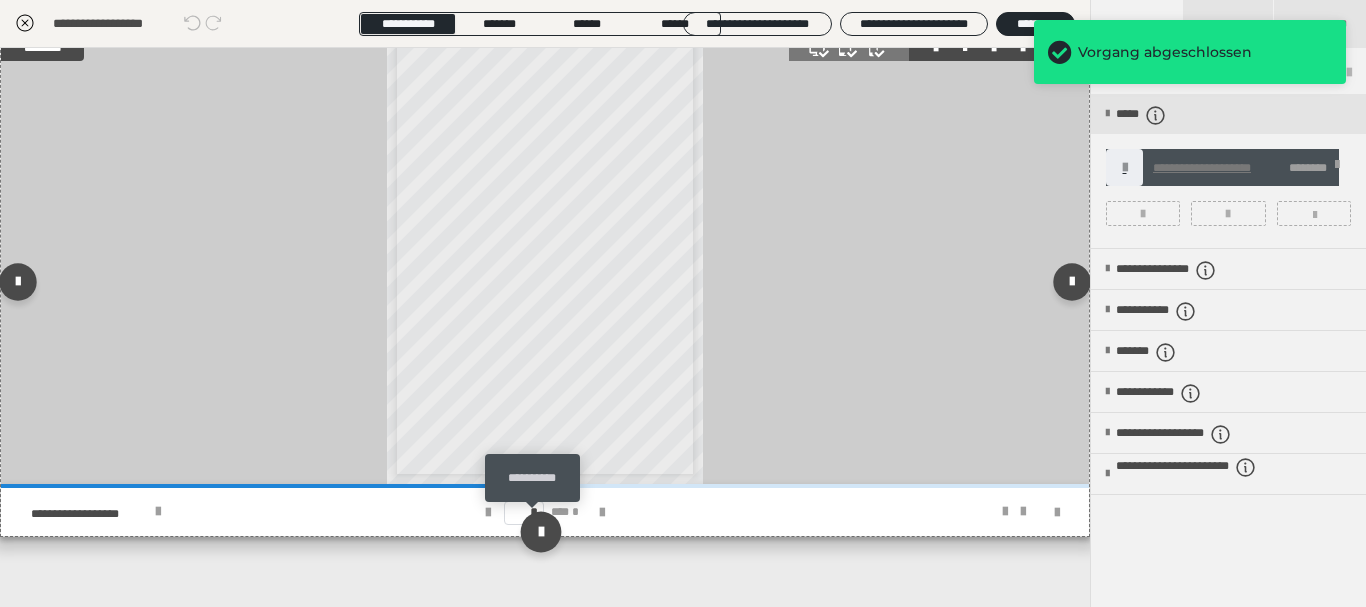 click at bounding box center (540, 531) 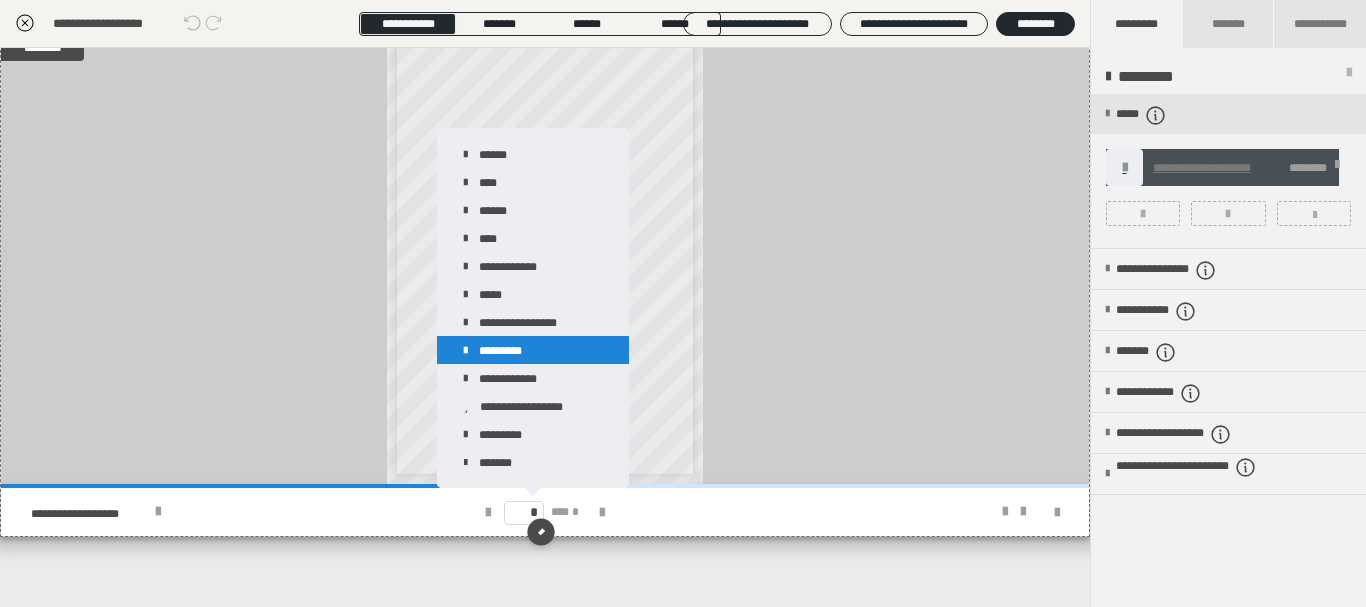 click on "*********" at bounding box center (533, 350) 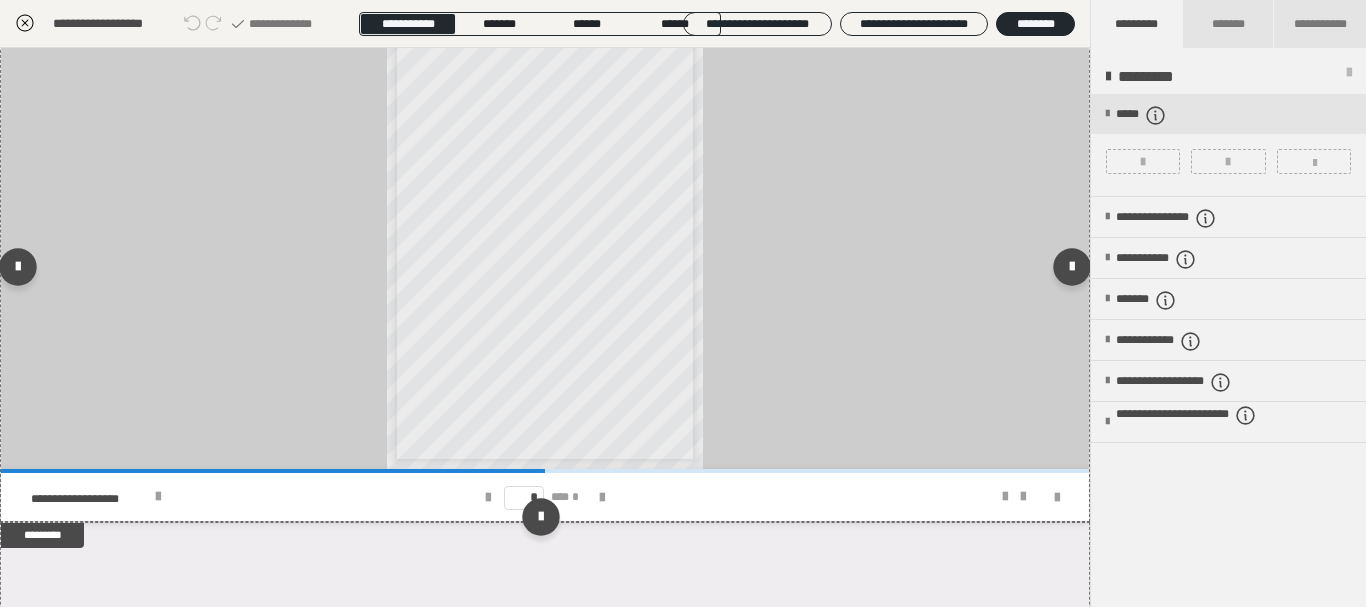 scroll, scrollTop: 832, scrollLeft: 0, axis: vertical 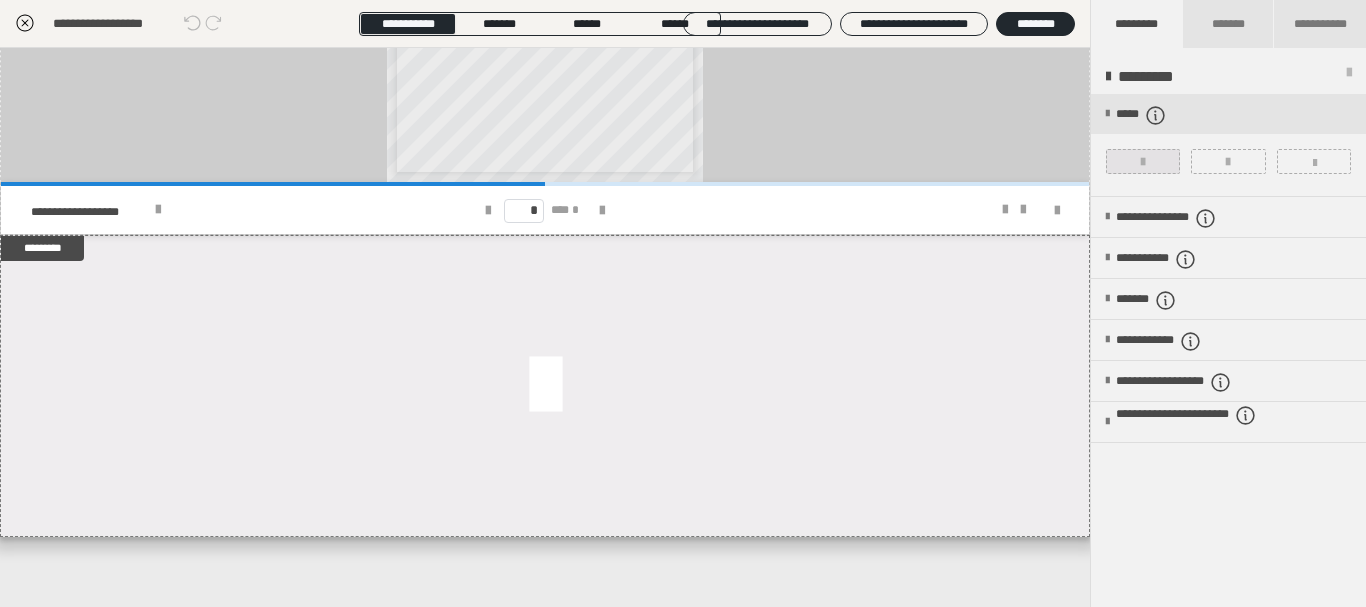 click at bounding box center (1143, 161) 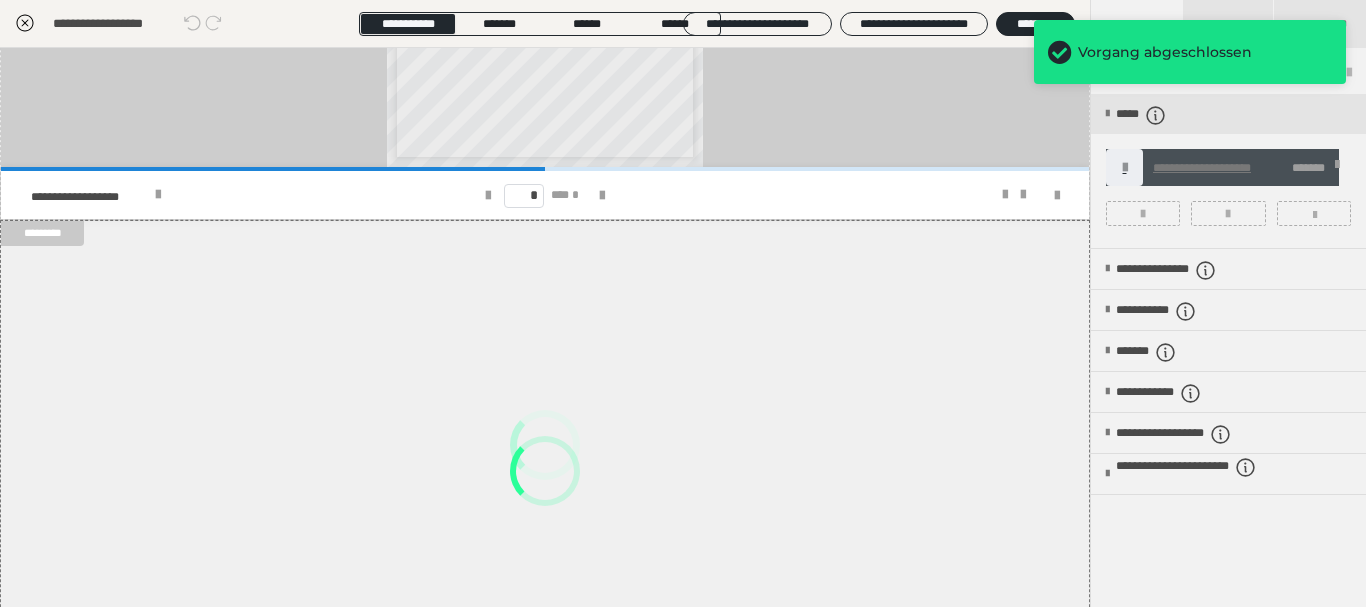 scroll, scrollTop: 1032, scrollLeft: 0, axis: vertical 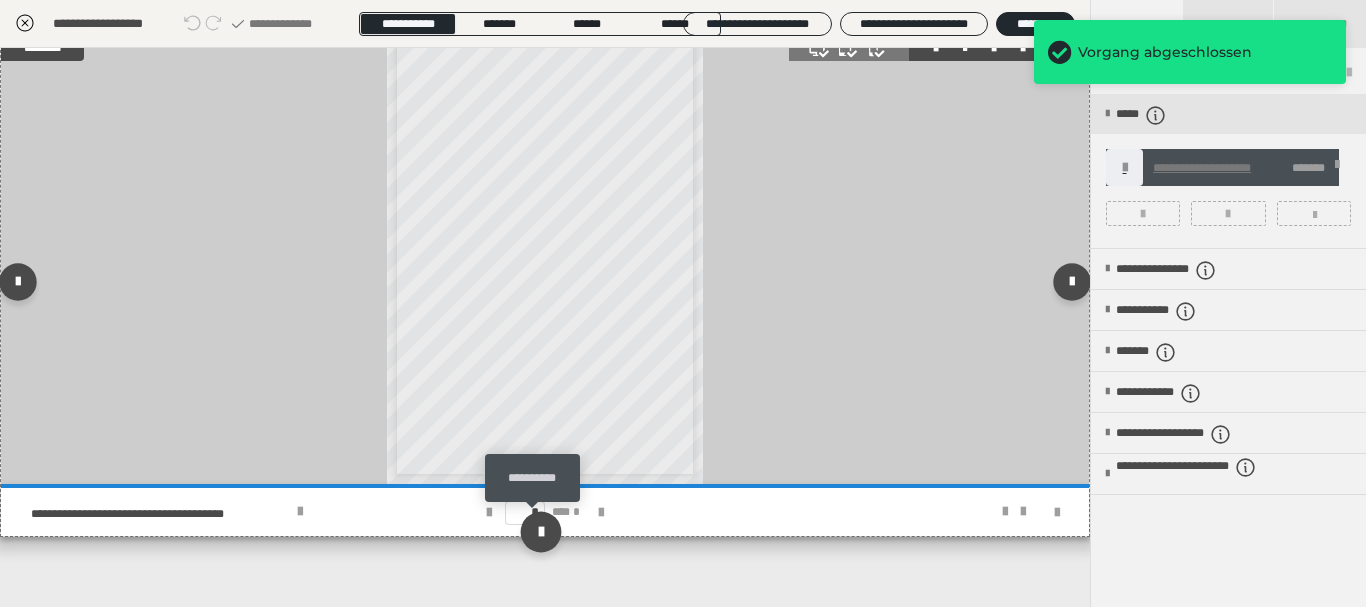 click at bounding box center (540, 531) 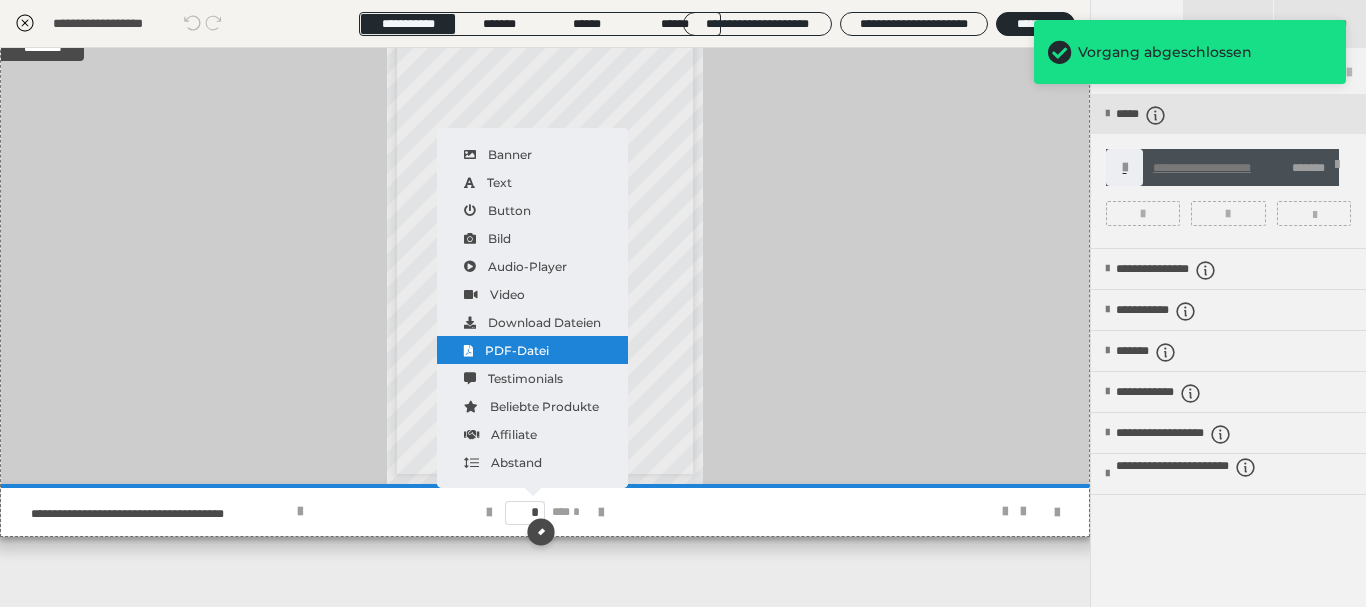 click on "PDF-Datei" at bounding box center [532, 350] 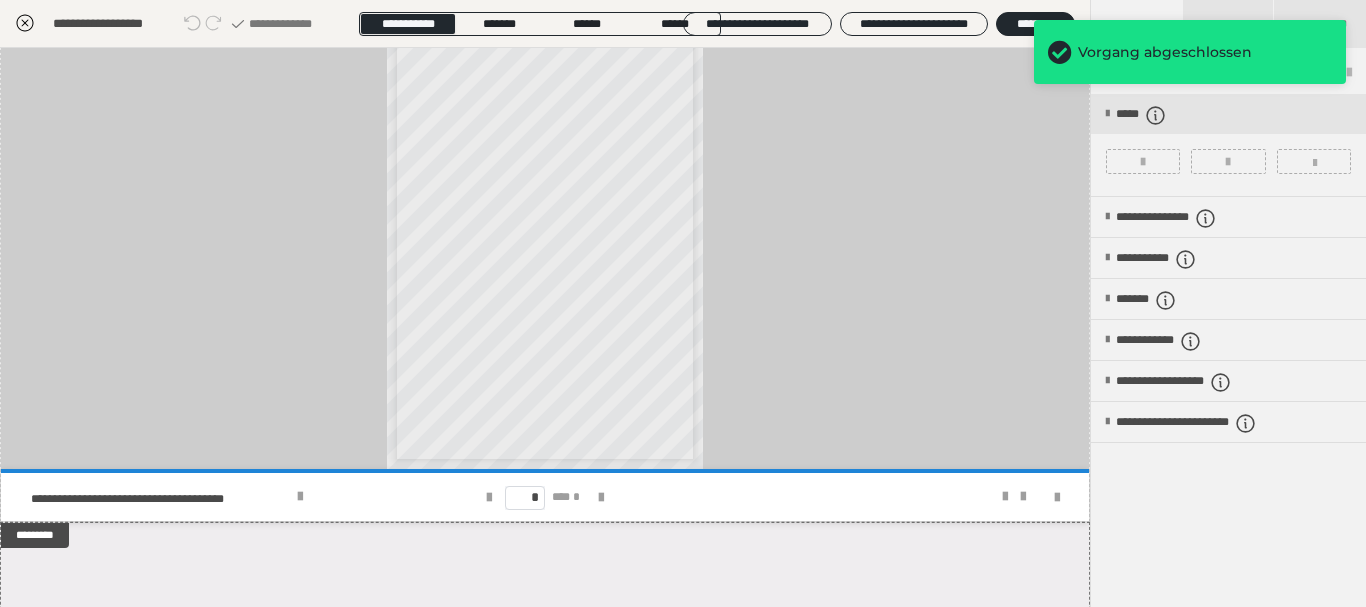 click at bounding box center [1228, 145] 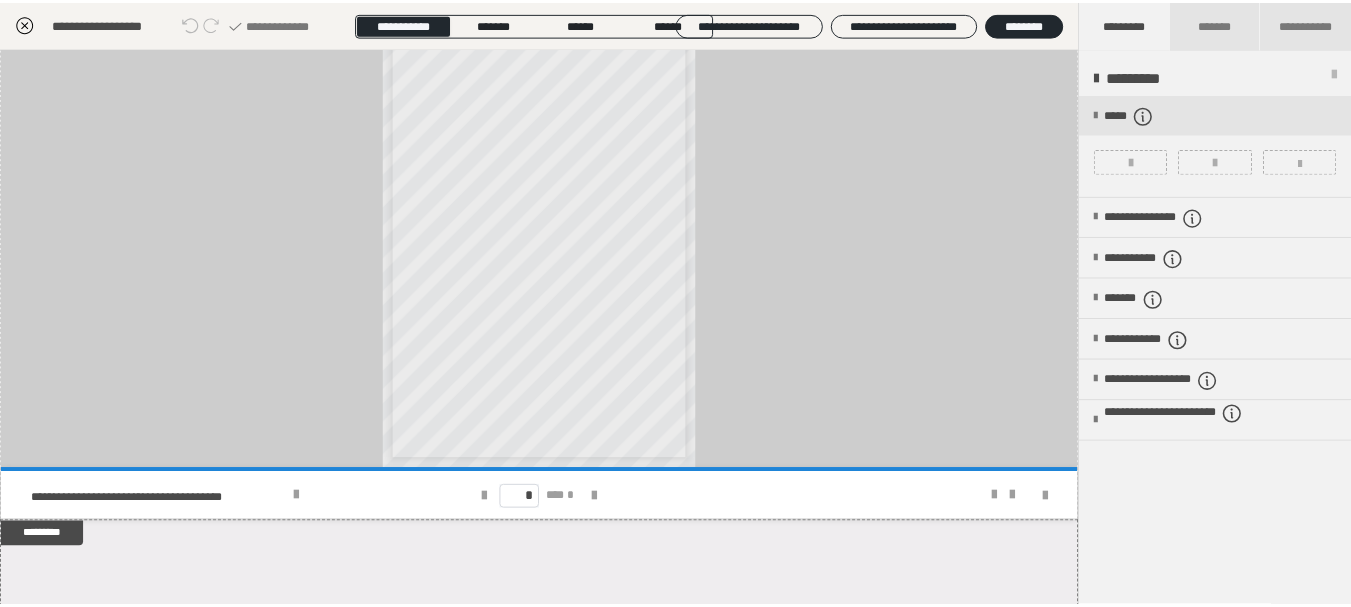 scroll, scrollTop: 1334, scrollLeft: 0, axis: vertical 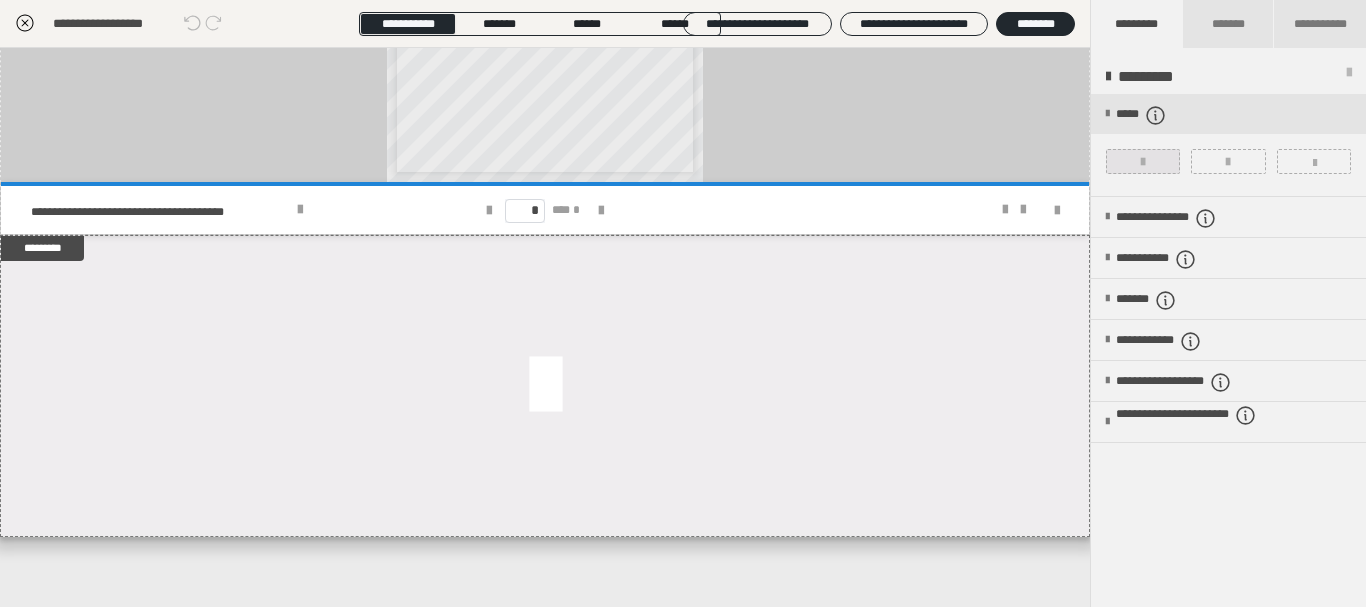 click at bounding box center (1143, 161) 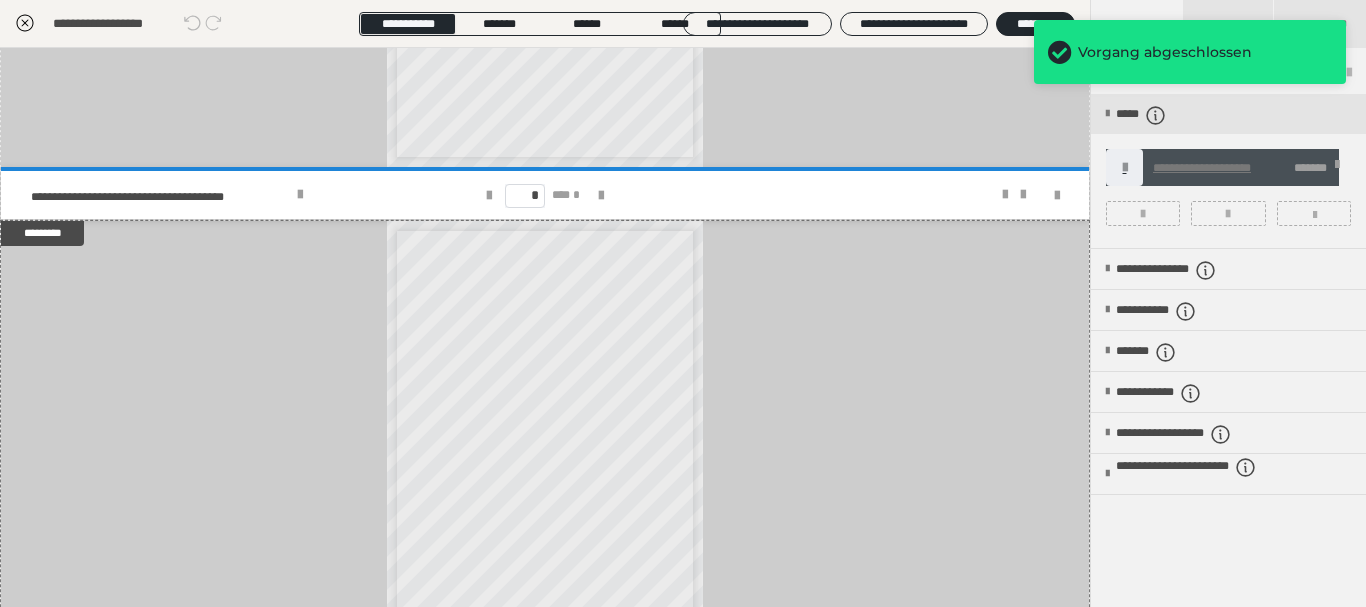 click 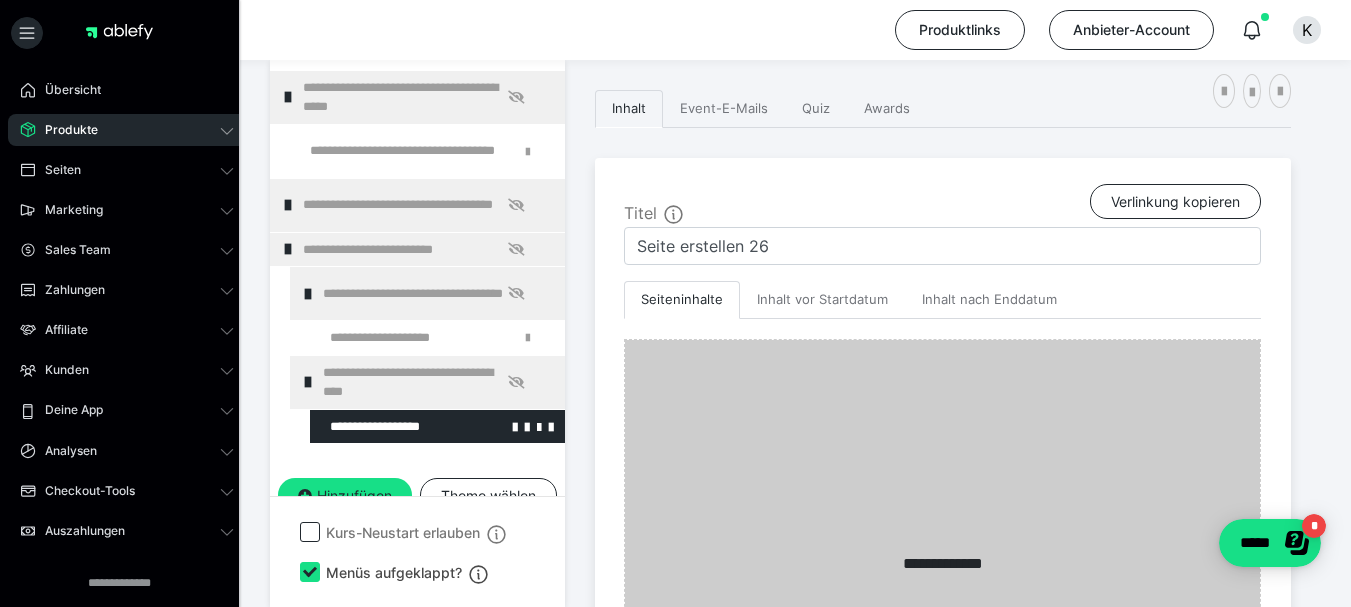 scroll, scrollTop: 1780, scrollLeft: 0, axis: vertical 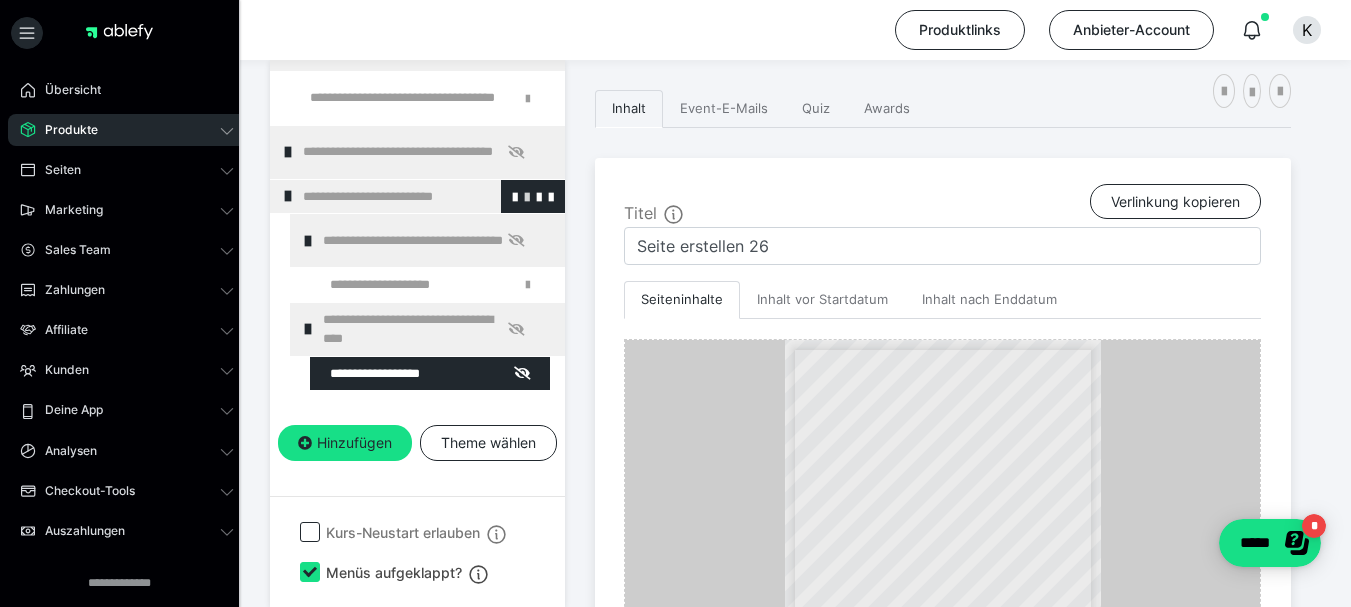 click at bounding box center (527, 196) 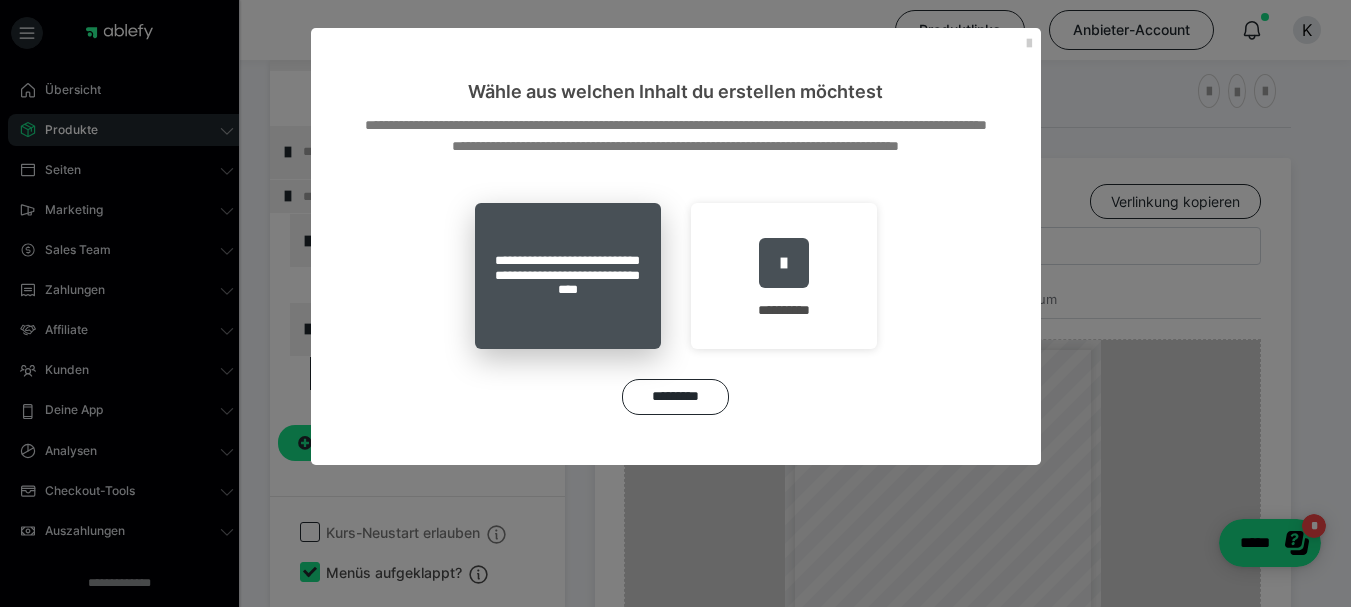 click on "**********" at bounding box center [568, 276] 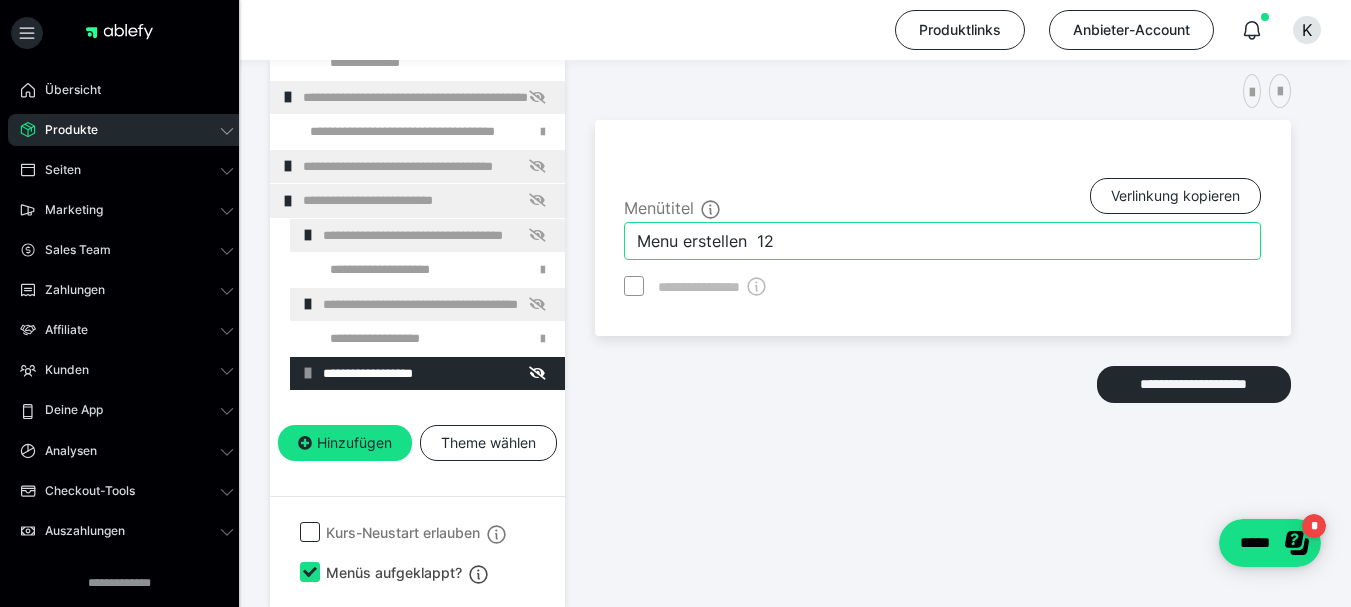 click on "Menu erstellen  12" at bounding box center (942, 241) 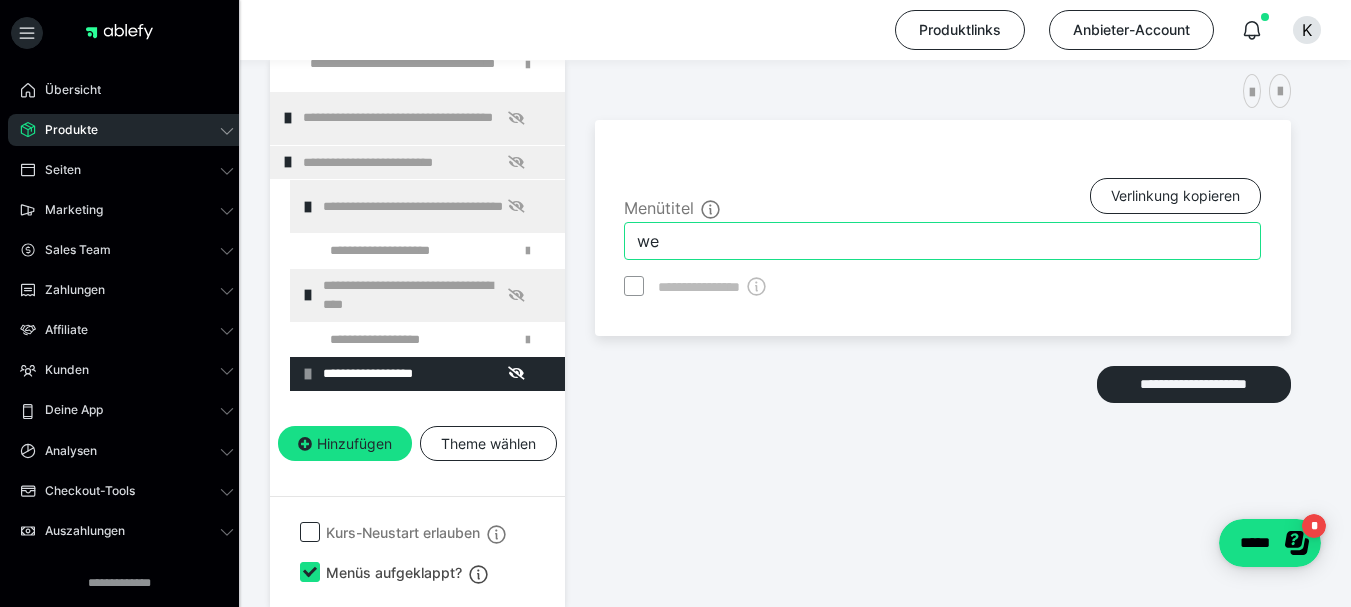 type on "w" 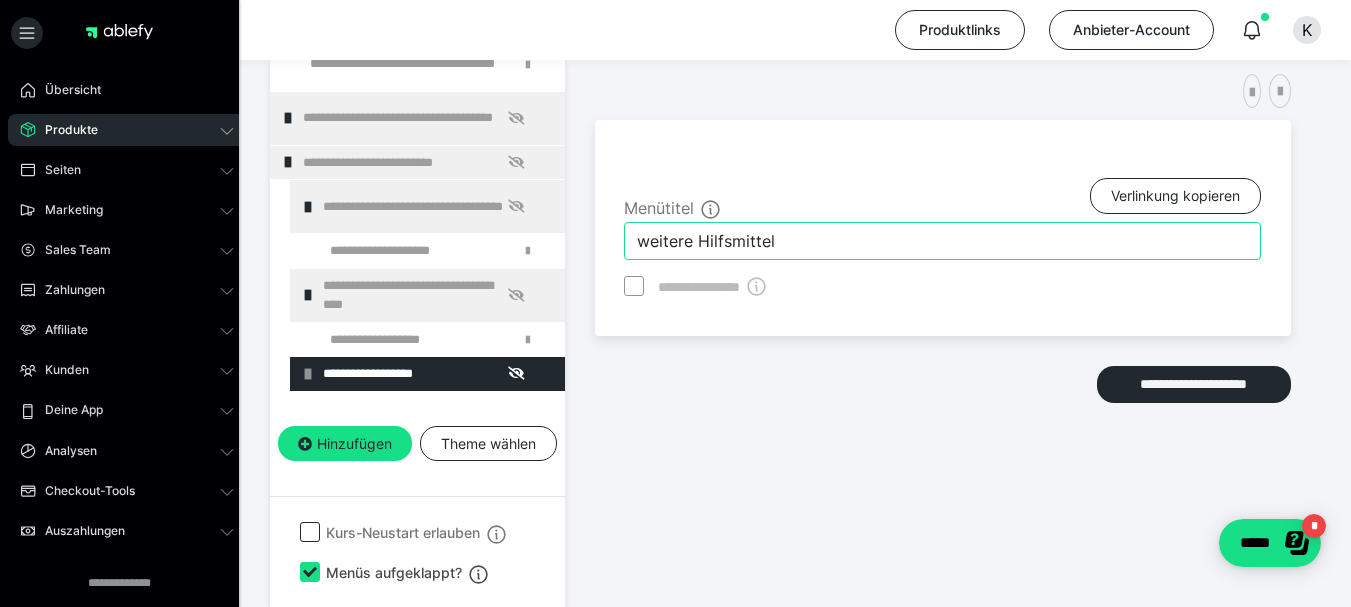 type on "weitere Hilfsmittel" 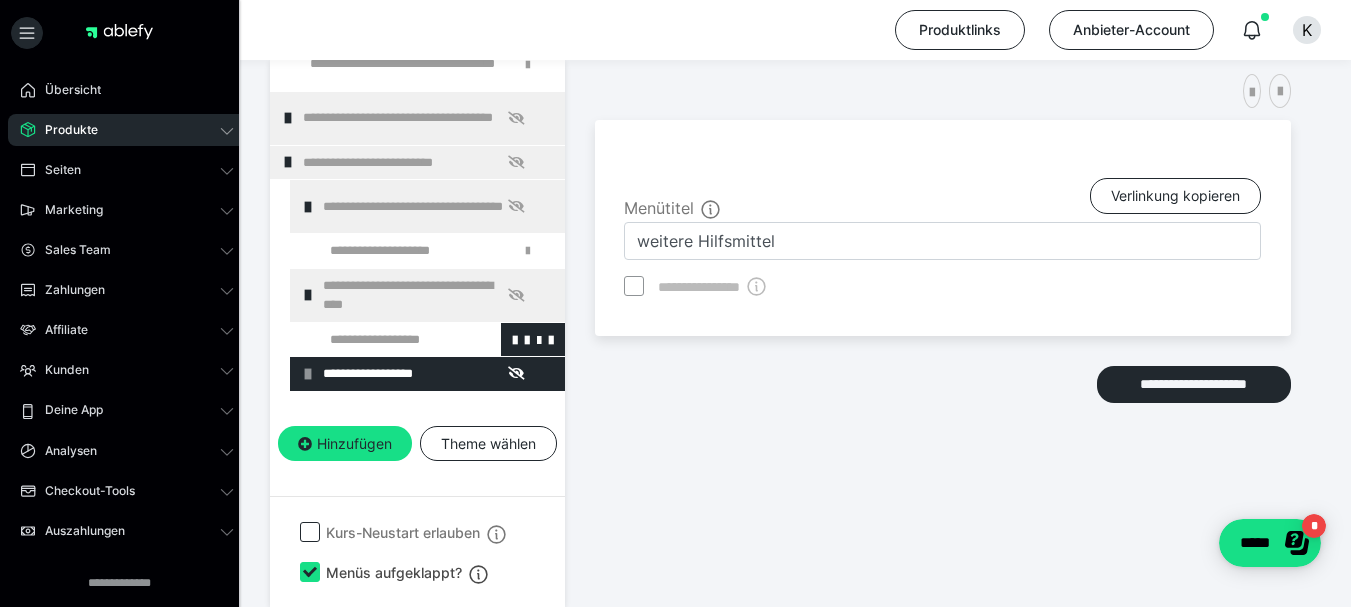 click at bounding box center [385, 340] 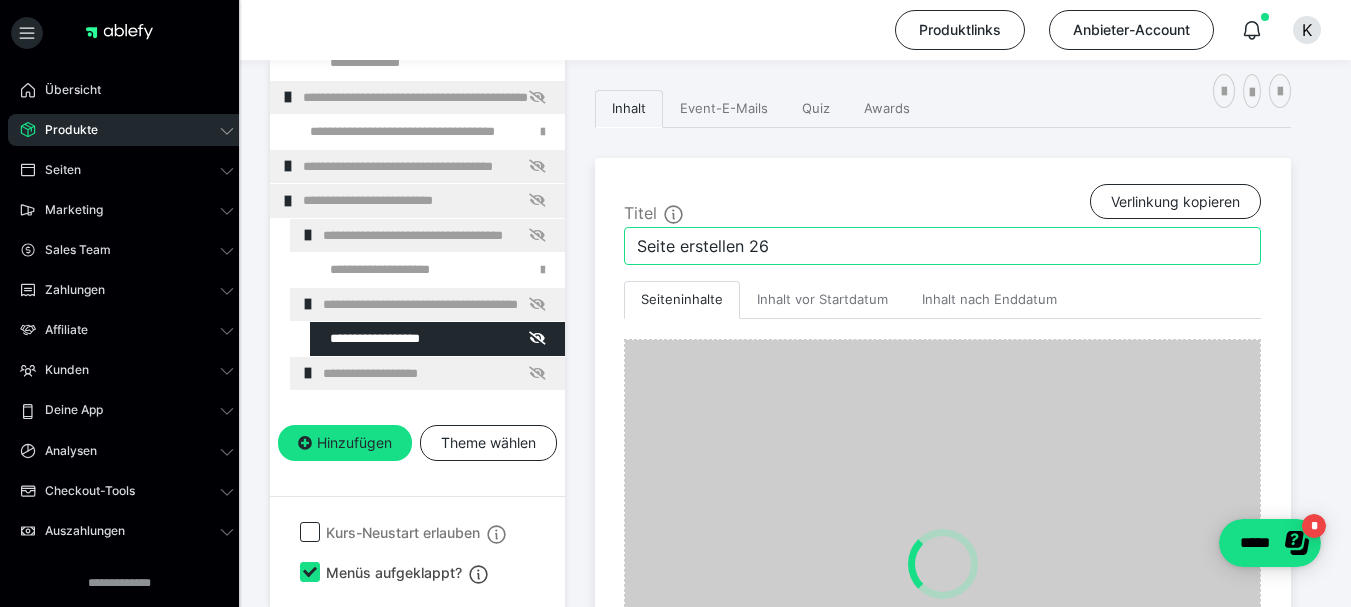 click on "Seite erstellen 26" at bounding box center [942, 246] 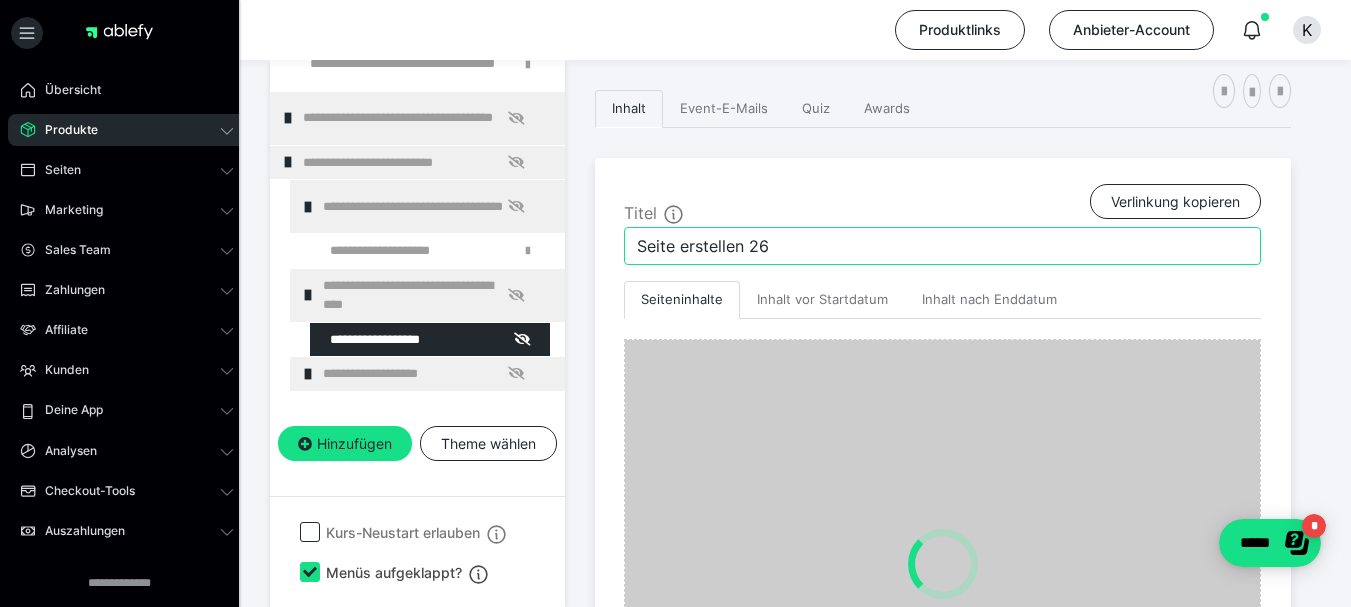 click on "Seite erstellen 26" at bounding box center (942, 246) 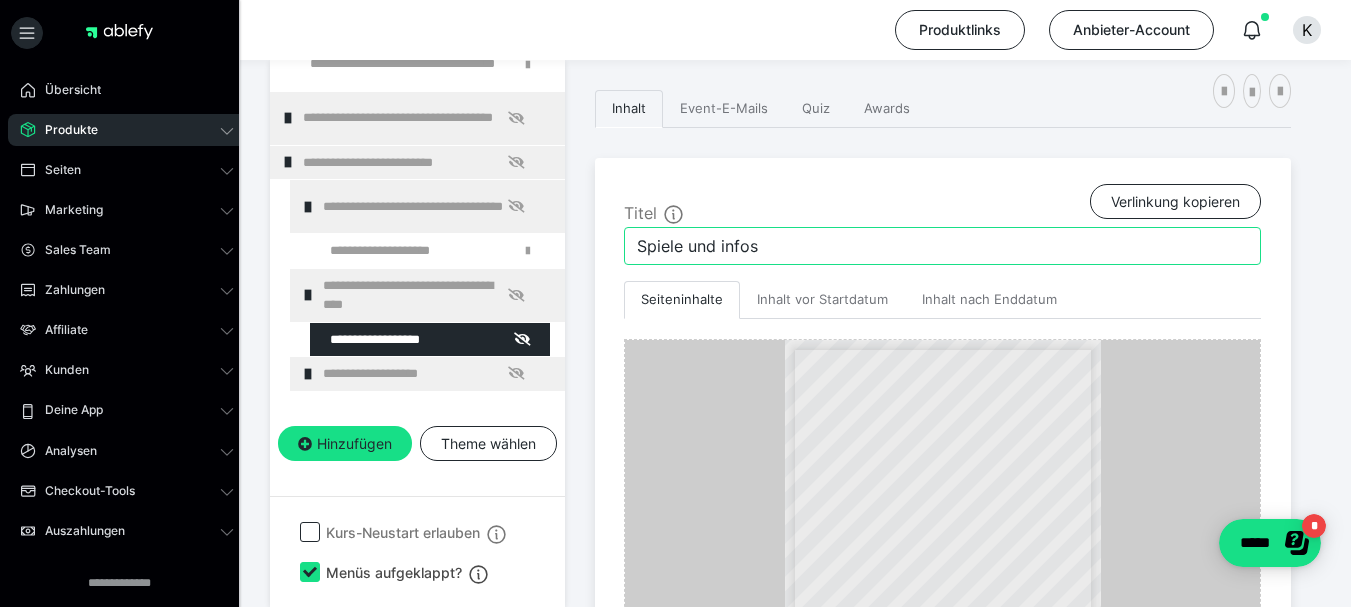 click on "Spiele und infos" at bounding box center (942, 246) 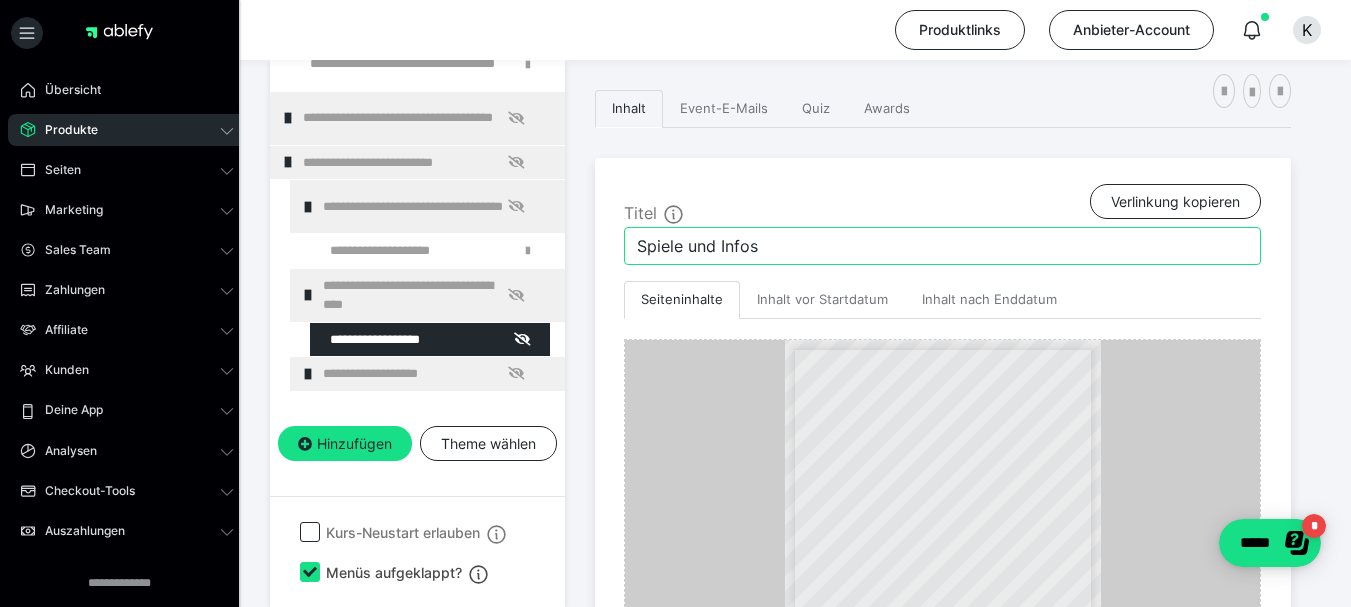 click on "Spiele und Infos" at bounding box center [942, 246] 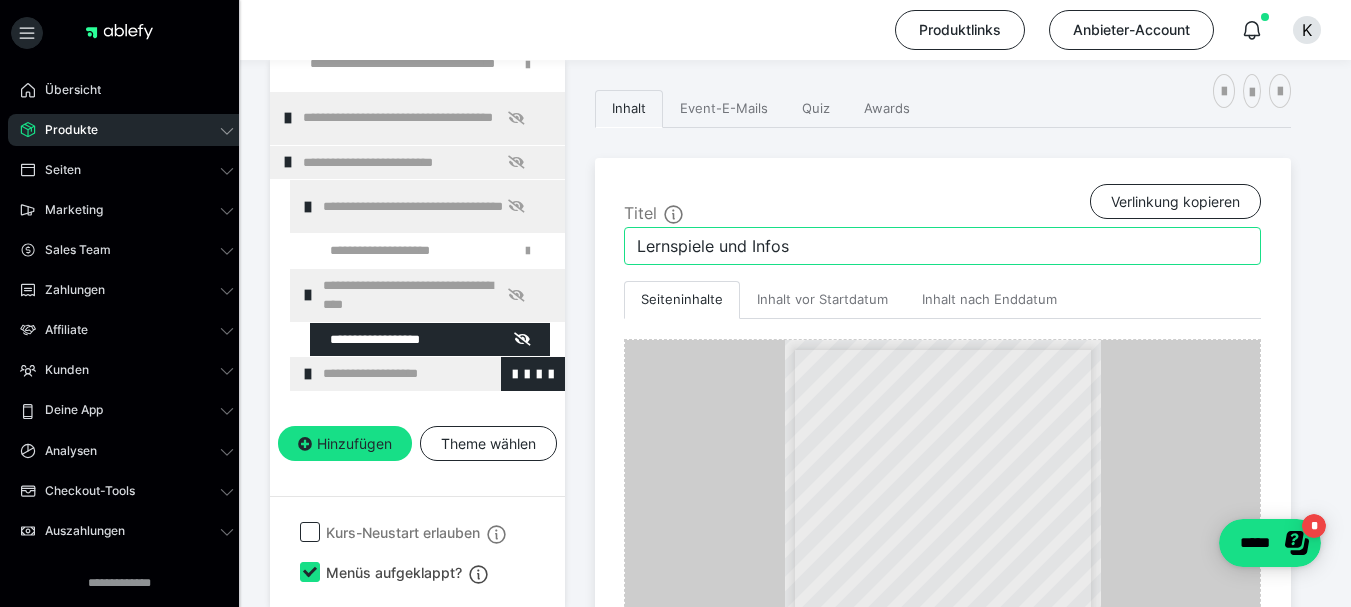 type on "Lernspiele und Infos" 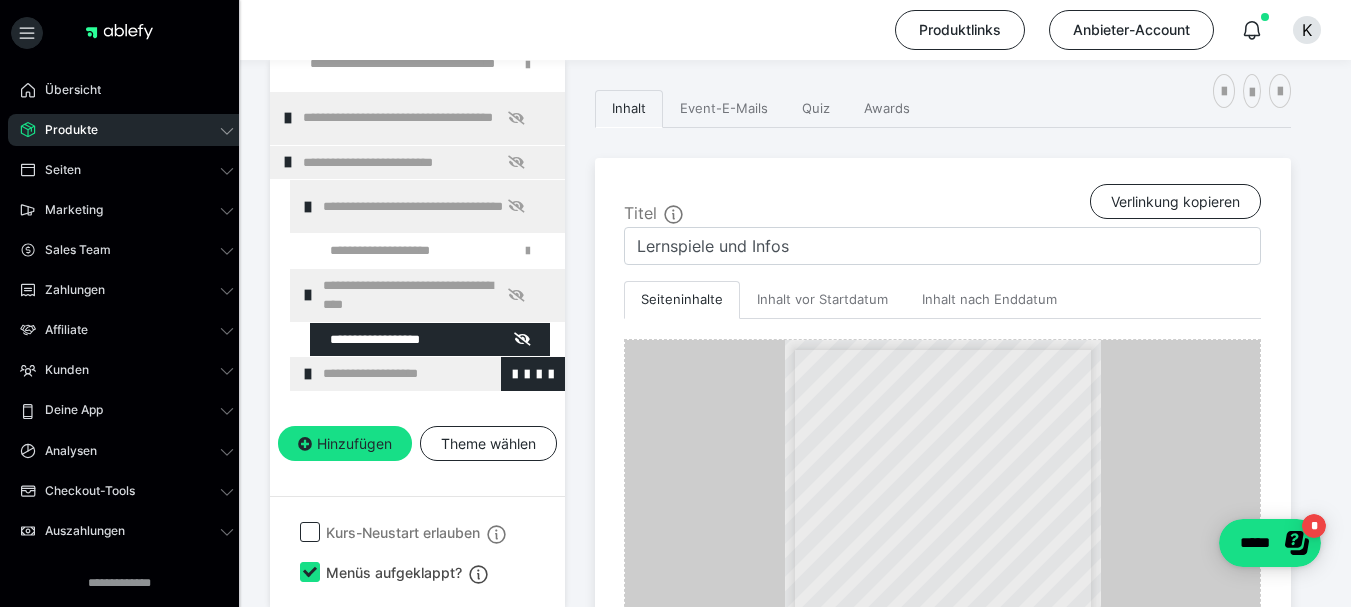 click on "**********" at bounding box center [428, 374] 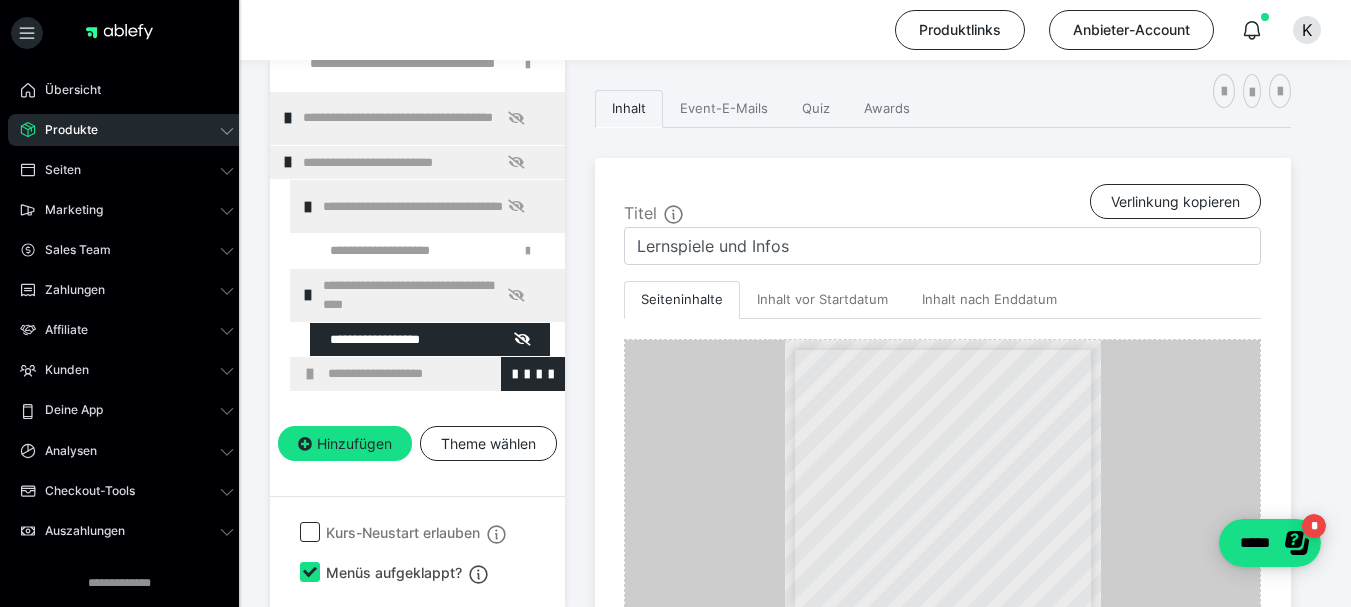 click on "**********" at bounding box center (433, 374) 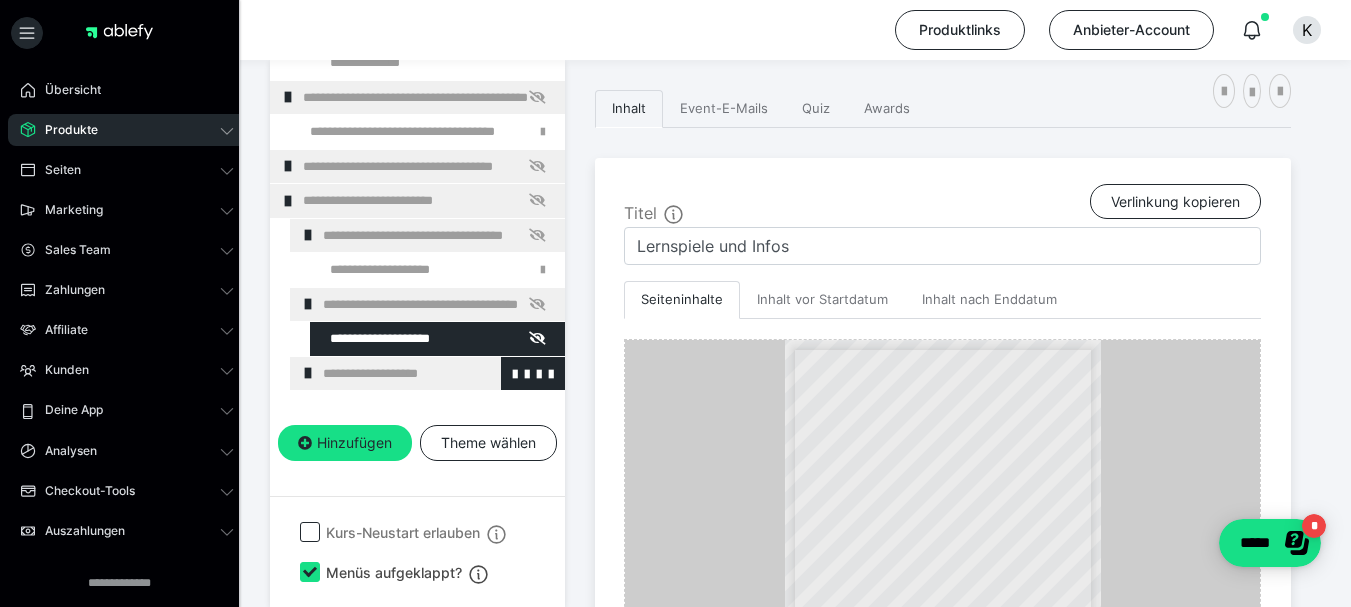 click on "**********" at bounding box center (439, 374) 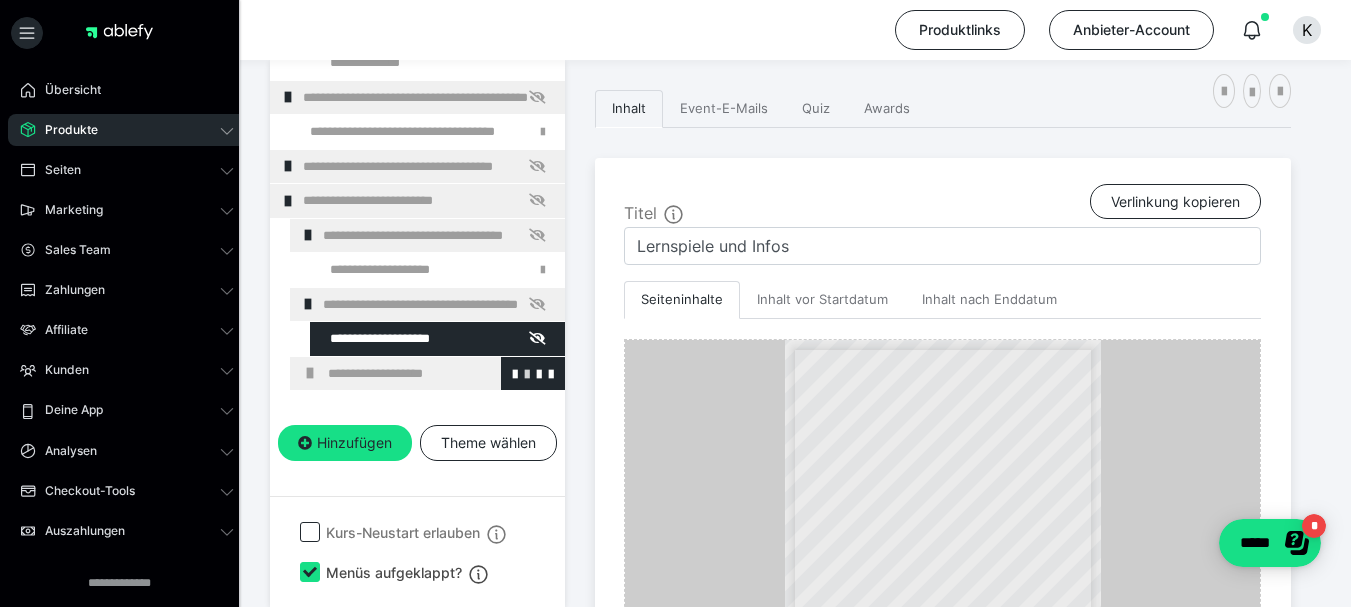 click at bounding box center [527, 373] 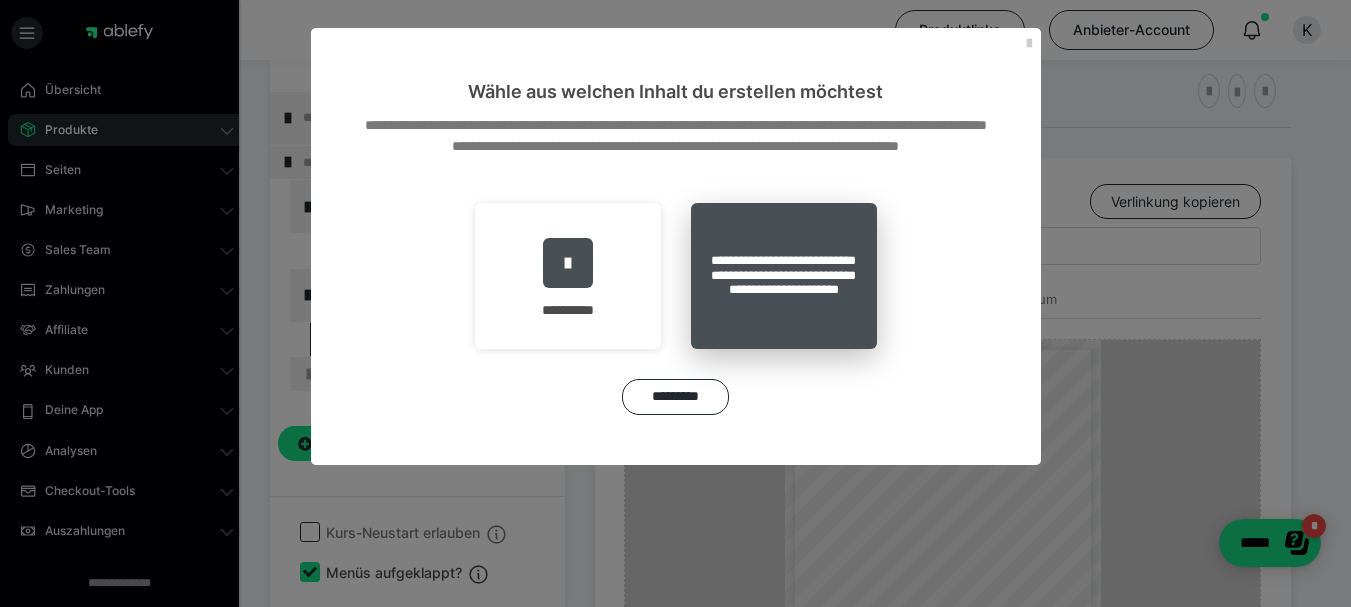click on "**********" at bounding box center (784, 276) 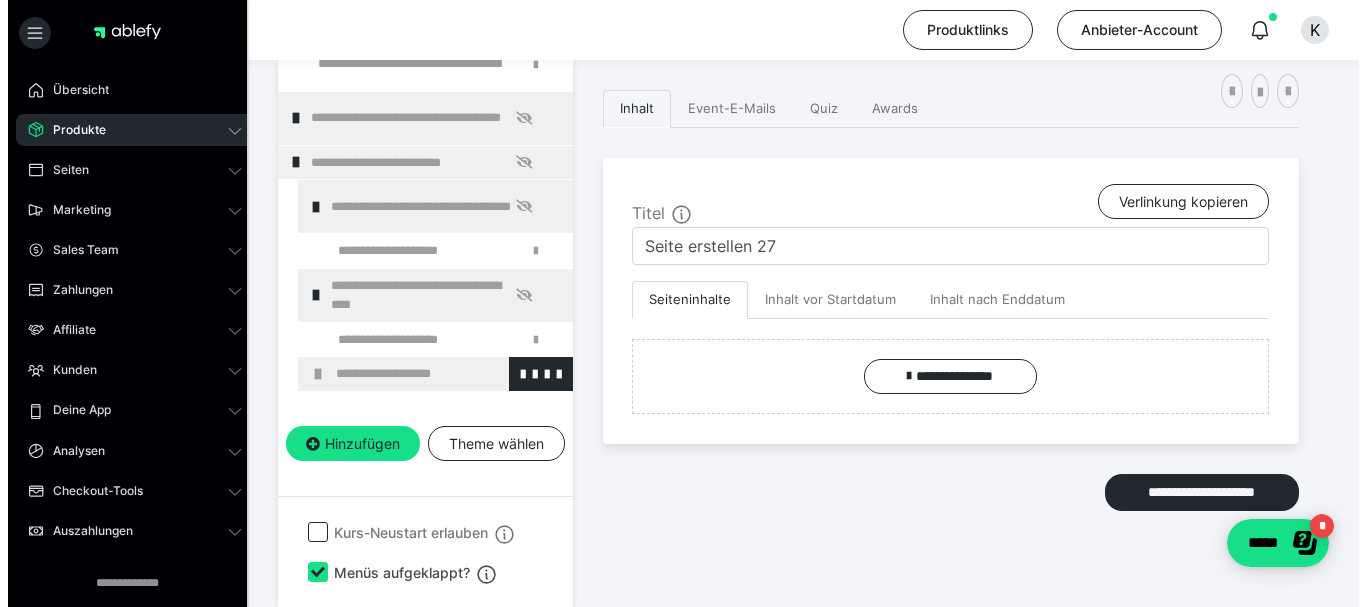 scroll, scrollTop: 1815, scrollLeft: 0, axis: vertical 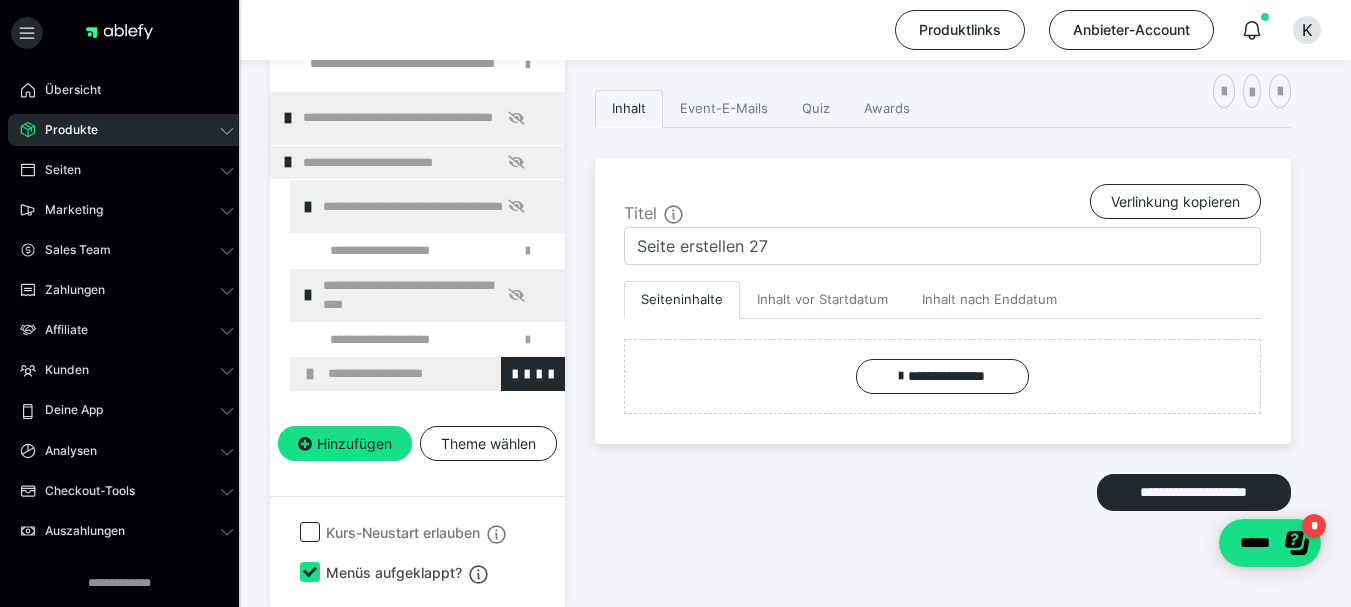 click on "**********" at bounding box center (433, 374) 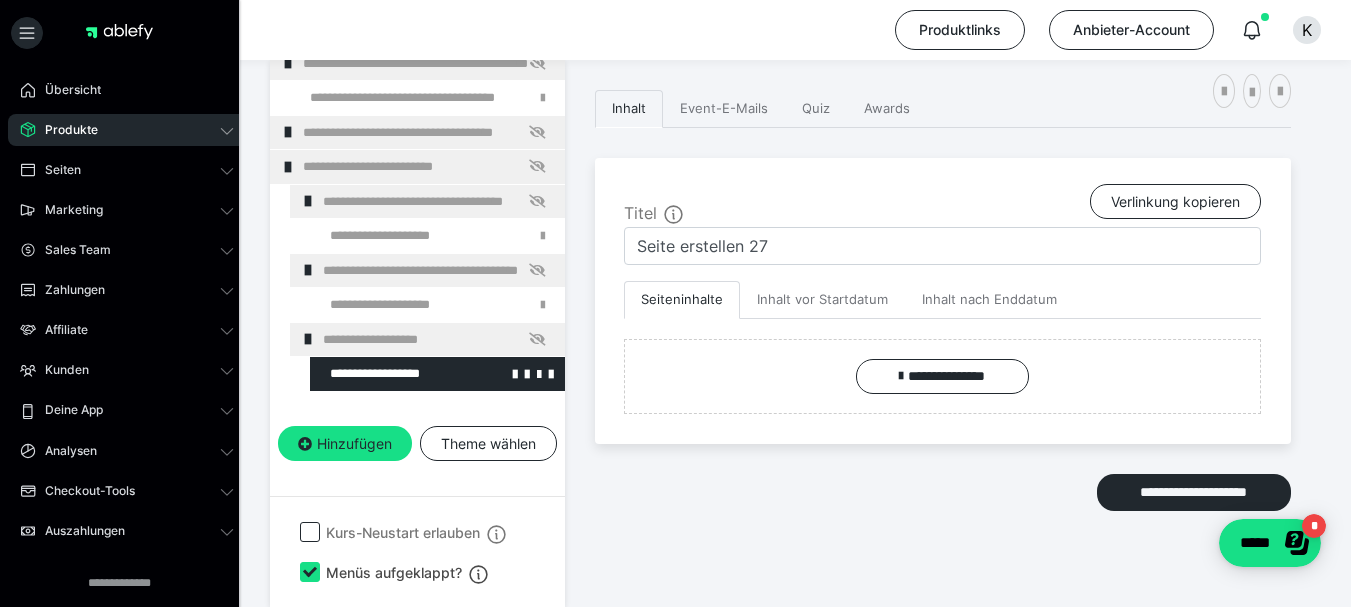 click at bounding box center (385, 374) 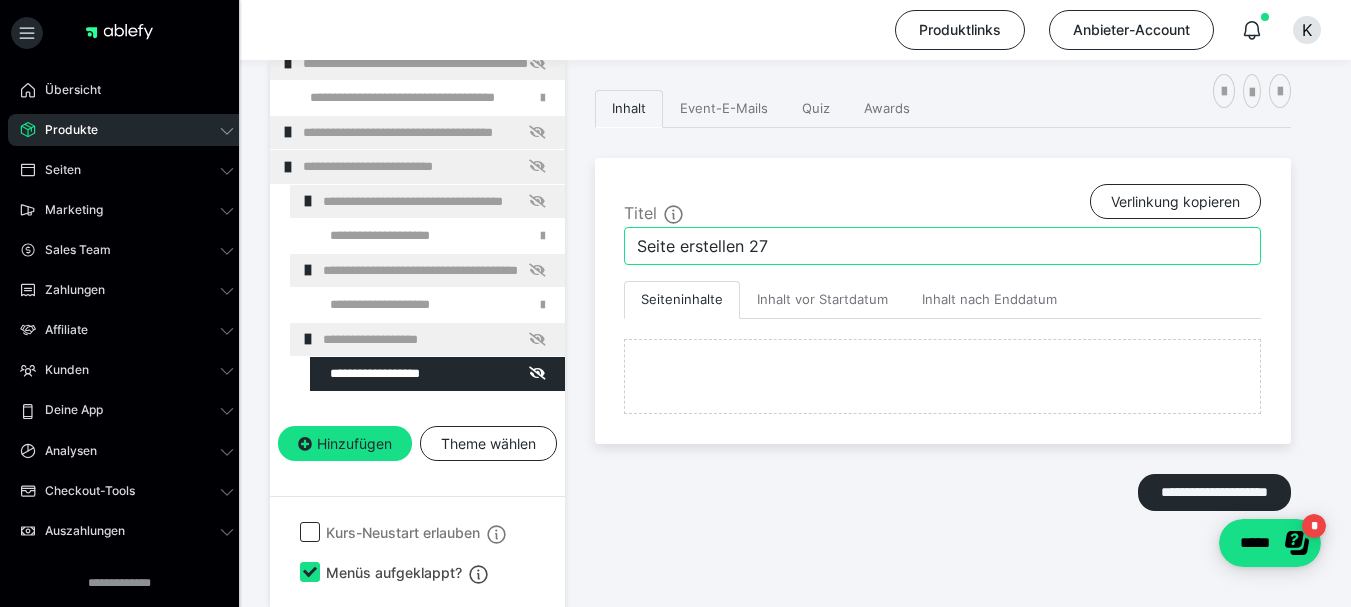 click on "Seite erstellen 27" at bounding box center (942, 246) 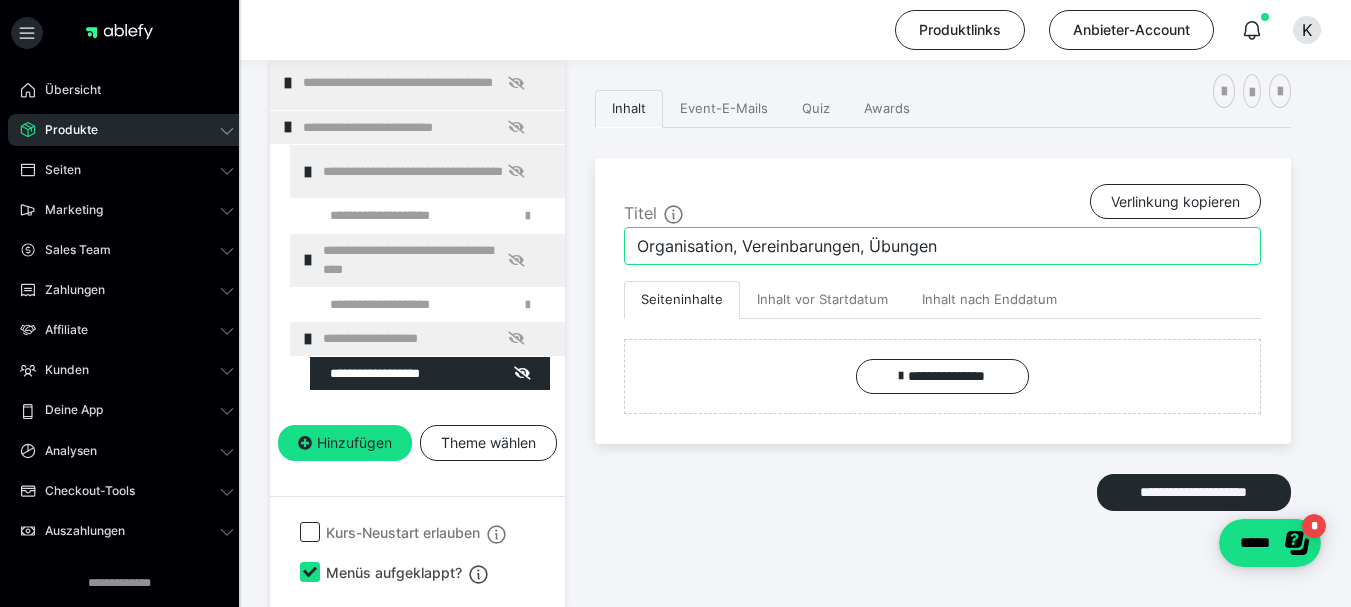 type on "Organisation, Vereinbarungen, Übungen" 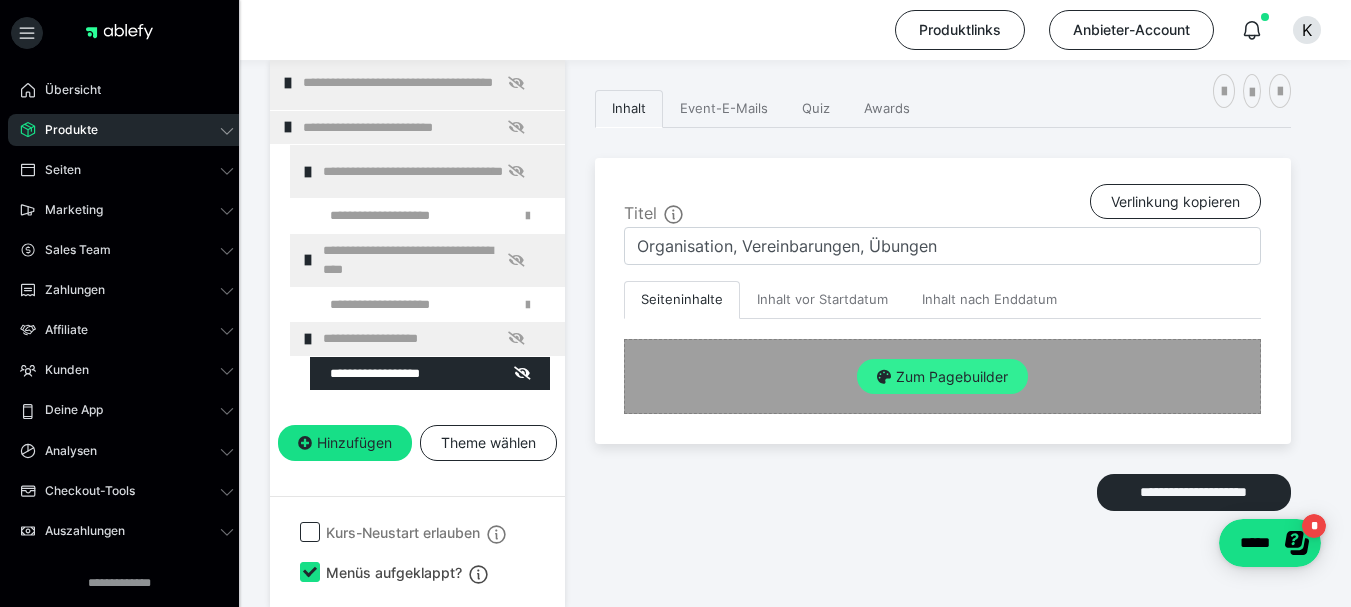 click on "Zum Pagebuilder" at bounding box center (942, 377) 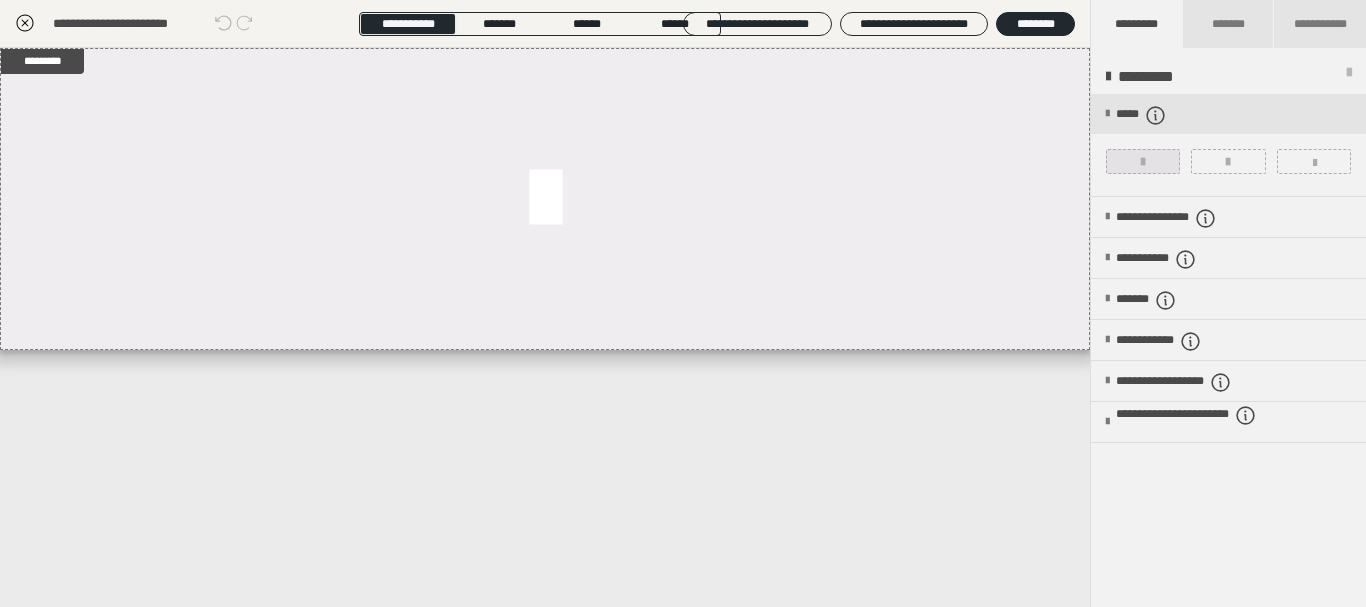 click at bounding box center (1143, 161) 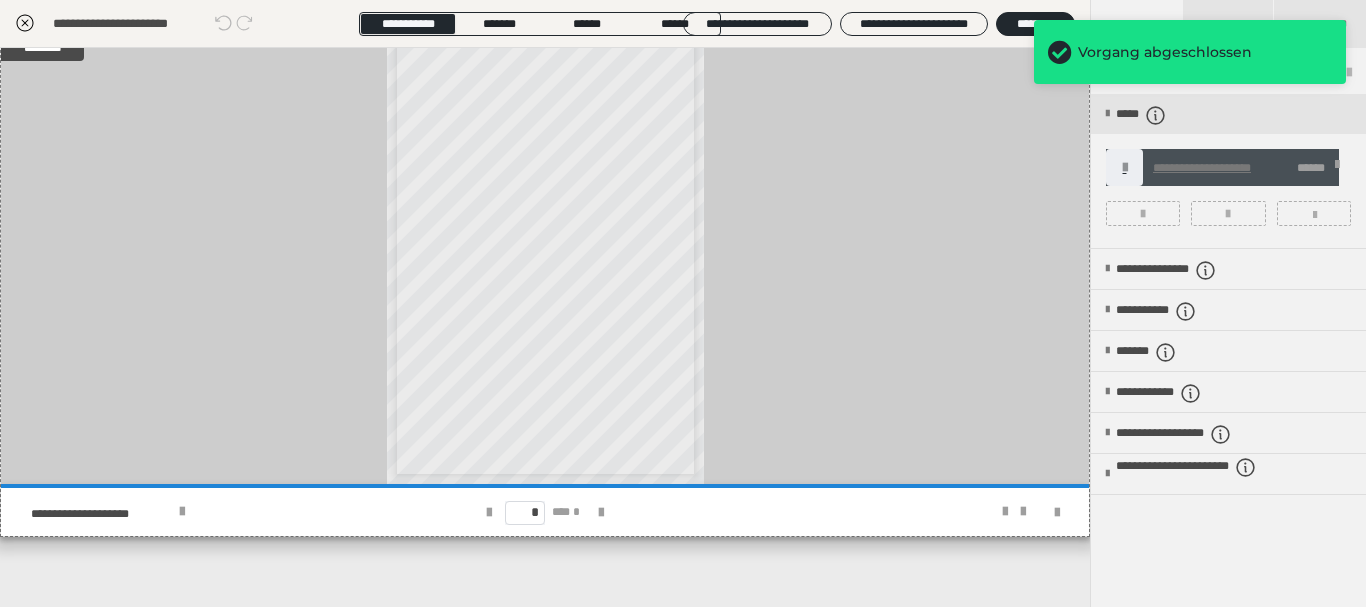 scroll, scrollTop: 28, scrollLeft: 0, axis: vertical 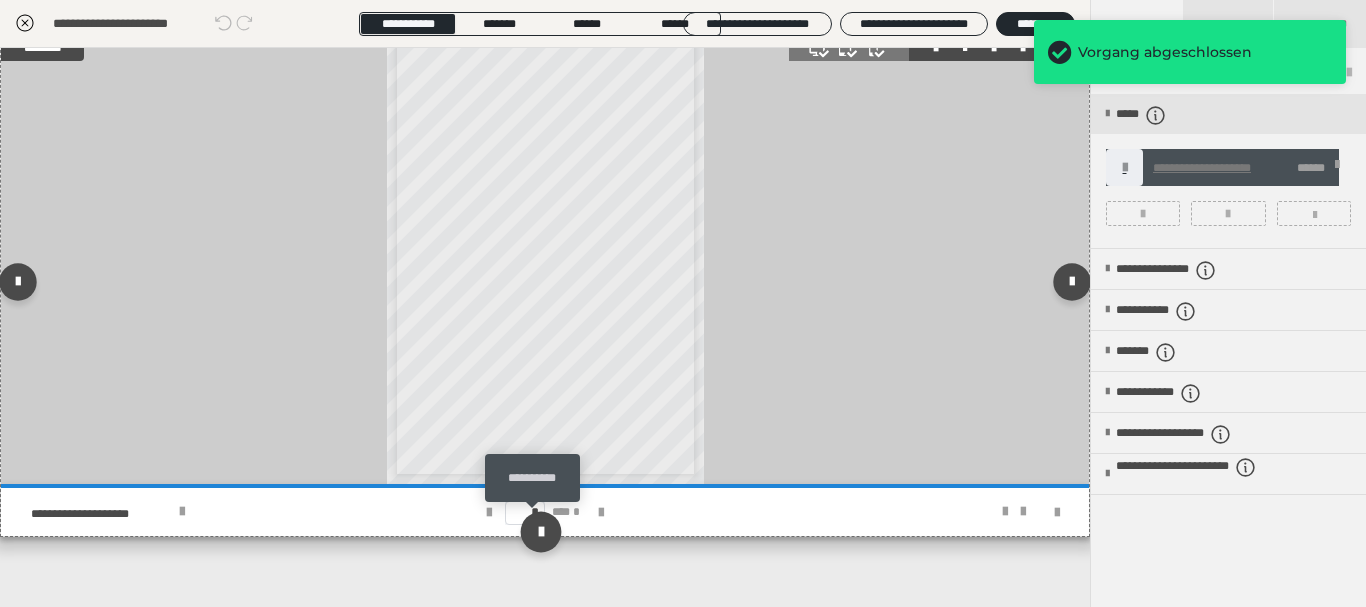 click at bounding box center (540, 531) 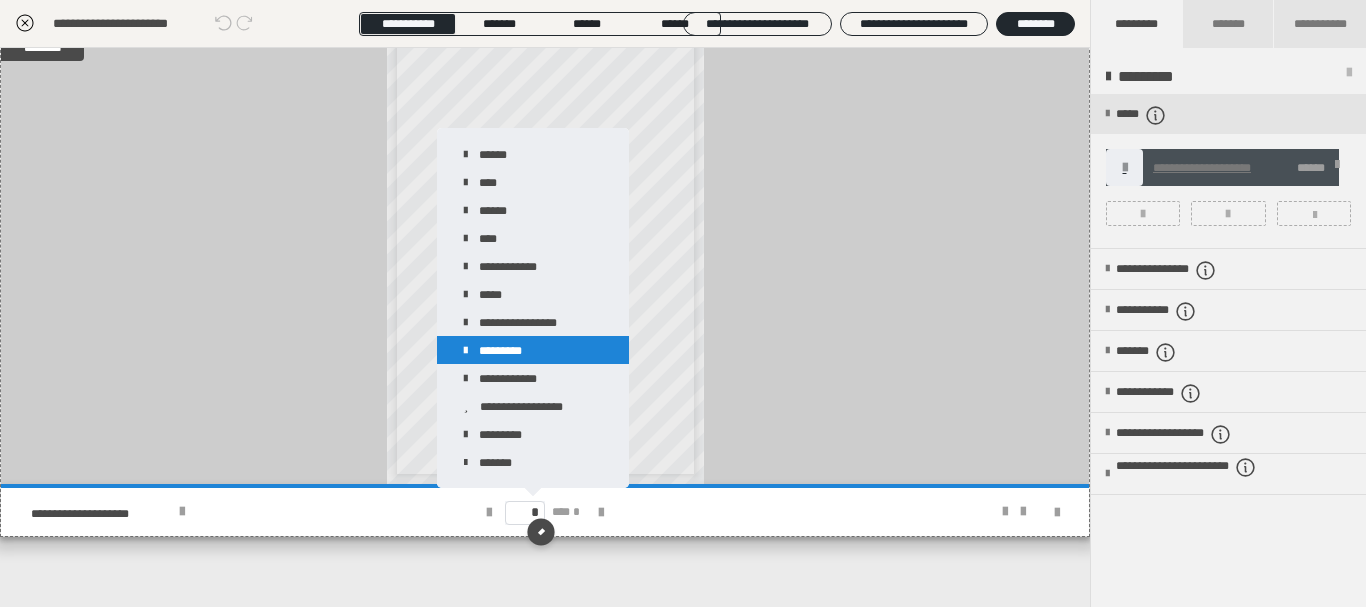 click on "*********" at bounding box center (533, 350) 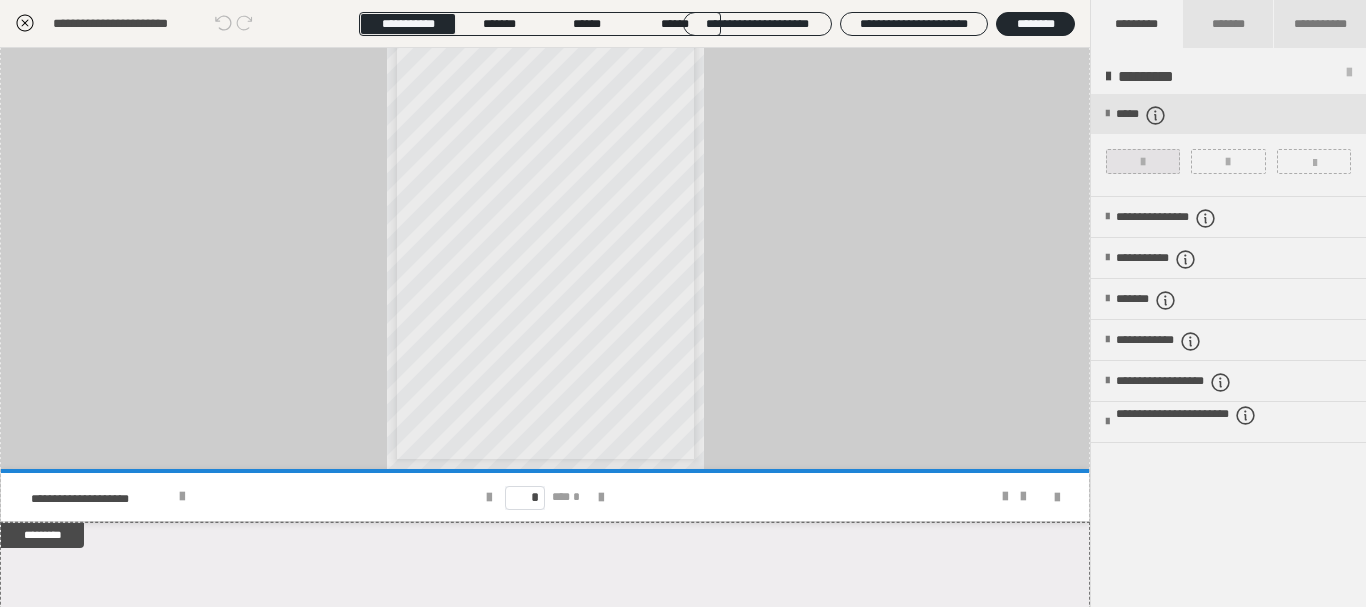 click at bounding box center [1143, 161] 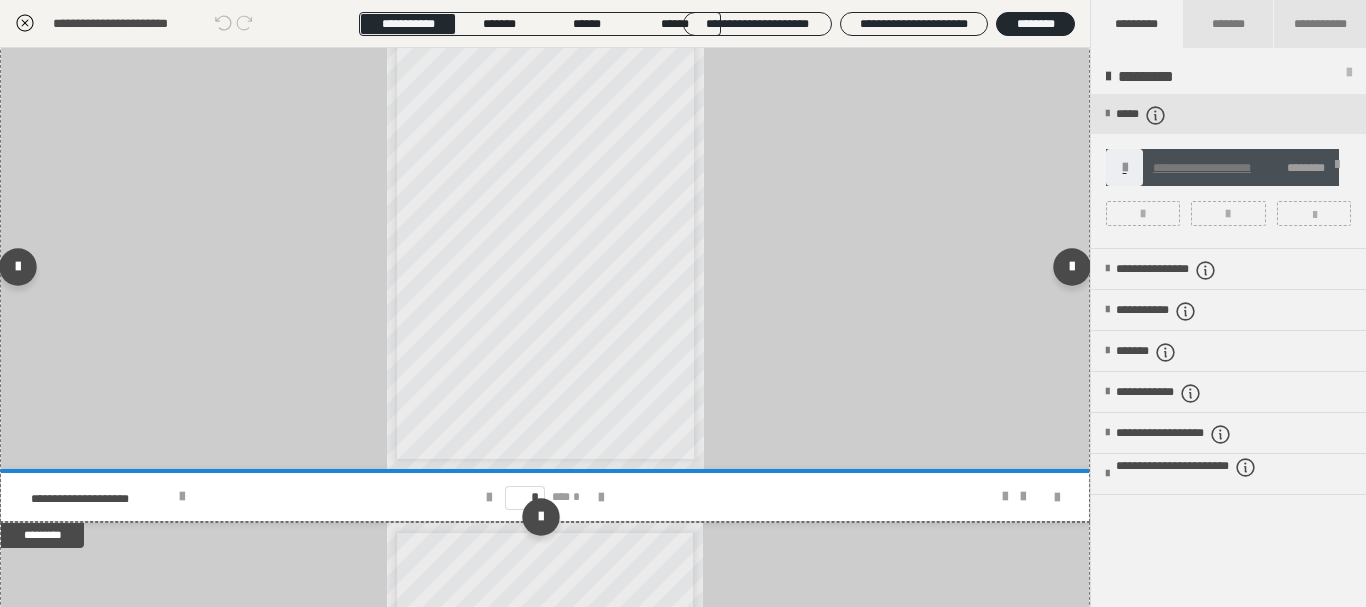 scroll, scrollTop: 530, scrollLeft: 0, axis: vertical 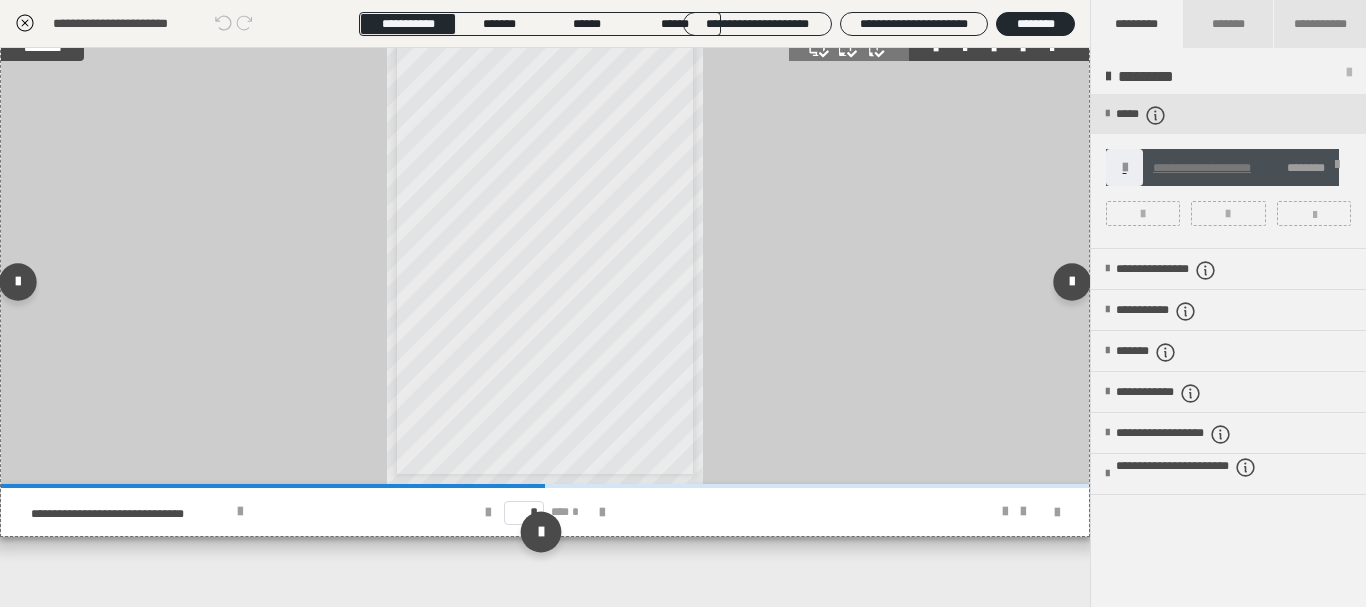 click at bounding box center [540, 531] 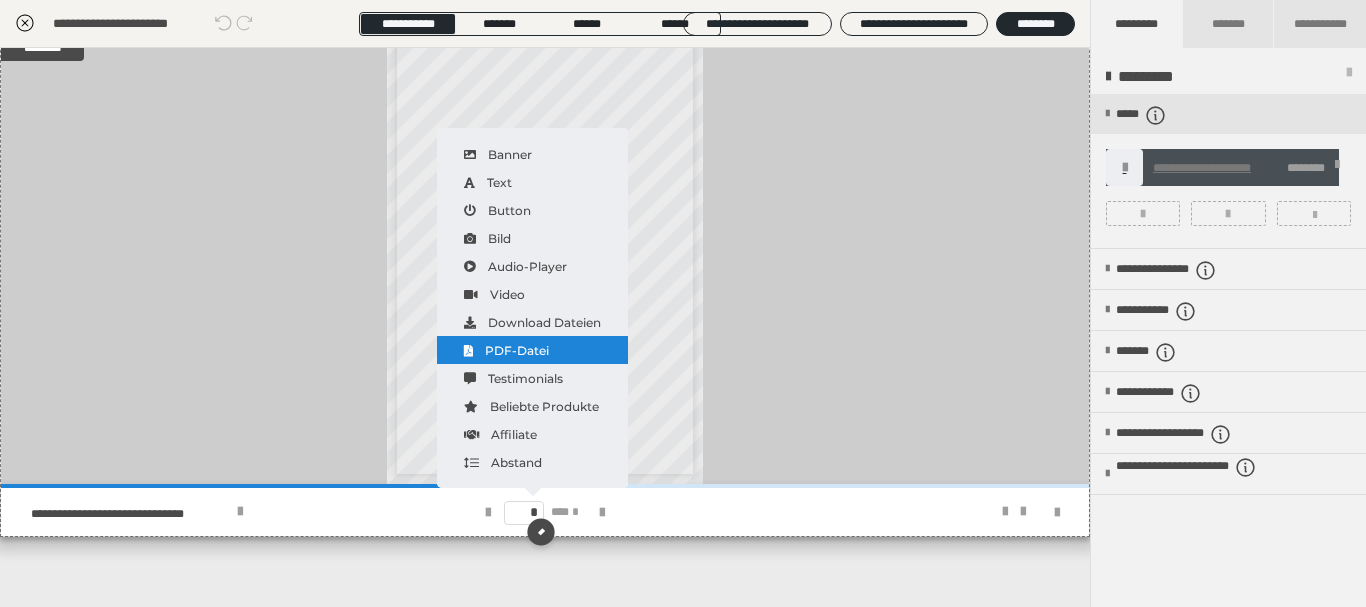 click on "PDF-Datei" at bounding box center [532, 350] 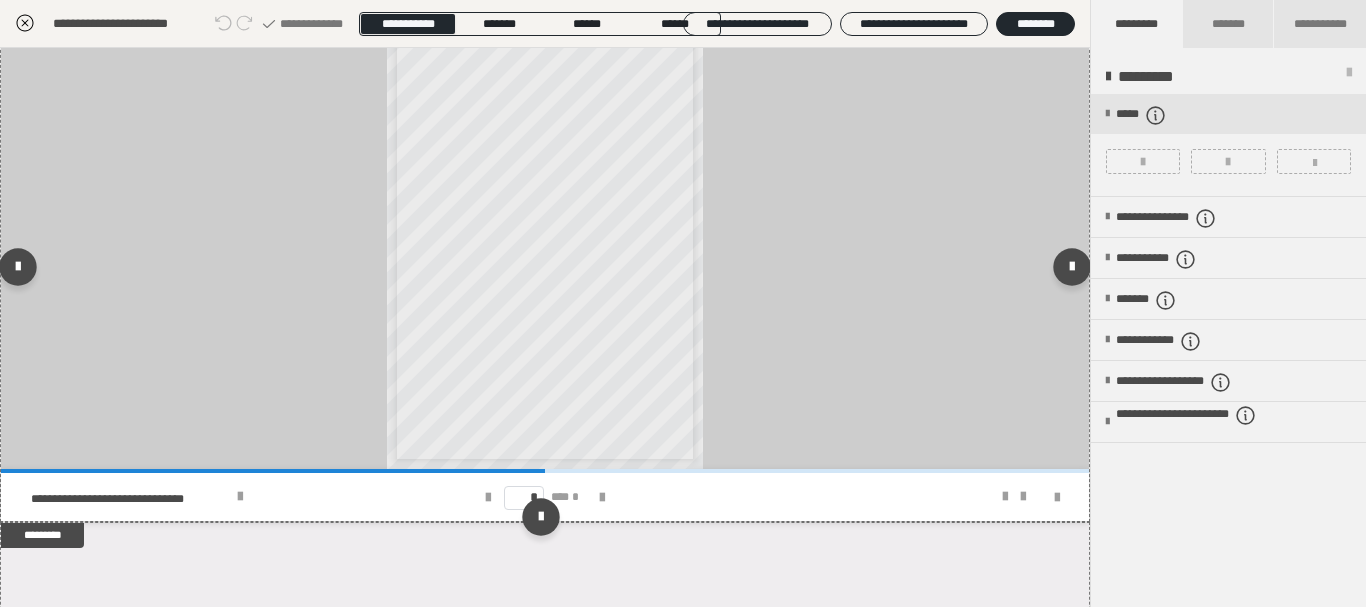 scroll, scrollTop: 832, scrollLeft: 0, axis: vertical 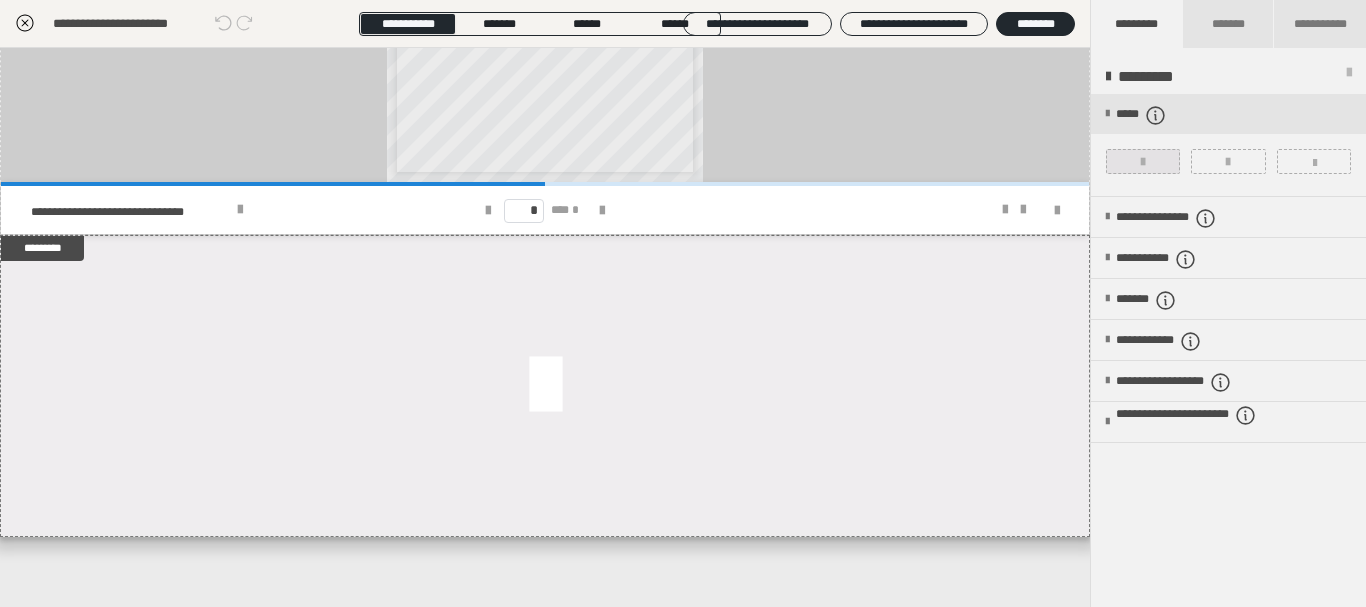click at bounding box center (1143, 161) 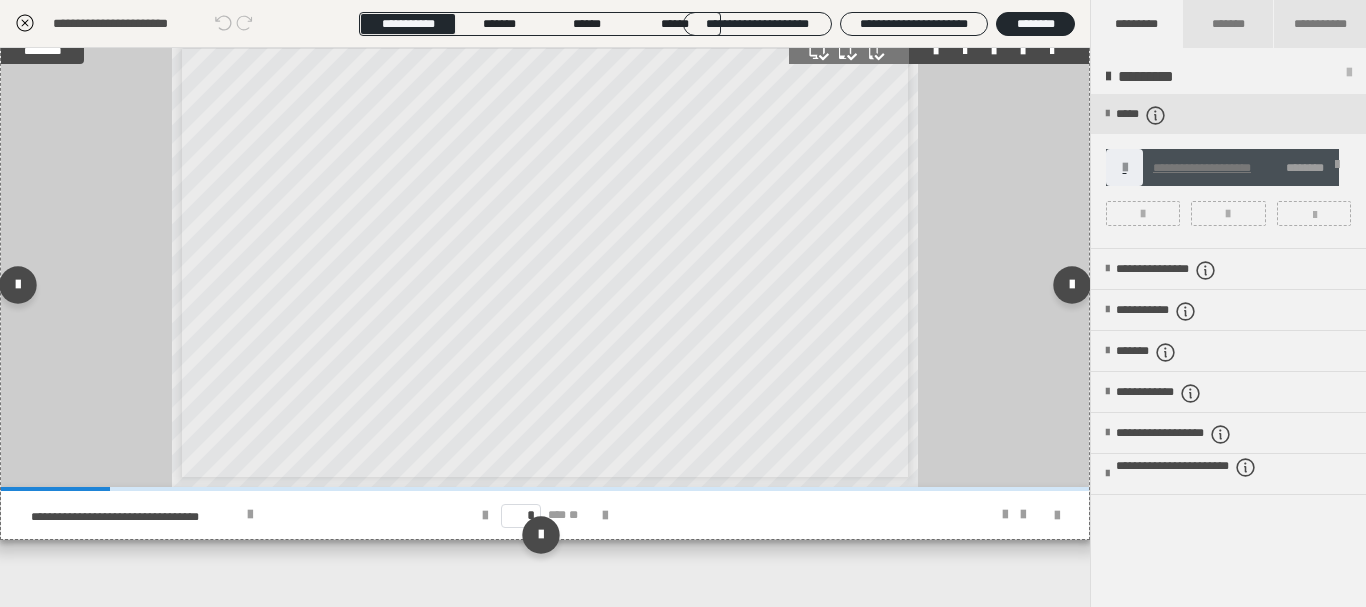 scroll, scrollTop: 1032, scrollLeft: 0, axis: vertical 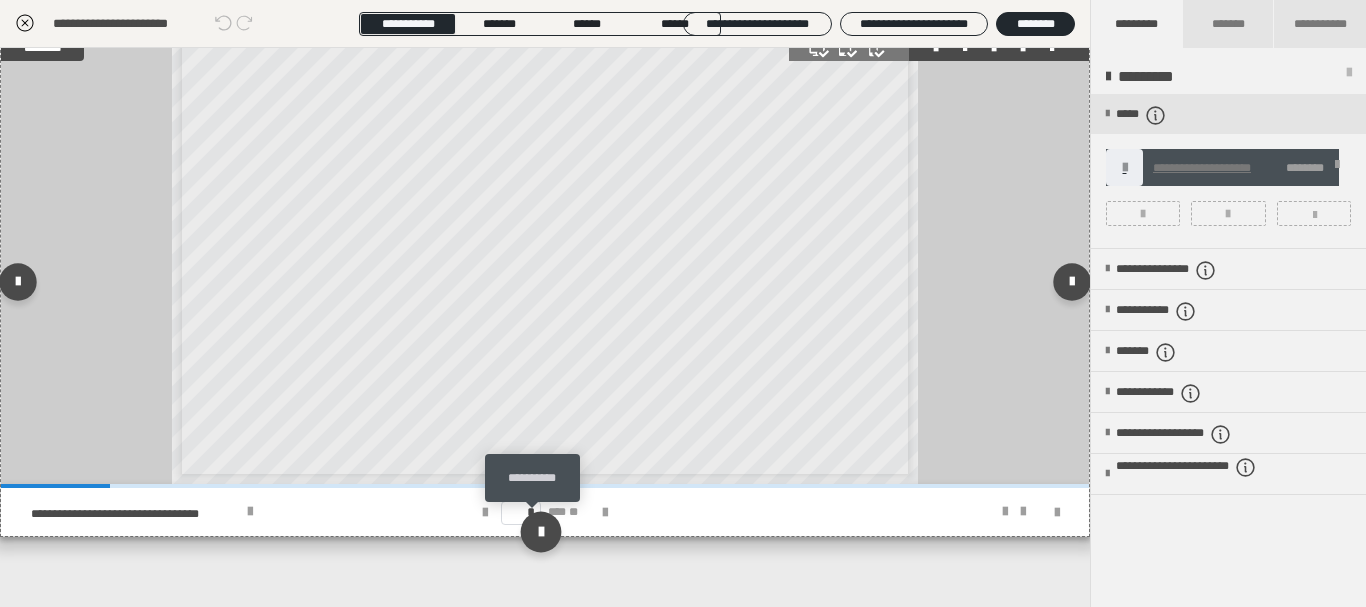 click at bounding box center [540, 531] 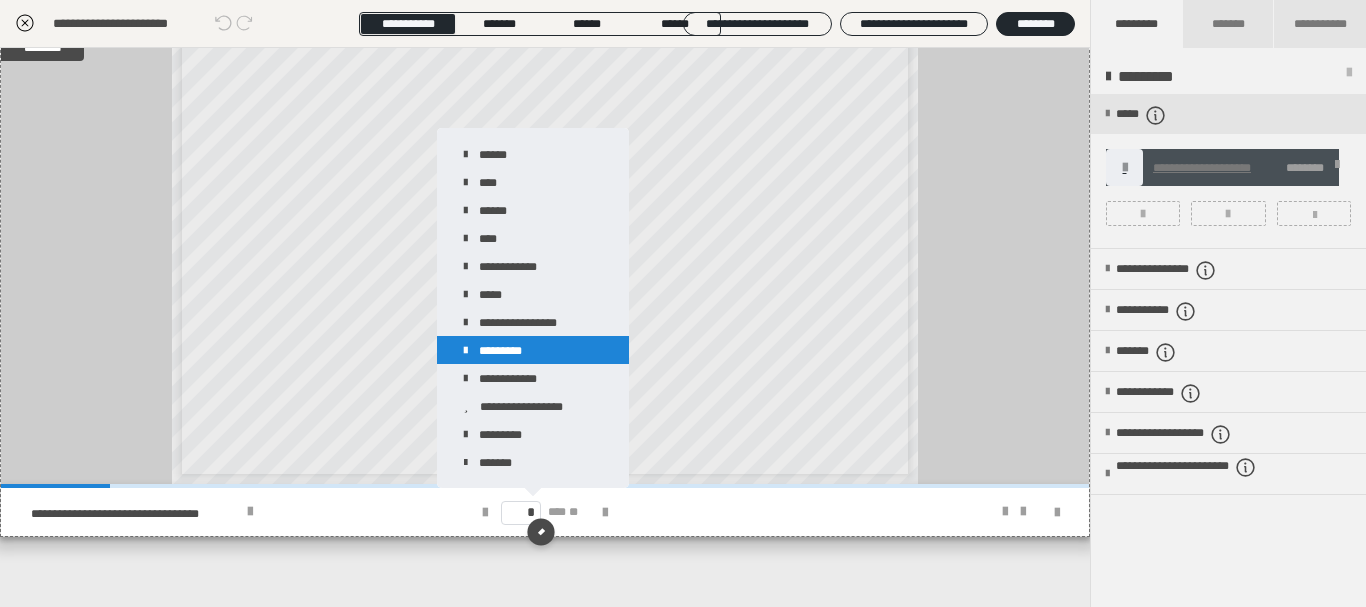click on "*********" at bounding box center [533, 350] 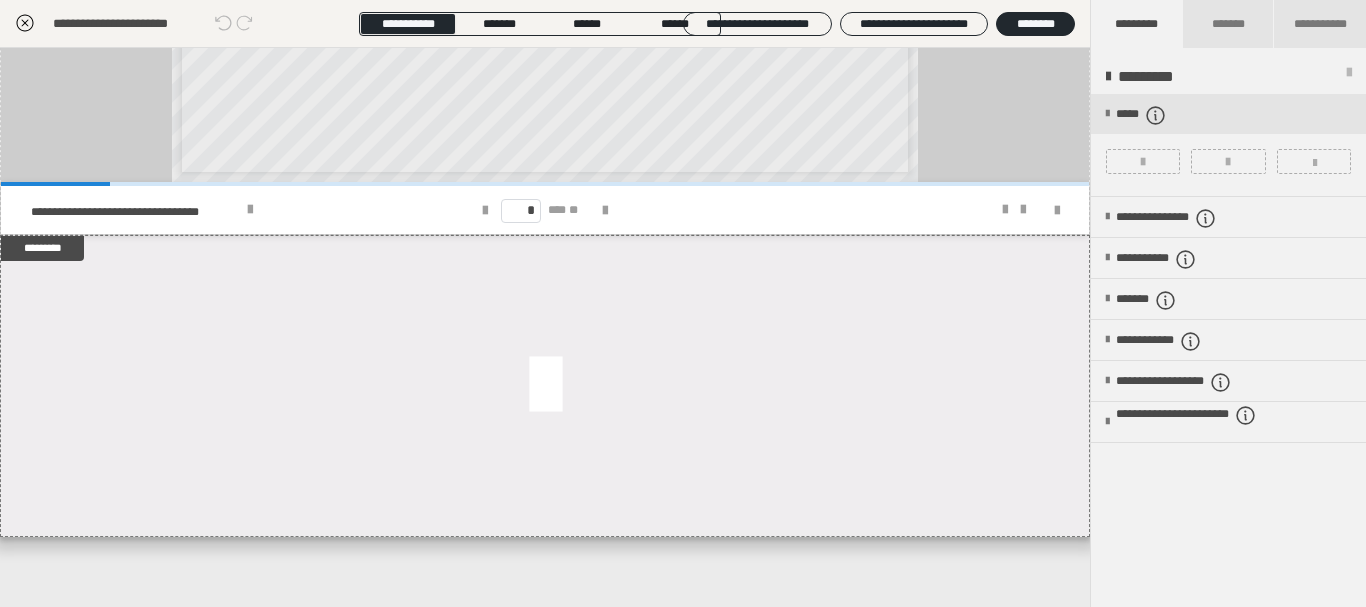scroll, scrollTop: 1334, scrollLeft: 0, axis: vertical 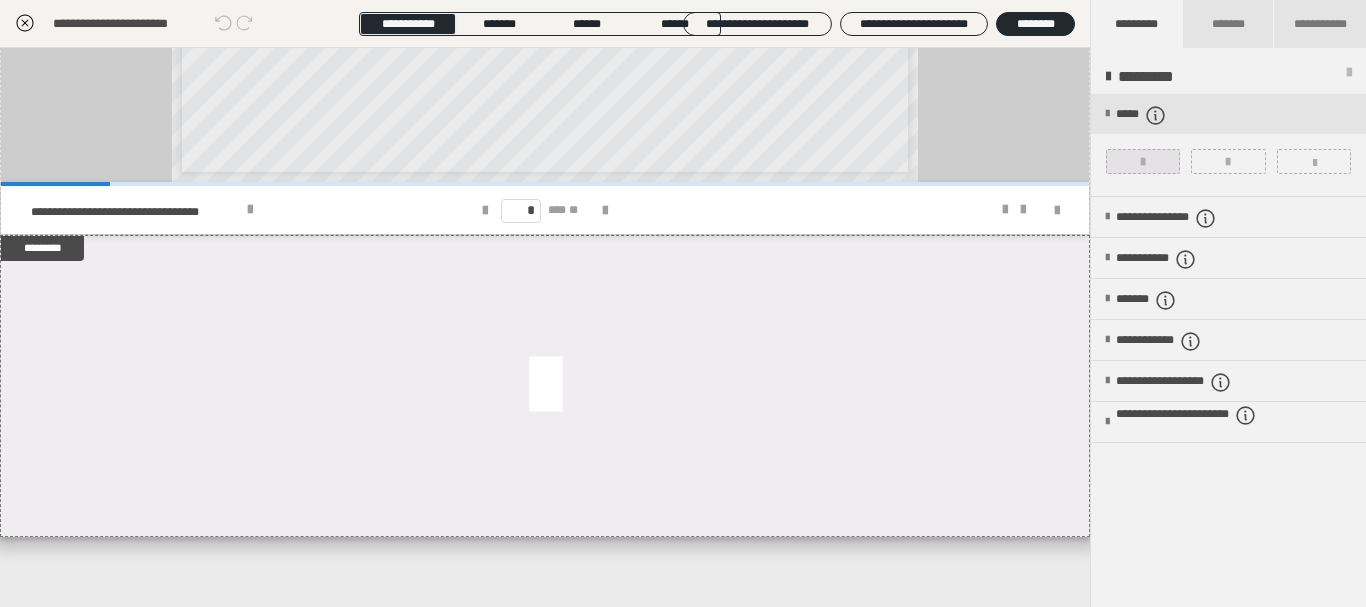 click at bounding box center (1143, 162) 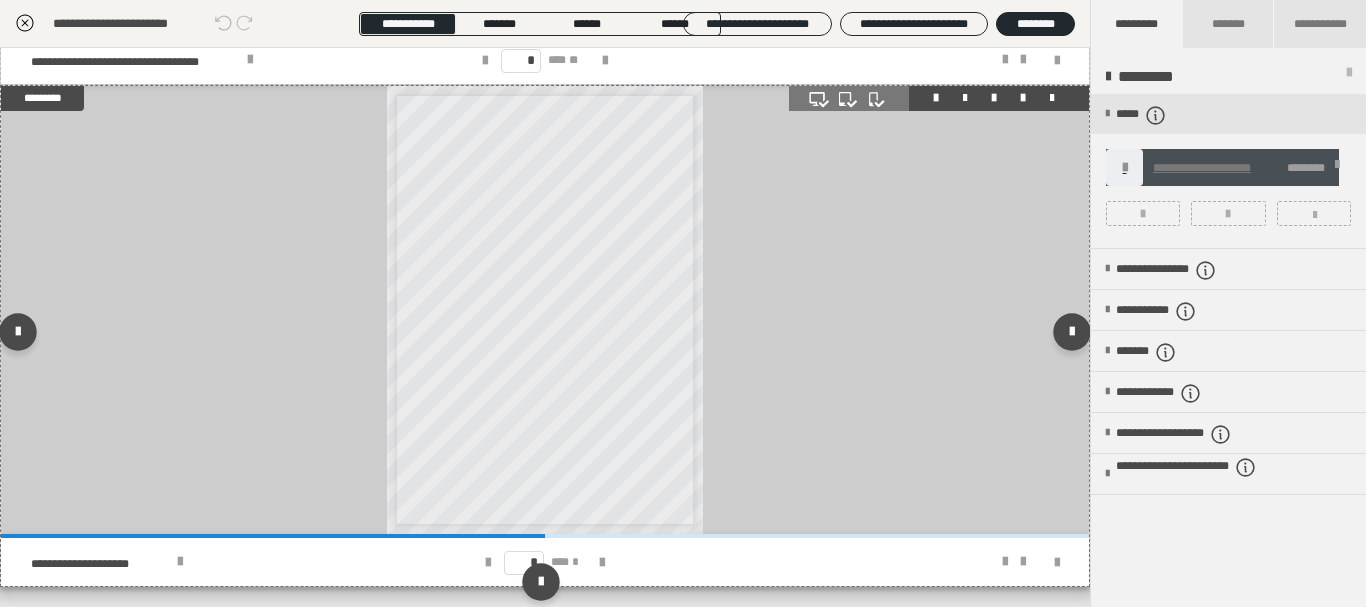 scroll, scrollTop: 1534, scrollLeft: 0, axis: vertical 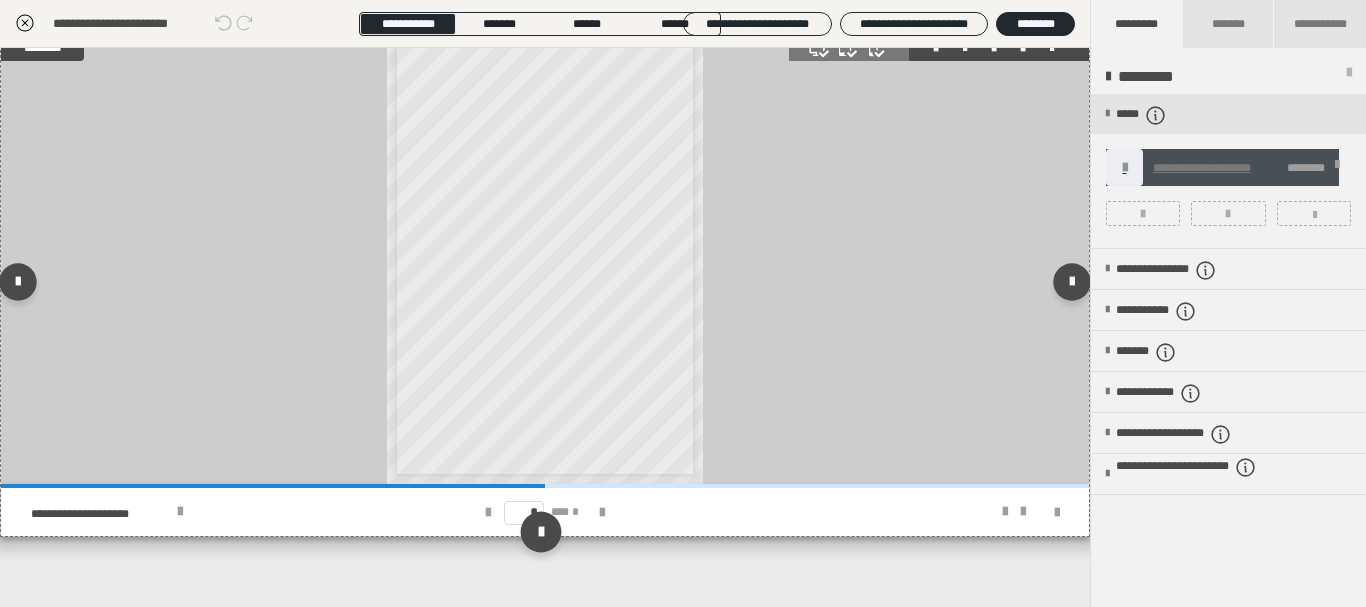 click at bounding box center [540, 531] 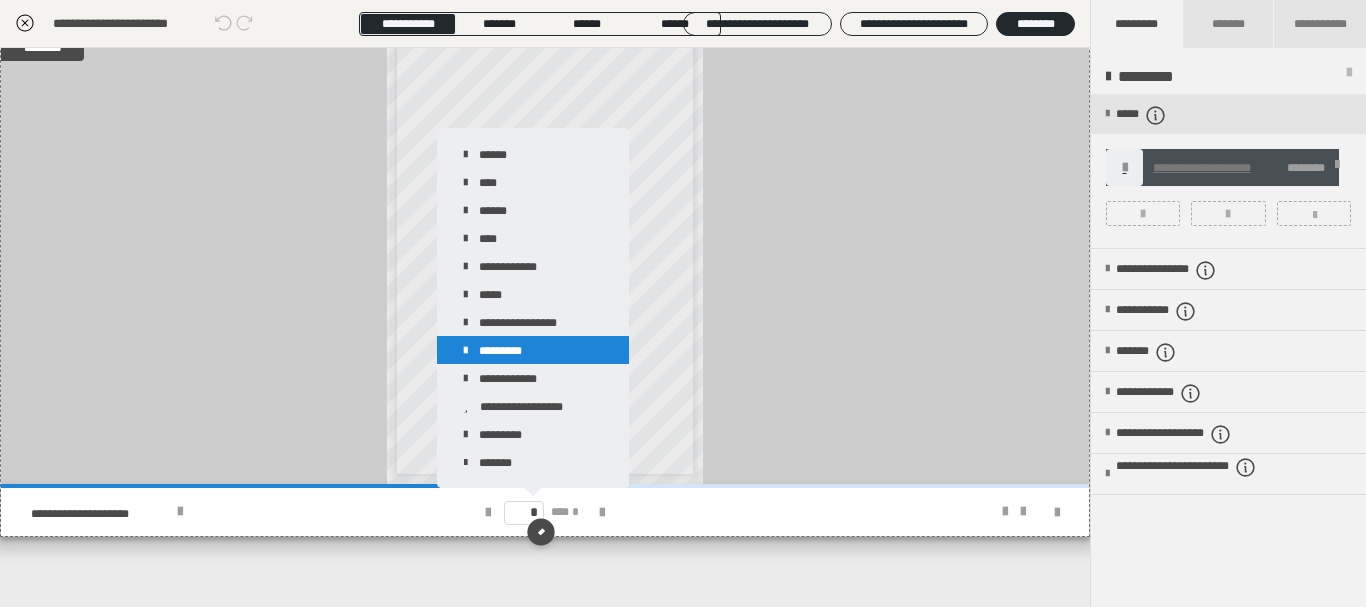 click on "*********" at bounding box center (533, 350) 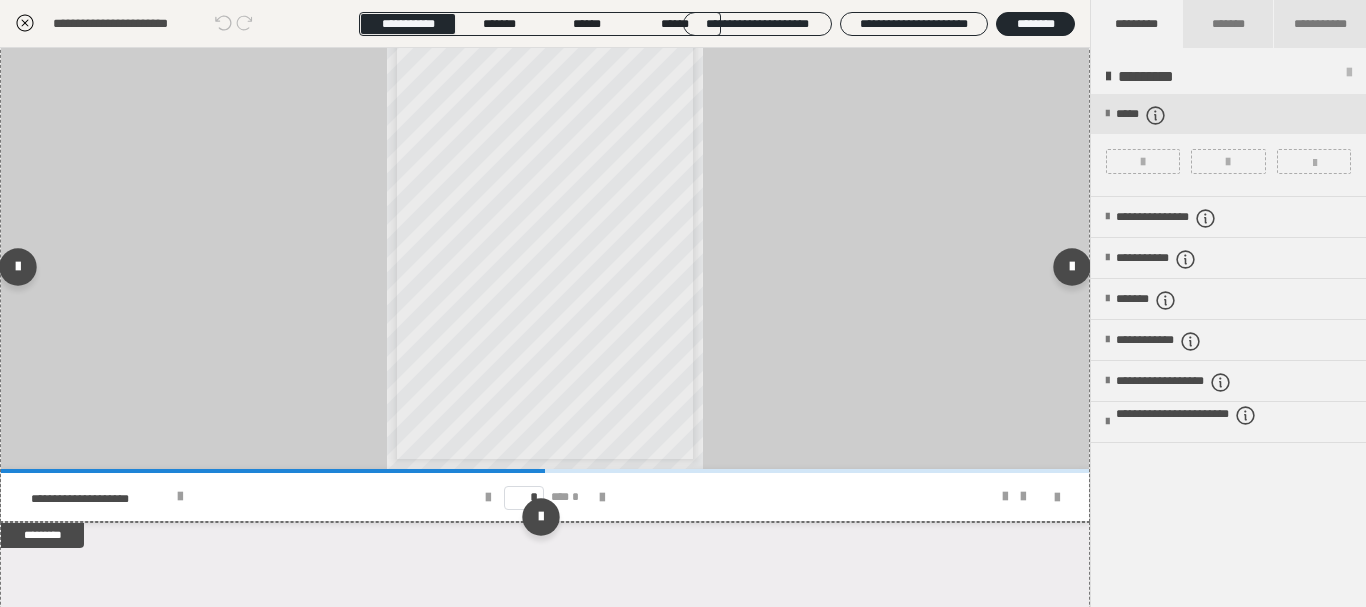 scroll, scrollTop: 1836, scrollLeft: 0, axis: vertical 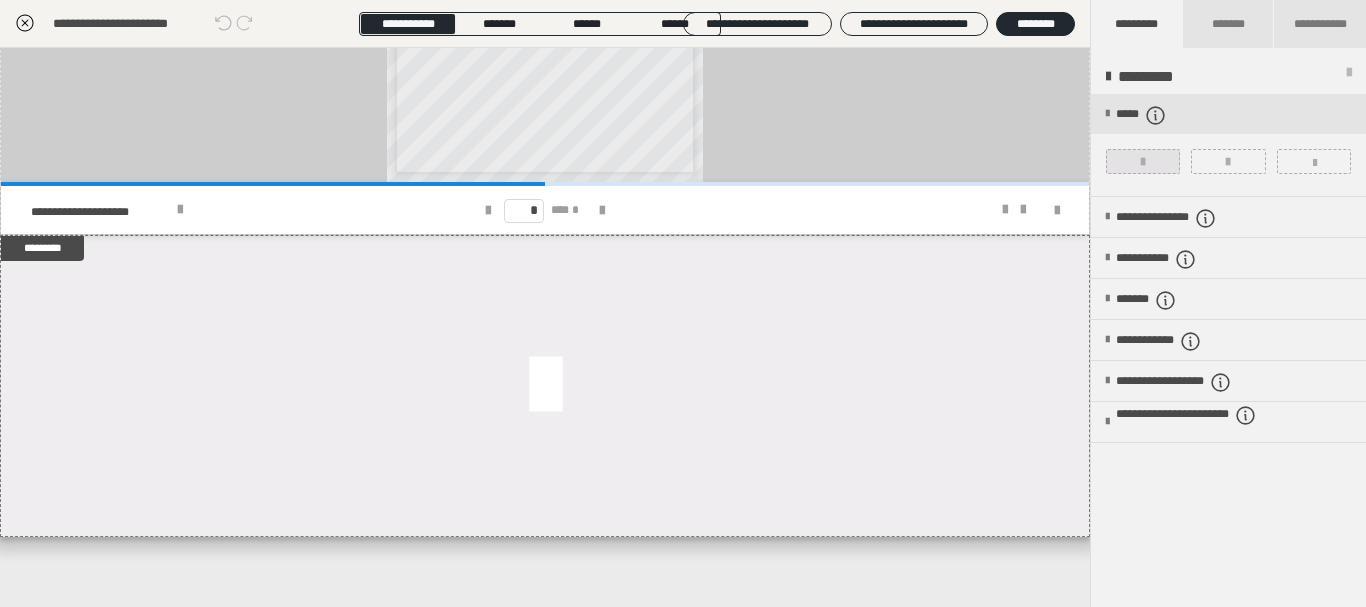 click at bounding box center (1143, 161) 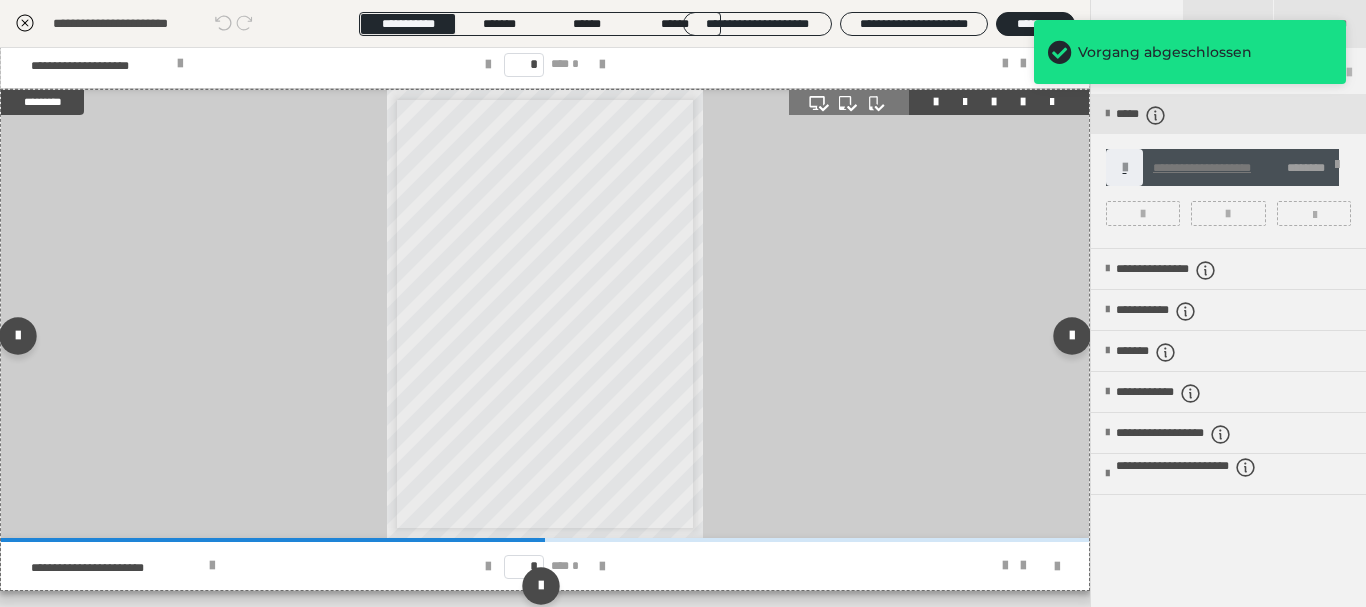 scroll, scrollTop: 2036, scrollLeft: 0, axis: vertical 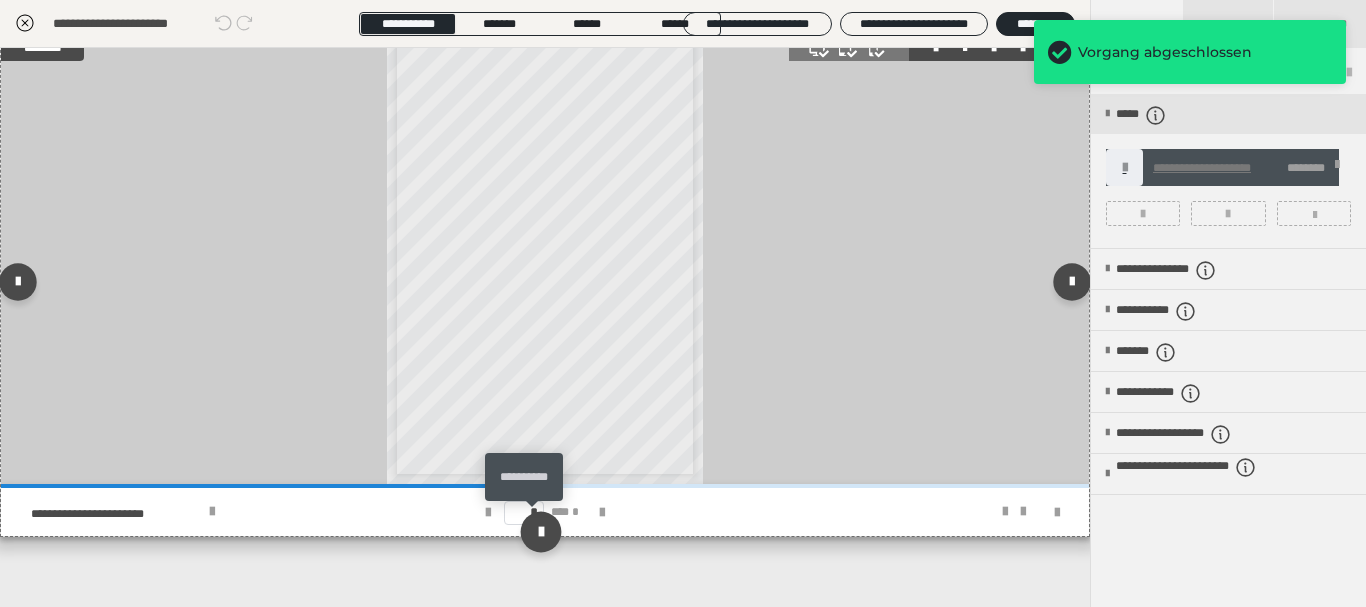 click at bounding box center [540, 531] 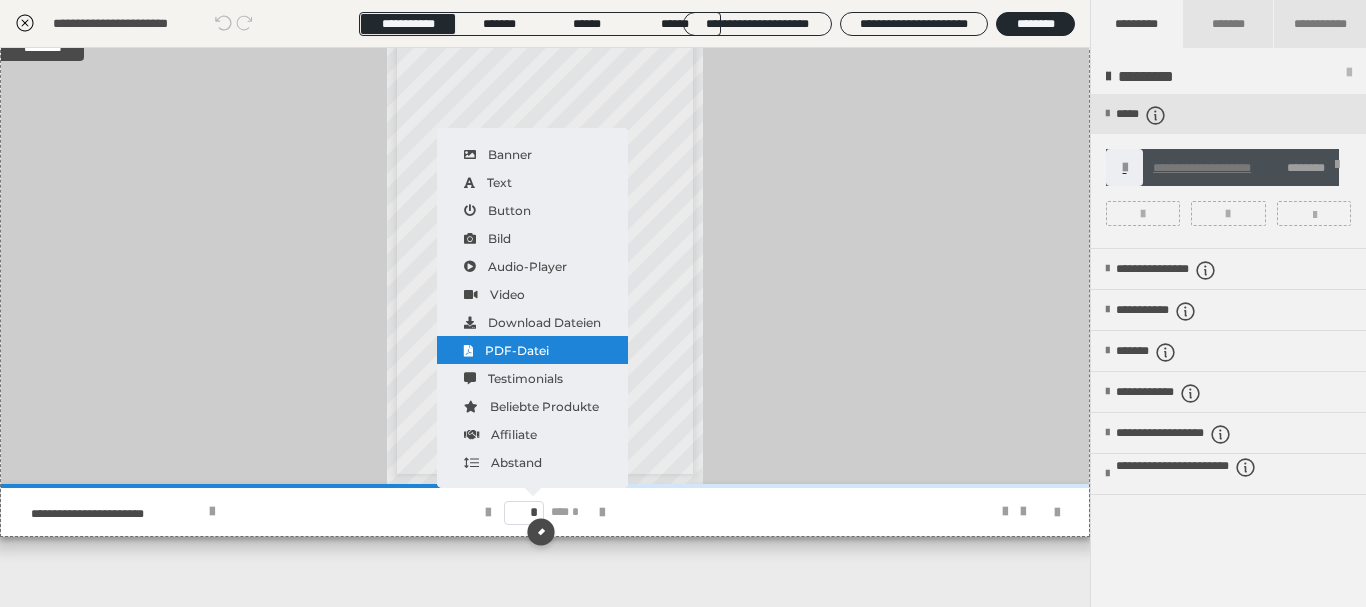 click on "PDF-Datei" at bounding box center (532, 350) 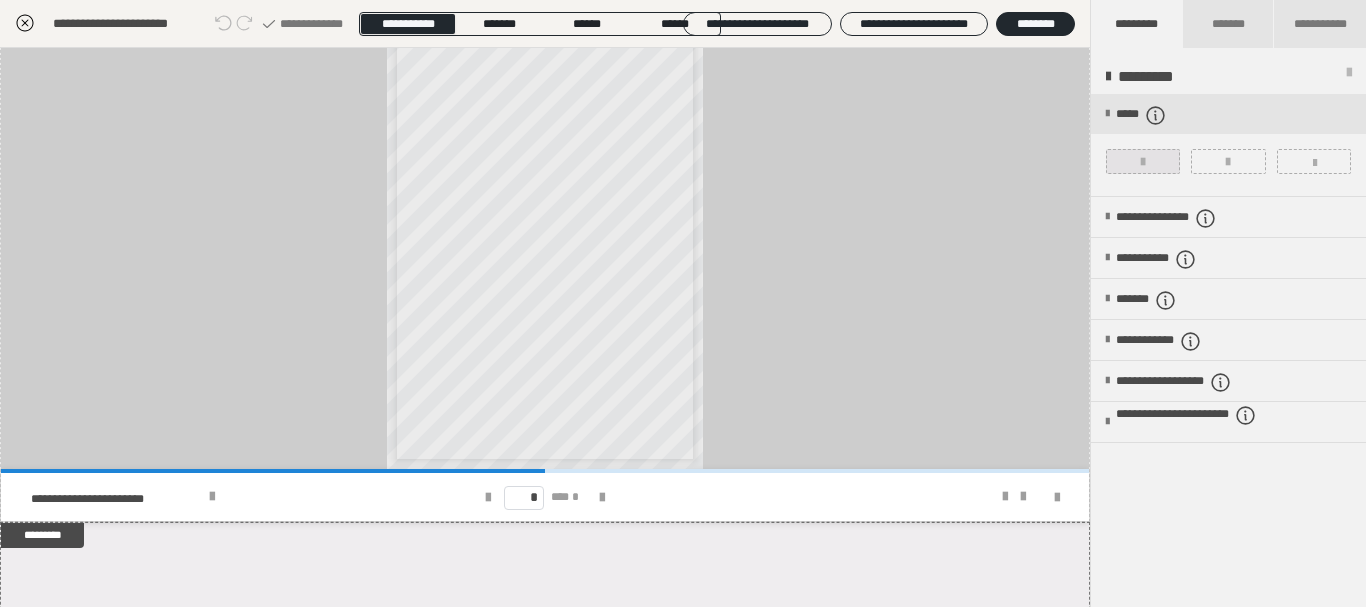 scroll, scrollTop: 2338, scrollLeft: 0, axis: vertical 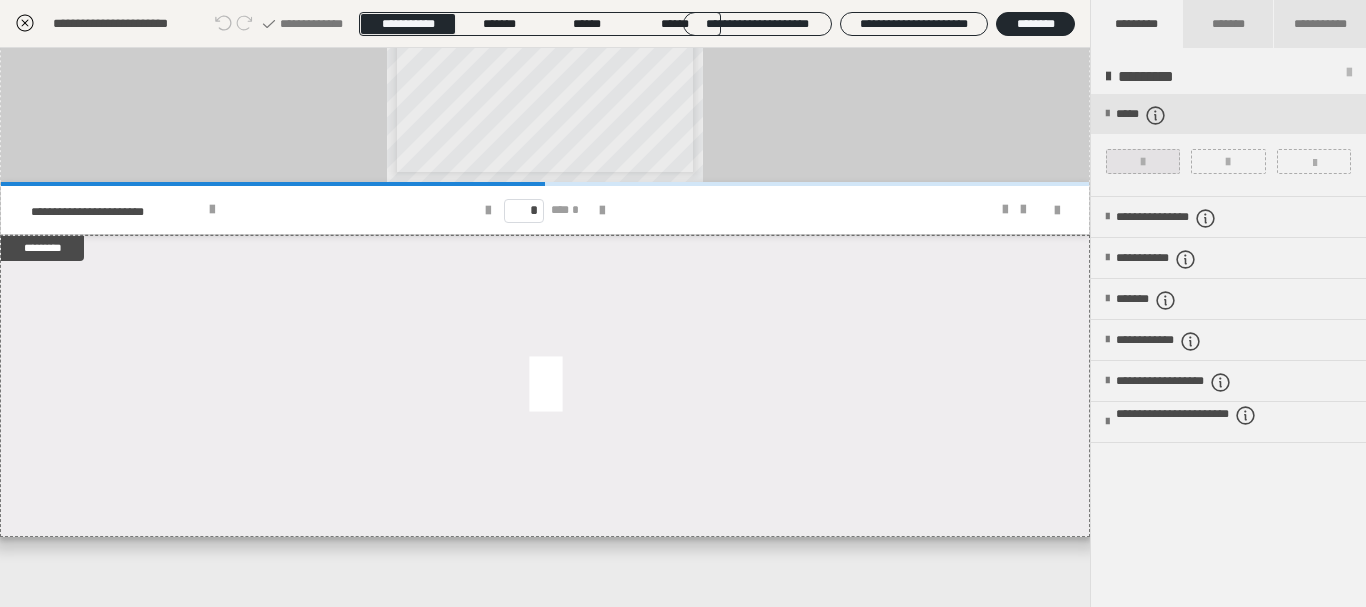 click at bounding box center [1143, 162] 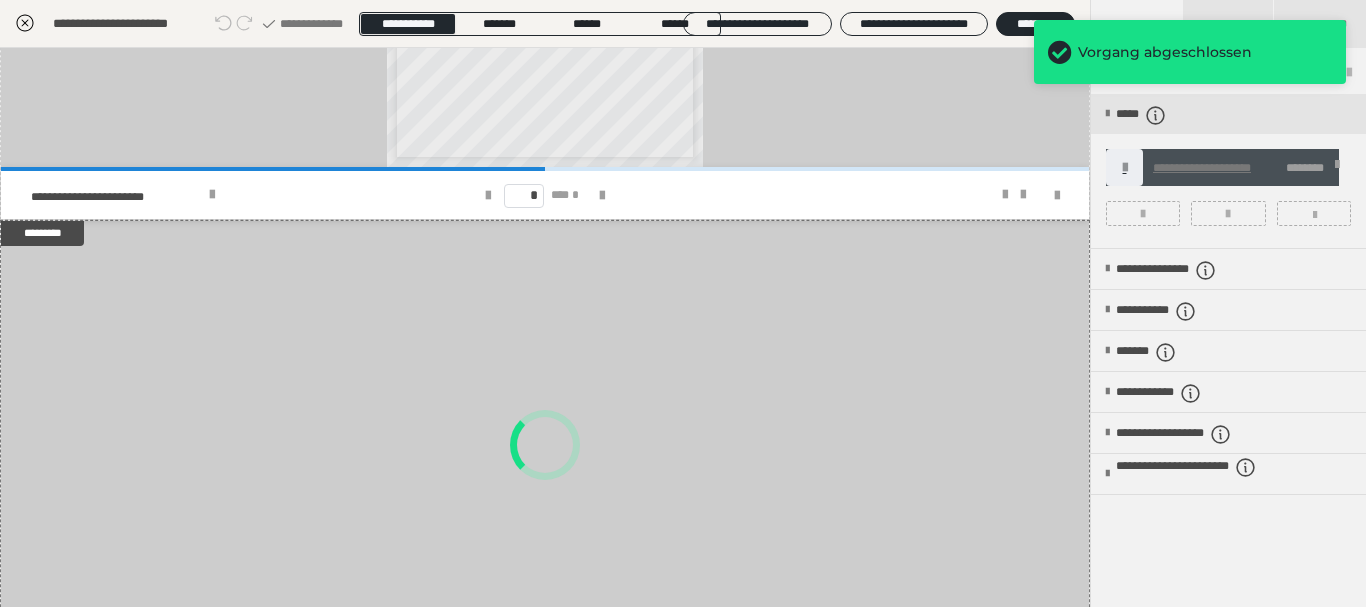 scroll, scrollTop: 2538, scrollLeft: 0, axis: vertical 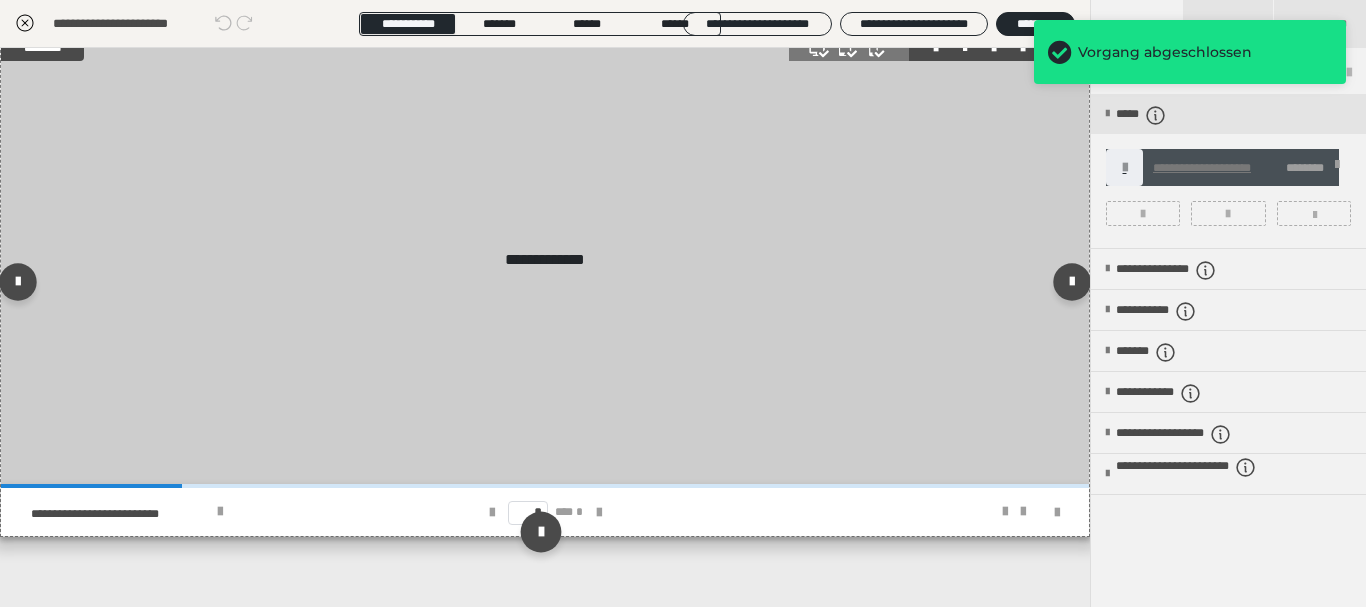 click at bounding box center [540, 531] 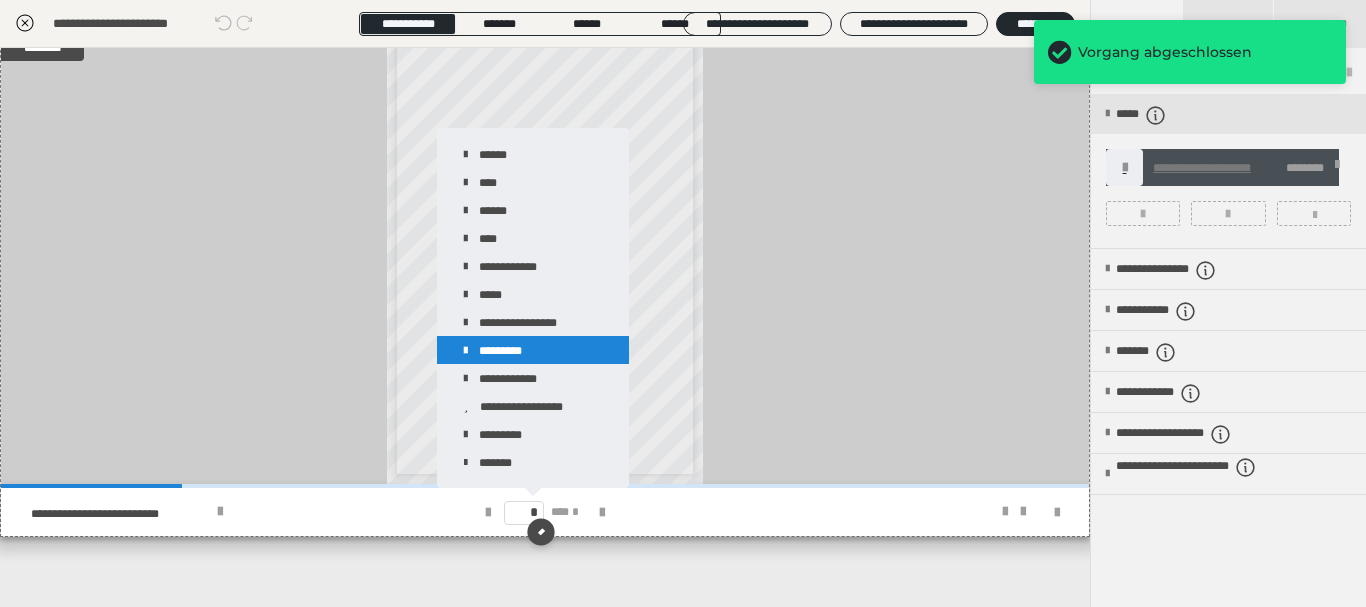 click on "*********" at bounding box center (533, 350) 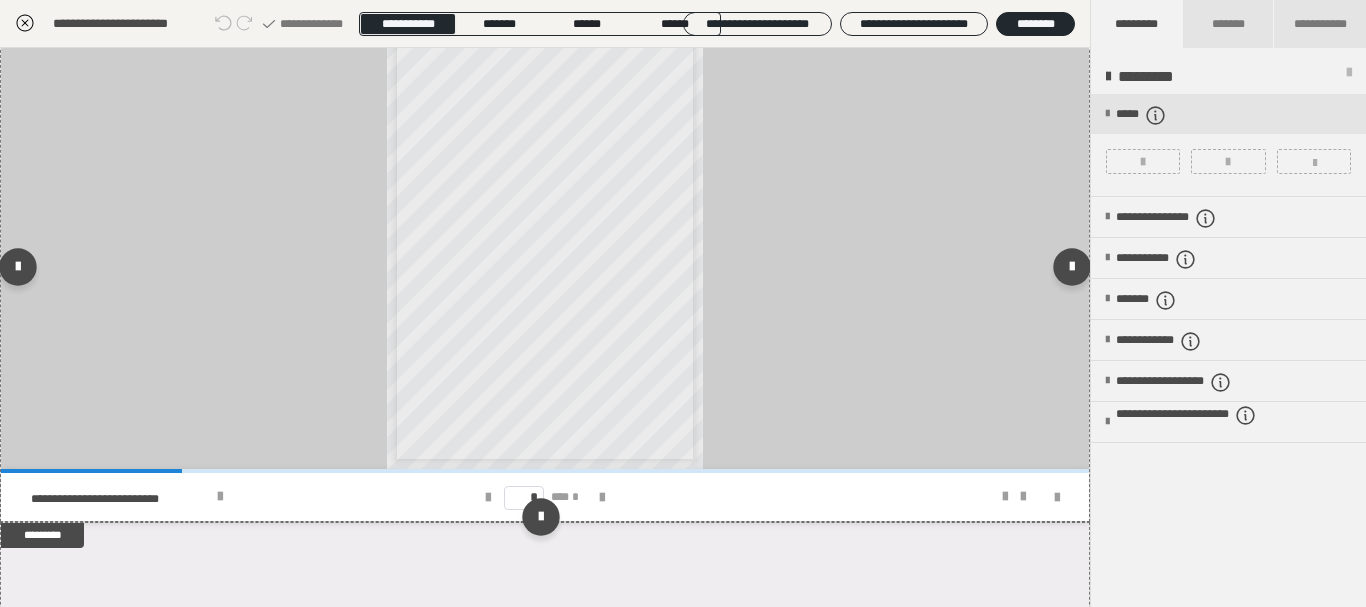 scroll, scrollTop: 2840, scrollLeft: 0, axis: vertical 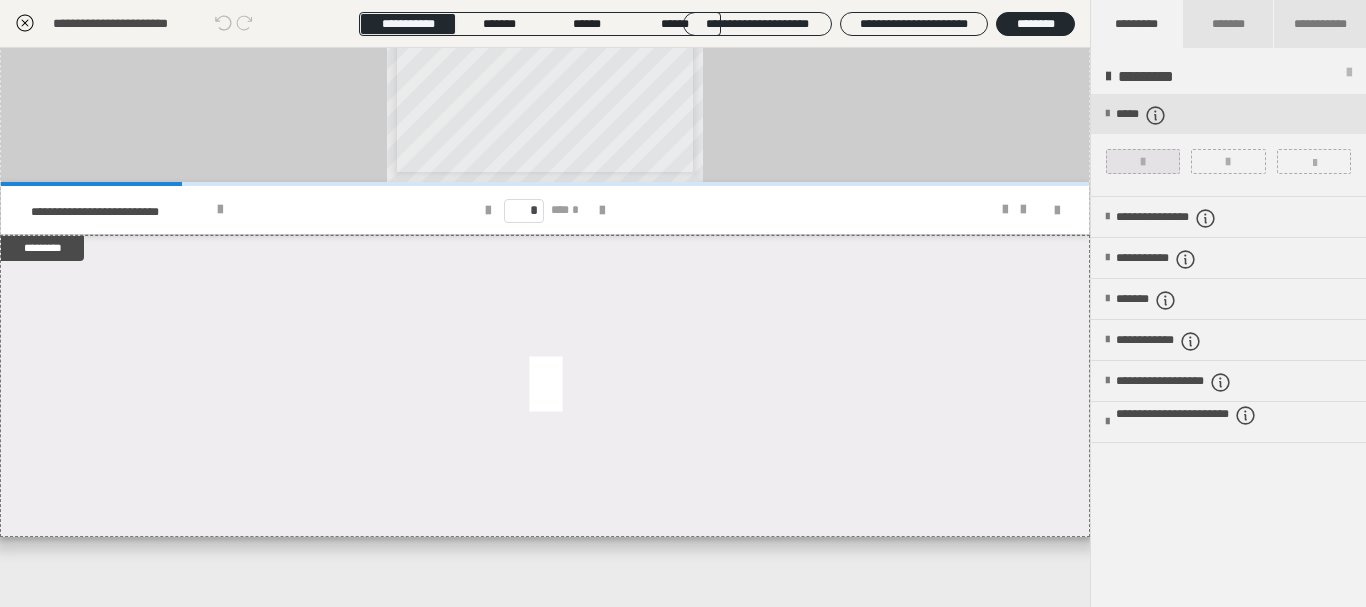 click at bounding box center [1143, 162] 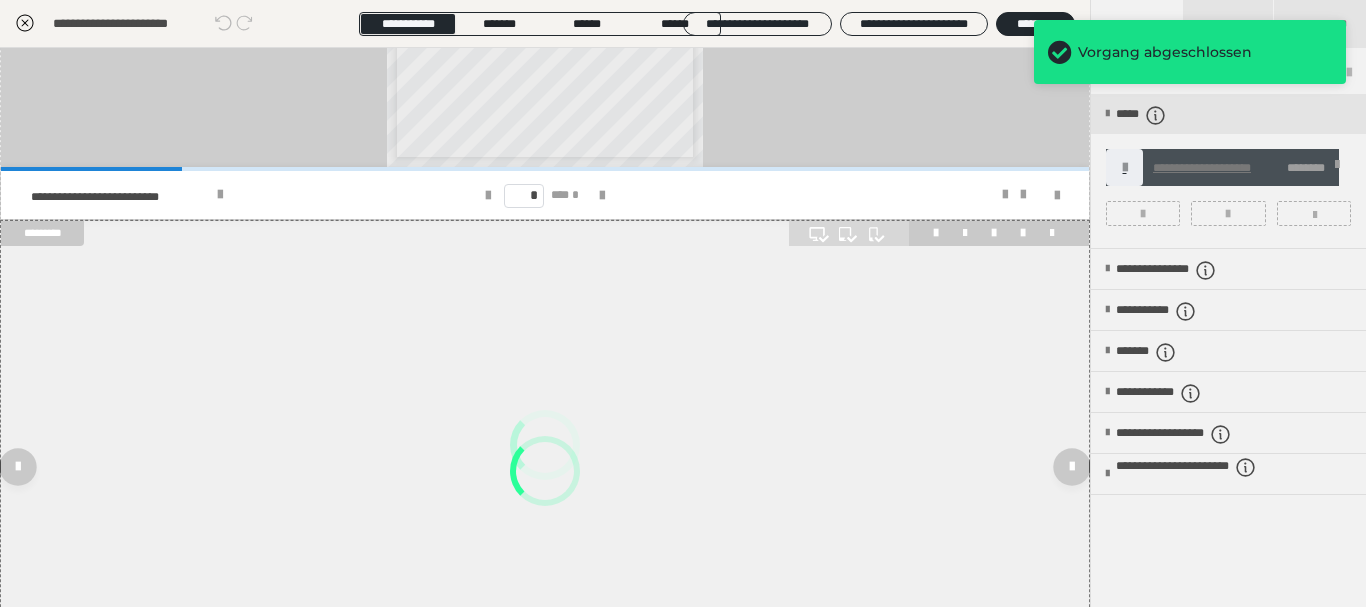 scroll, scrollTop: 3040, scrollLeft: 0, axis: vertical 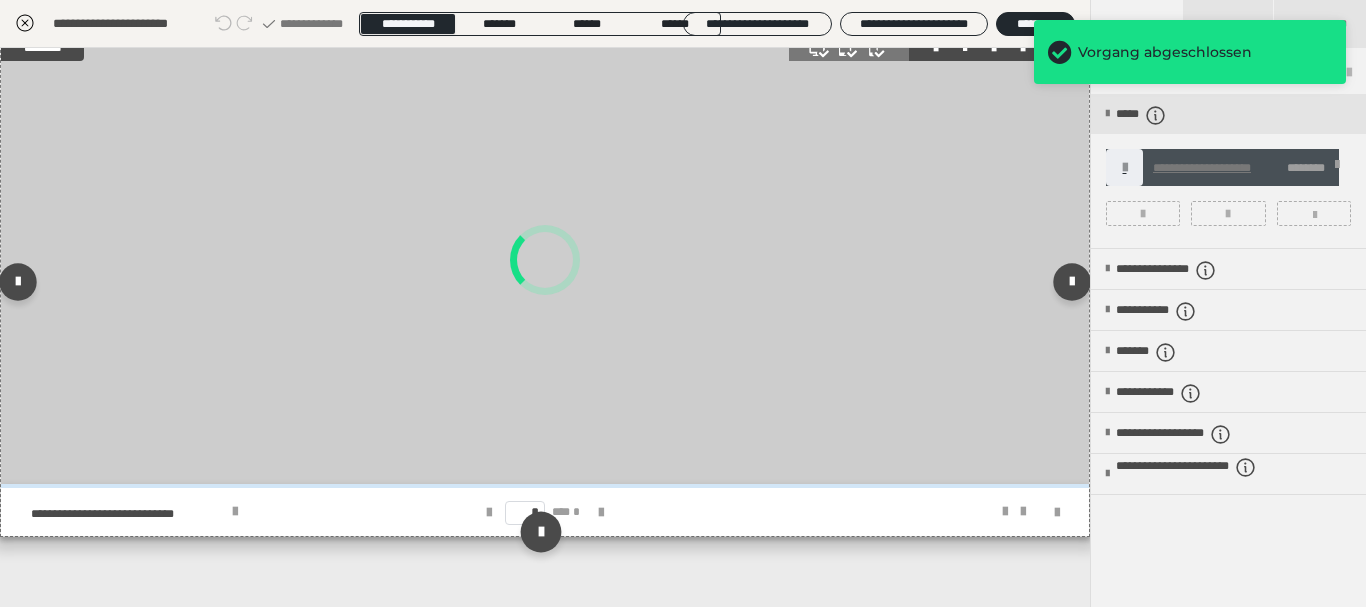 click on "*** *" at bounding box center (568, 512) 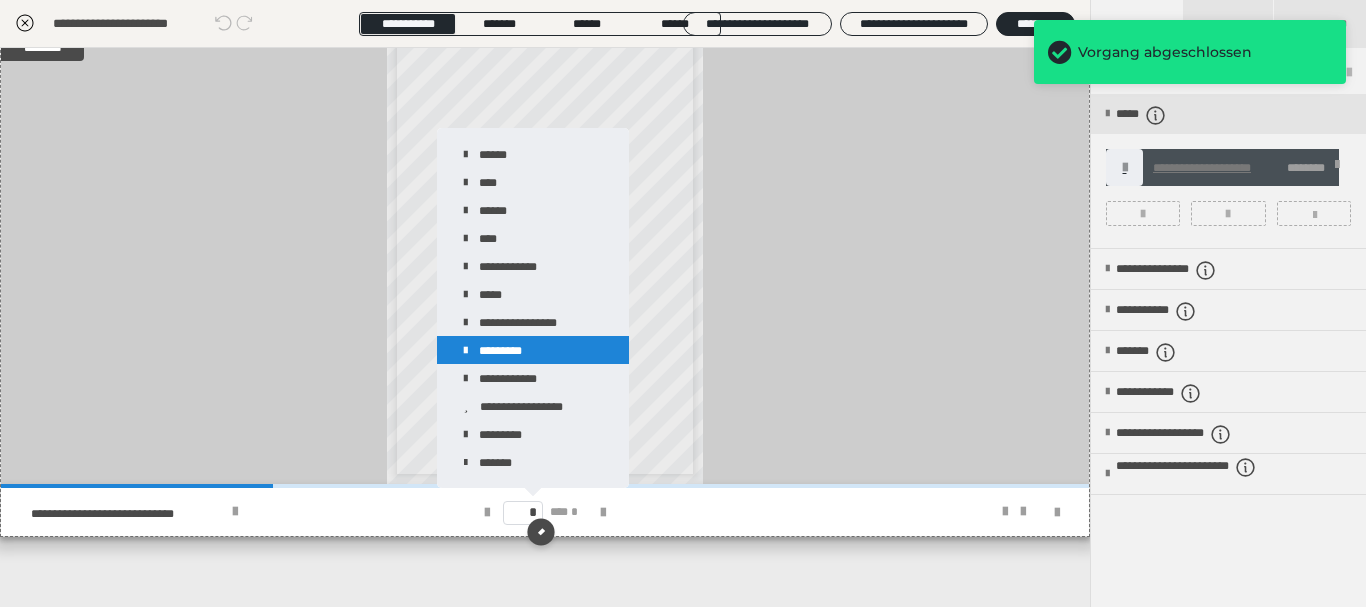 click on "*********" at bounding box center [533, 350] 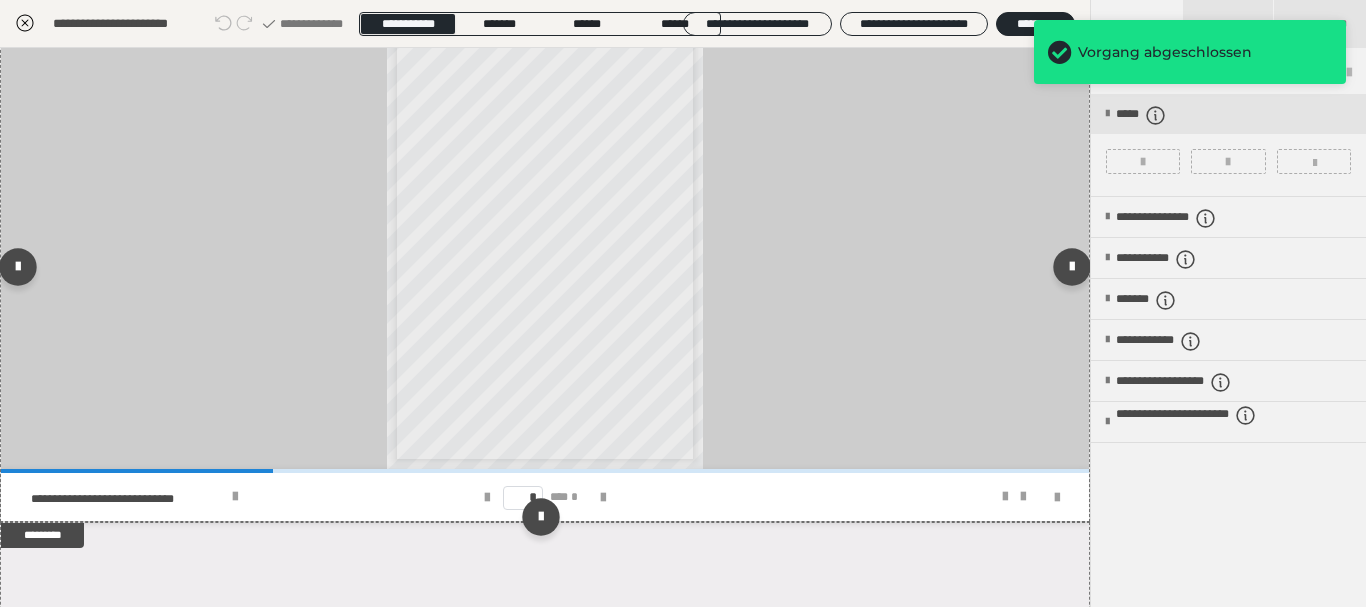 scroll, scrollTop: 3342, scrollLeft: 0, axis: vertical 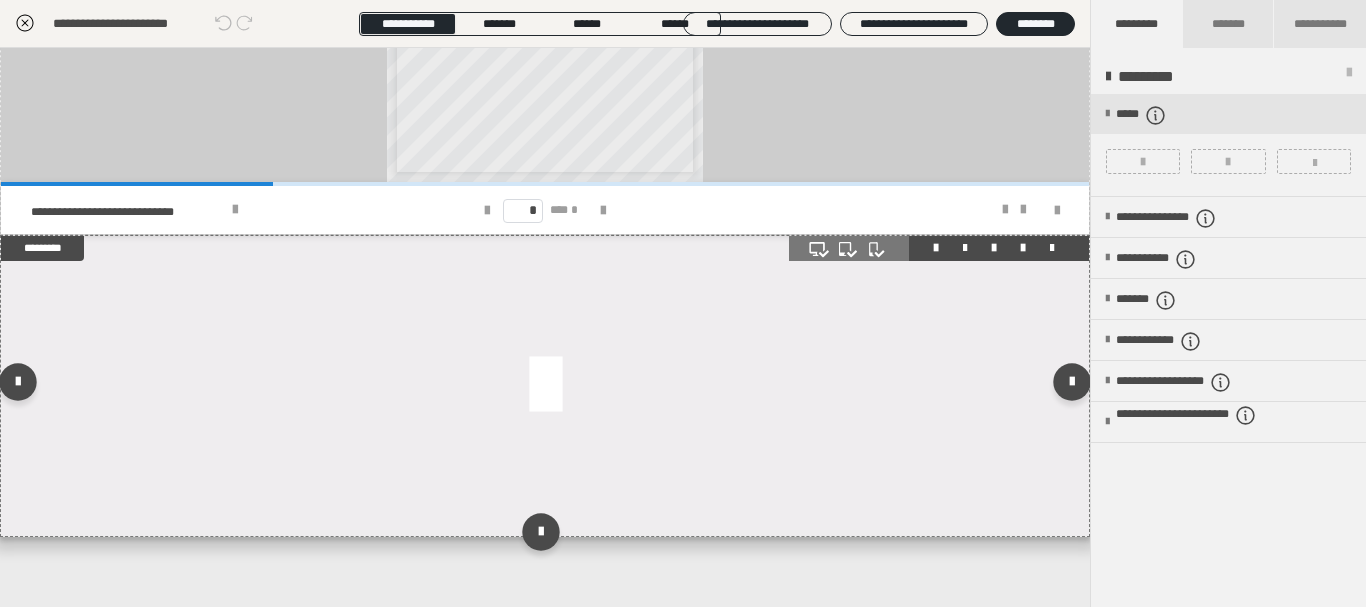 click at bounding box center (545, 386) 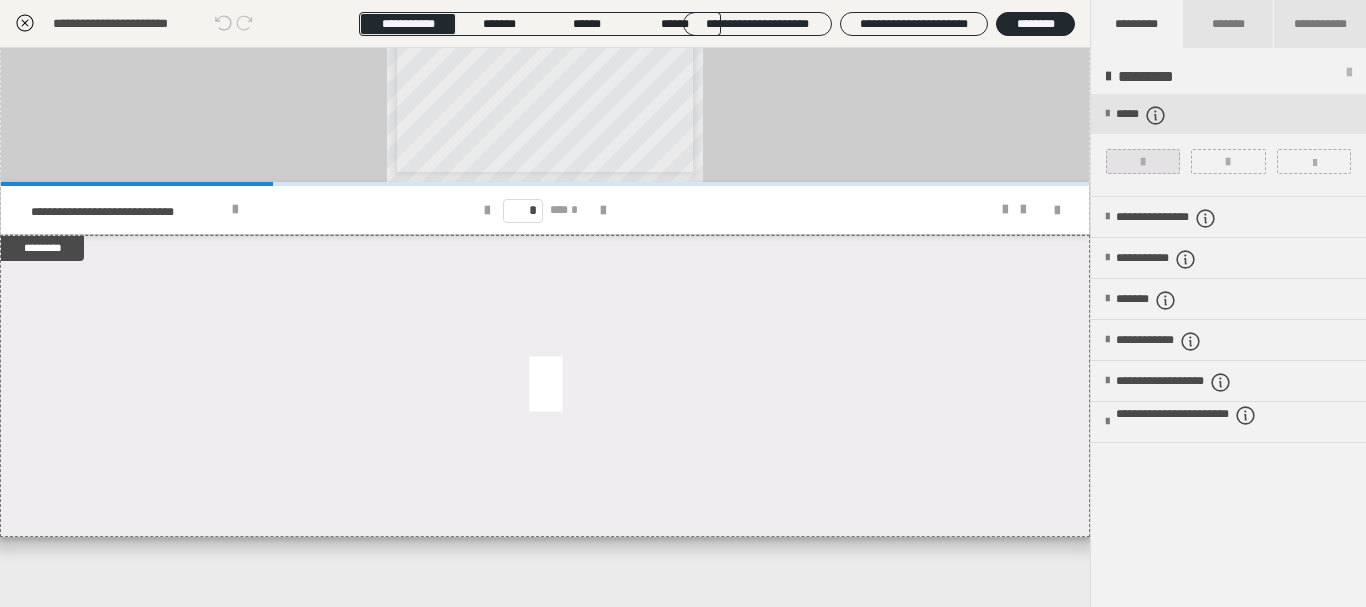 click at bounding box center [1143, 161] 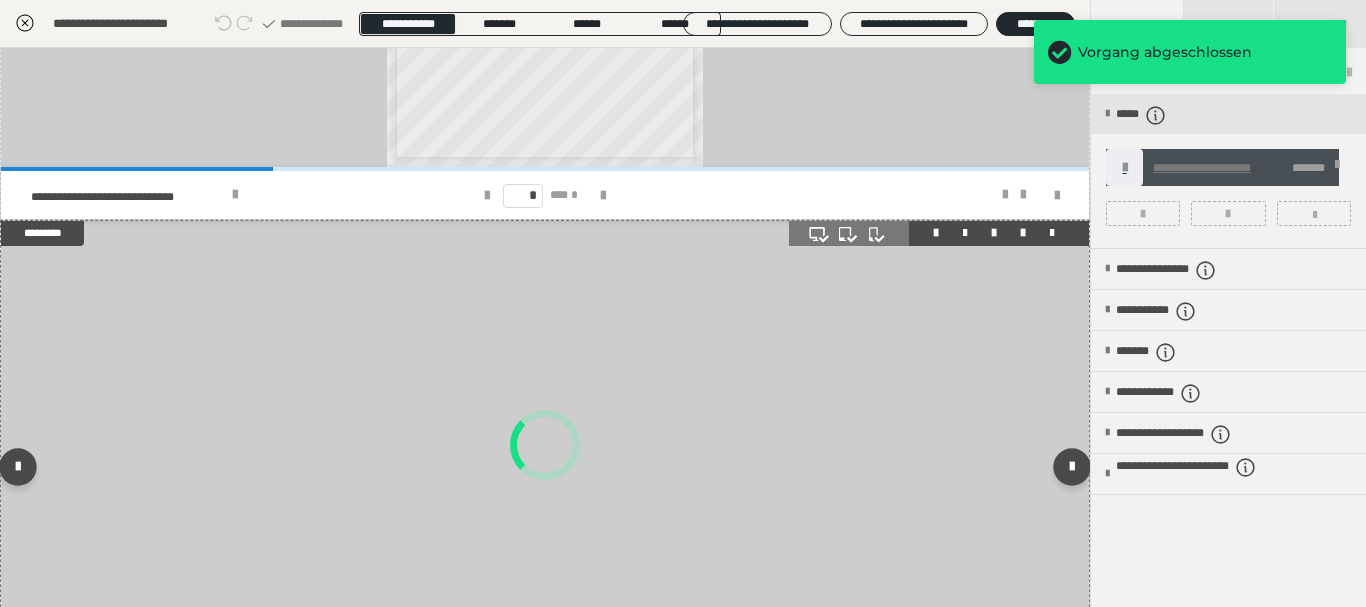 scroll, scrollTop: 3542, scrollLeft: 0, axis: vertical 